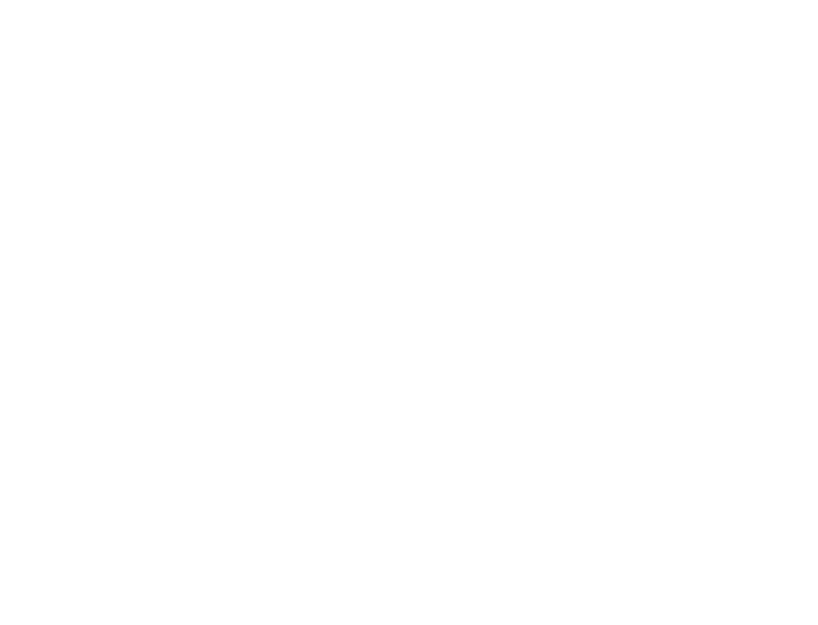 scroll, scrollTop: 0, scrollLeft: 0, axis: both 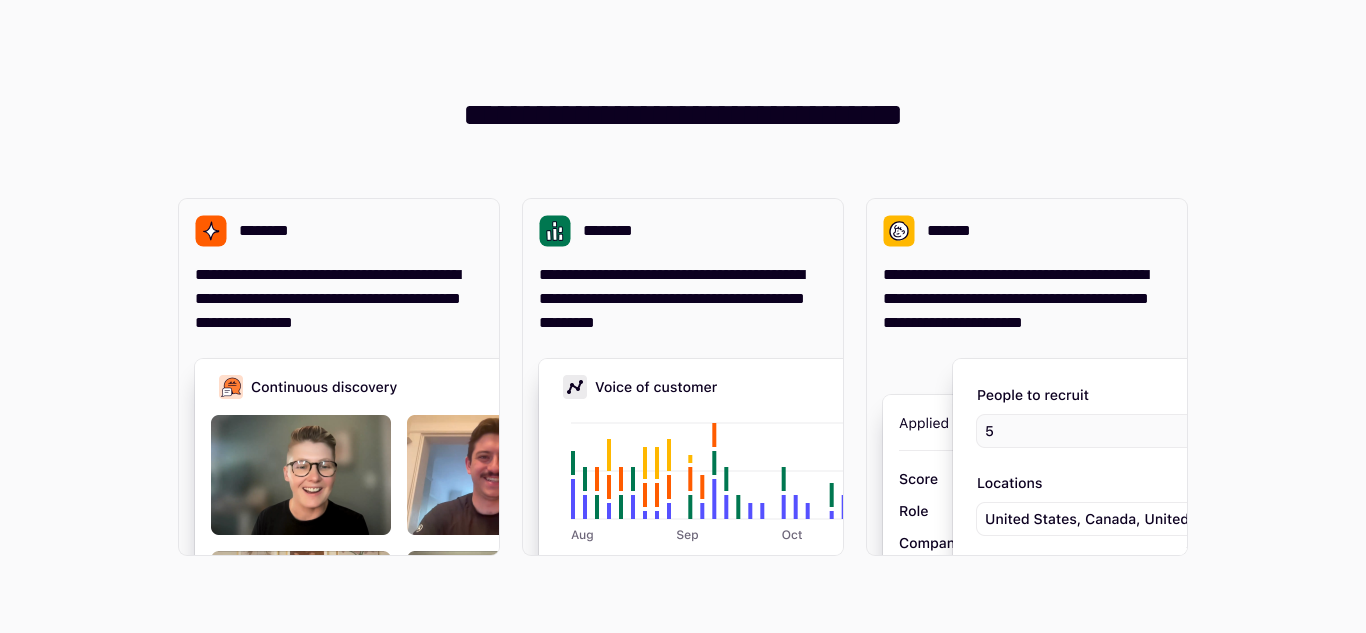 click on "**********" at bounding box center [683, 316] 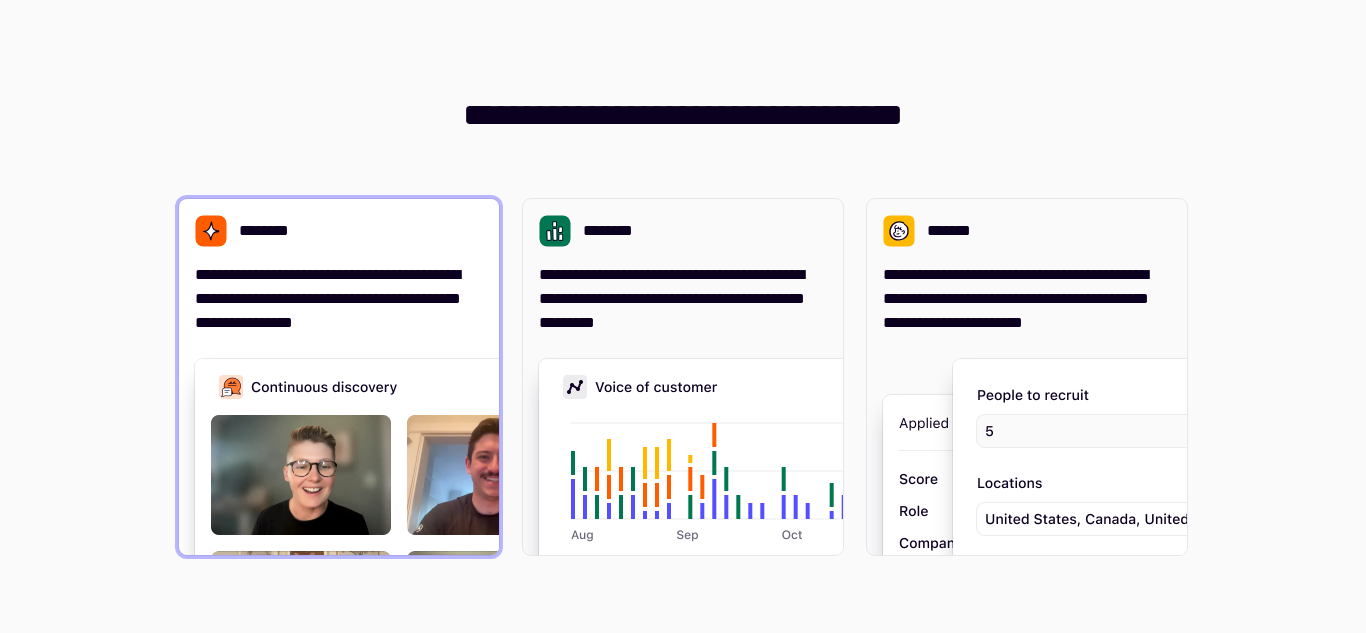 click on "**********" at bounding box center [339, 299] 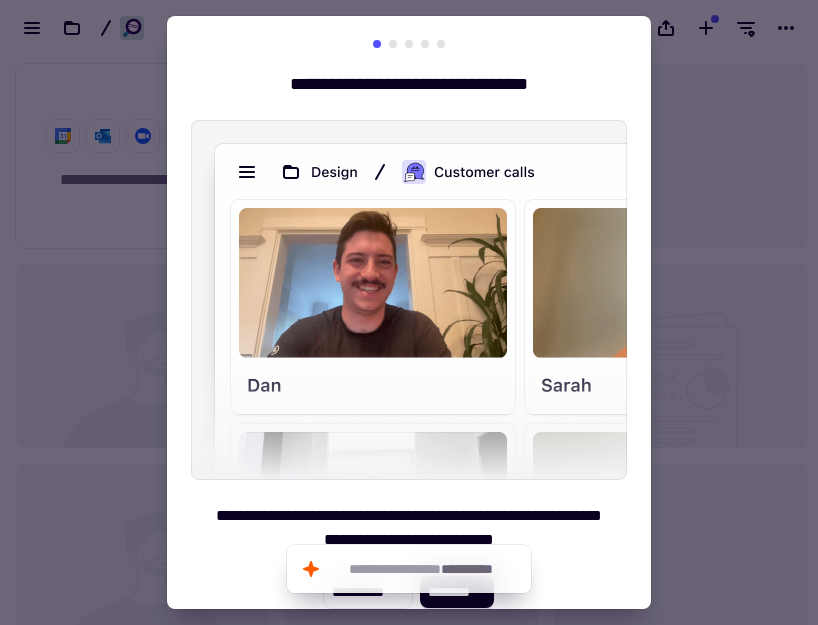 scroll, scrollTop: 16, scrollLeft: 16, axis: both 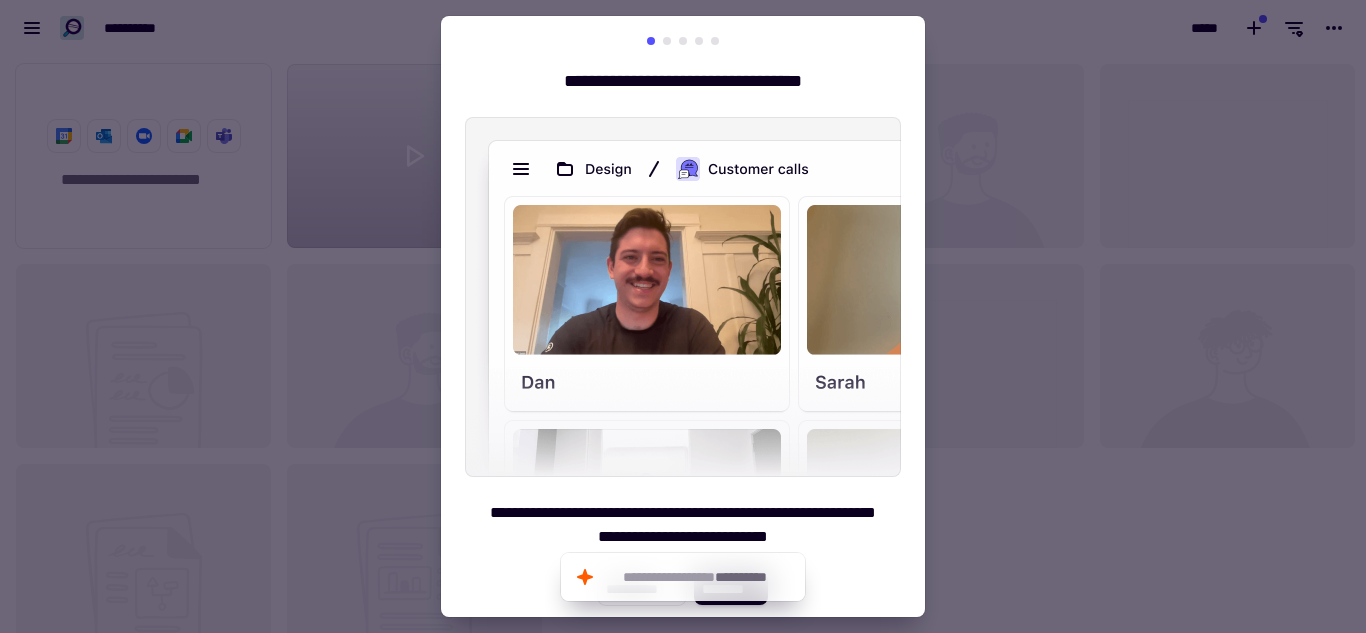 click at bounding box center [683, 316] 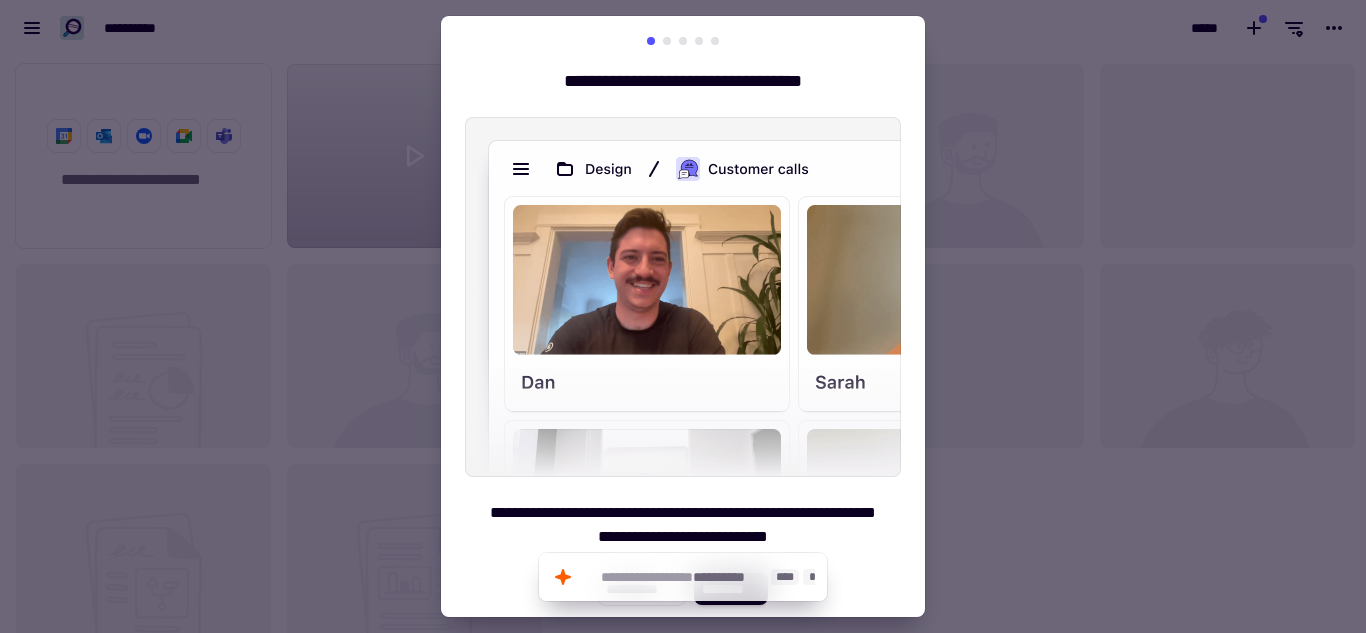click on "**********" 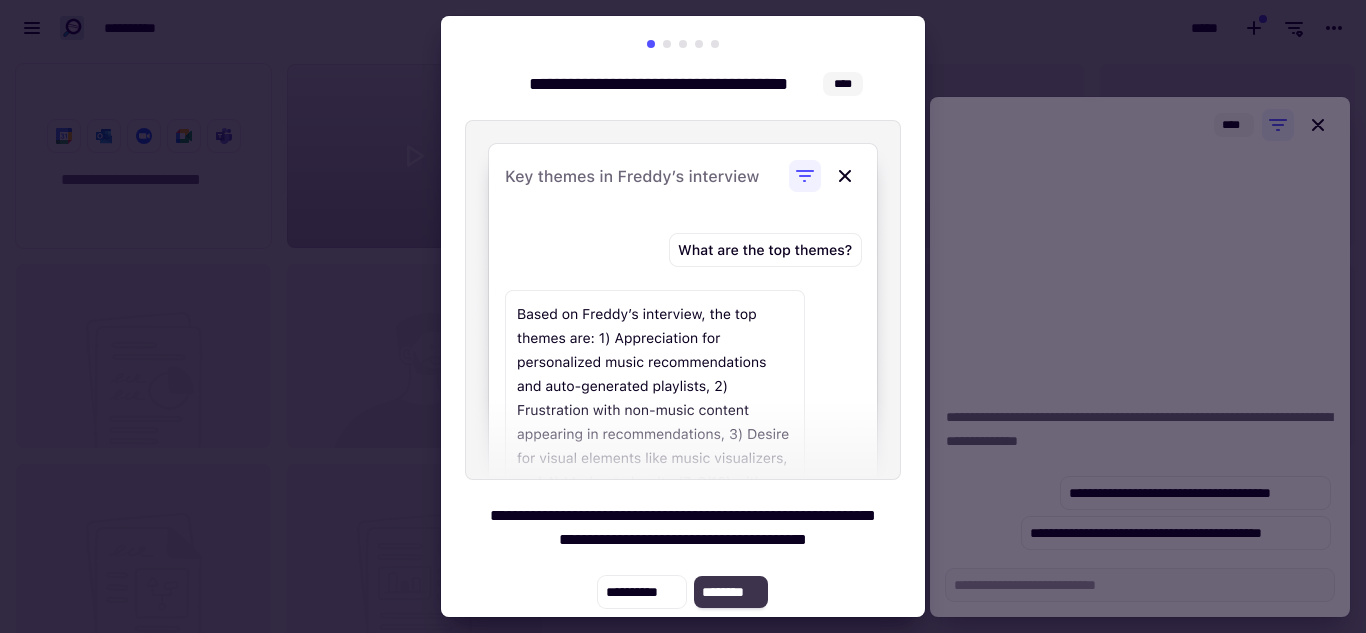 click on "********" 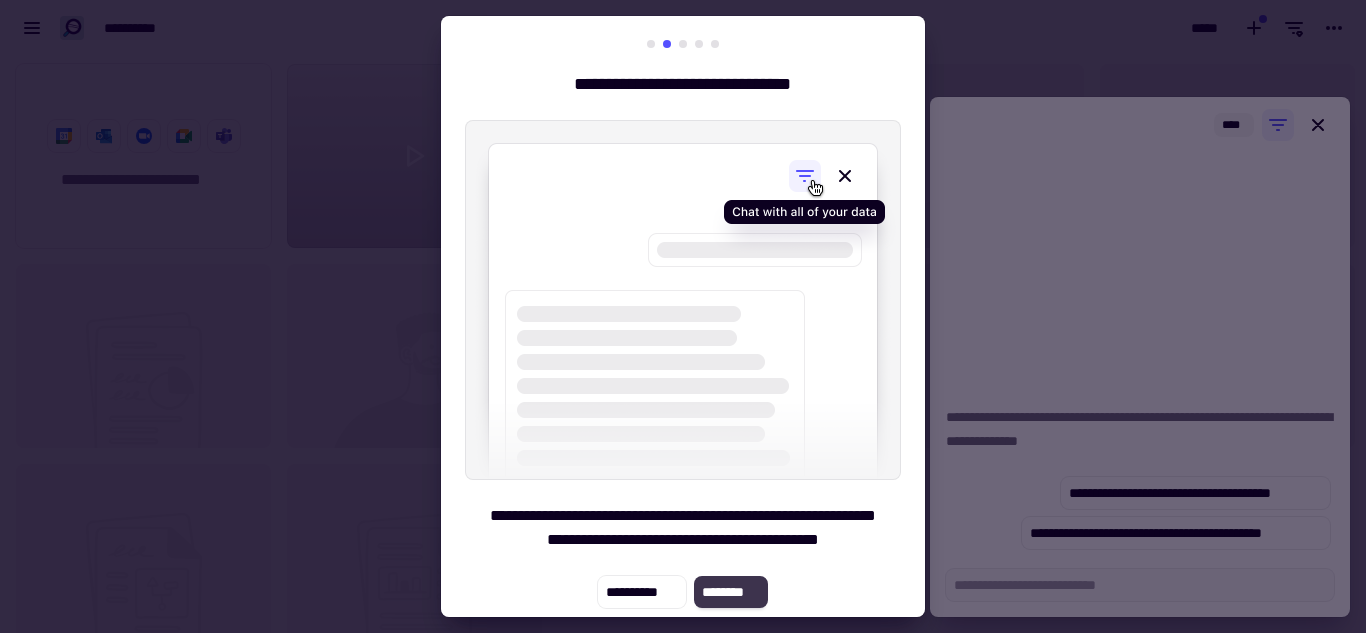 click on "********" 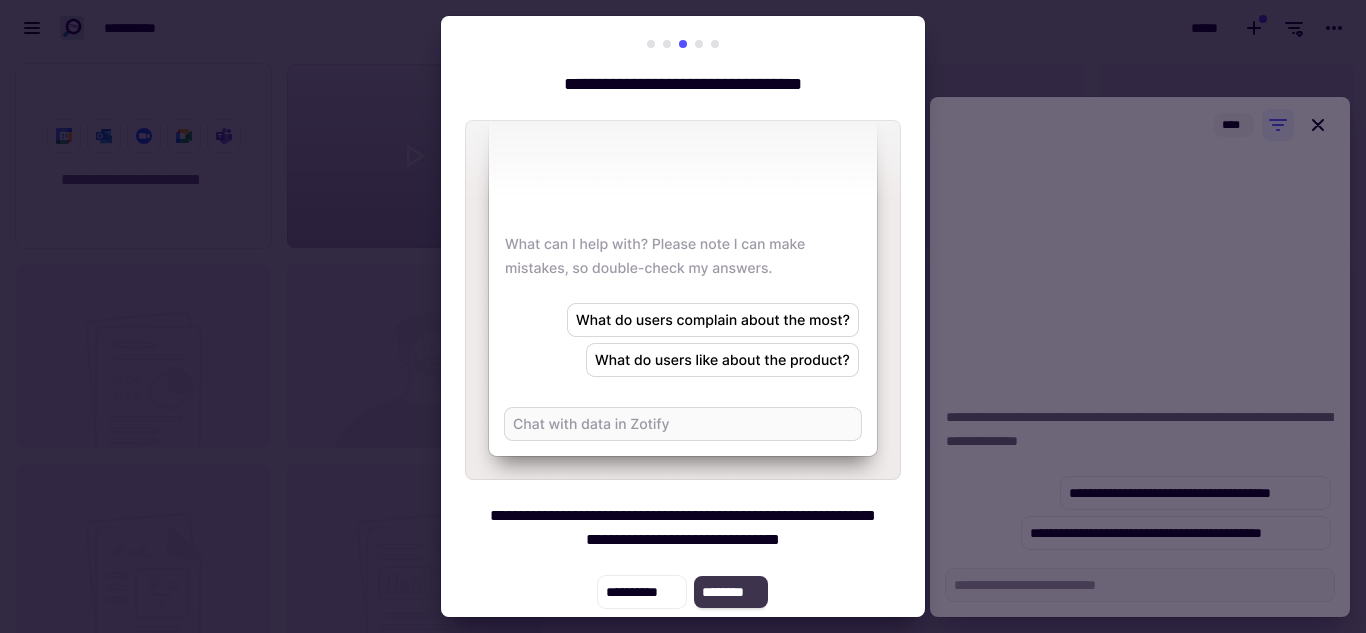 click on "********" 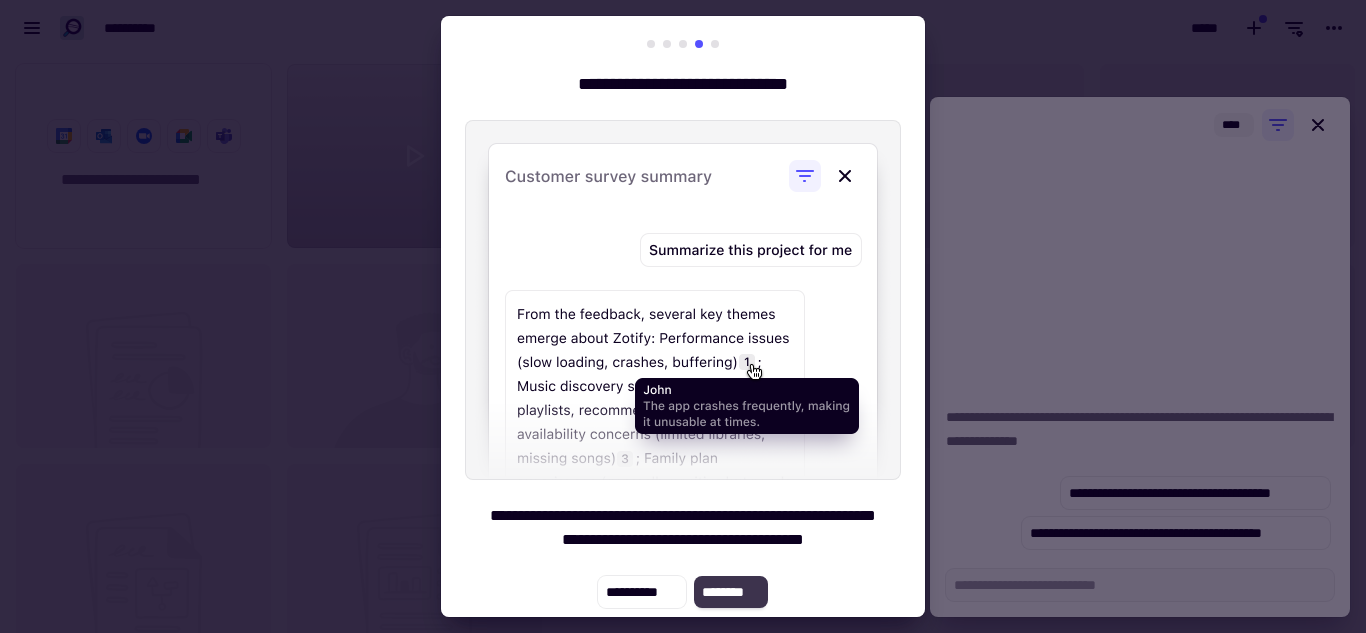 click on "********" 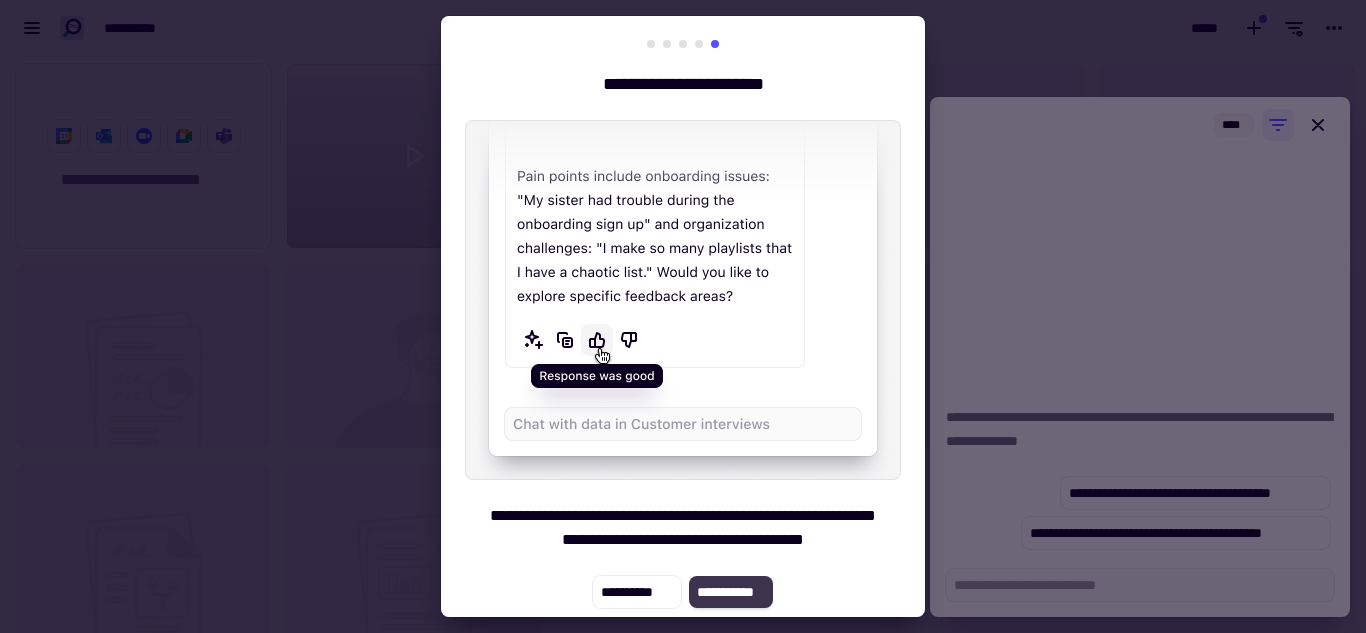 click on "**********" 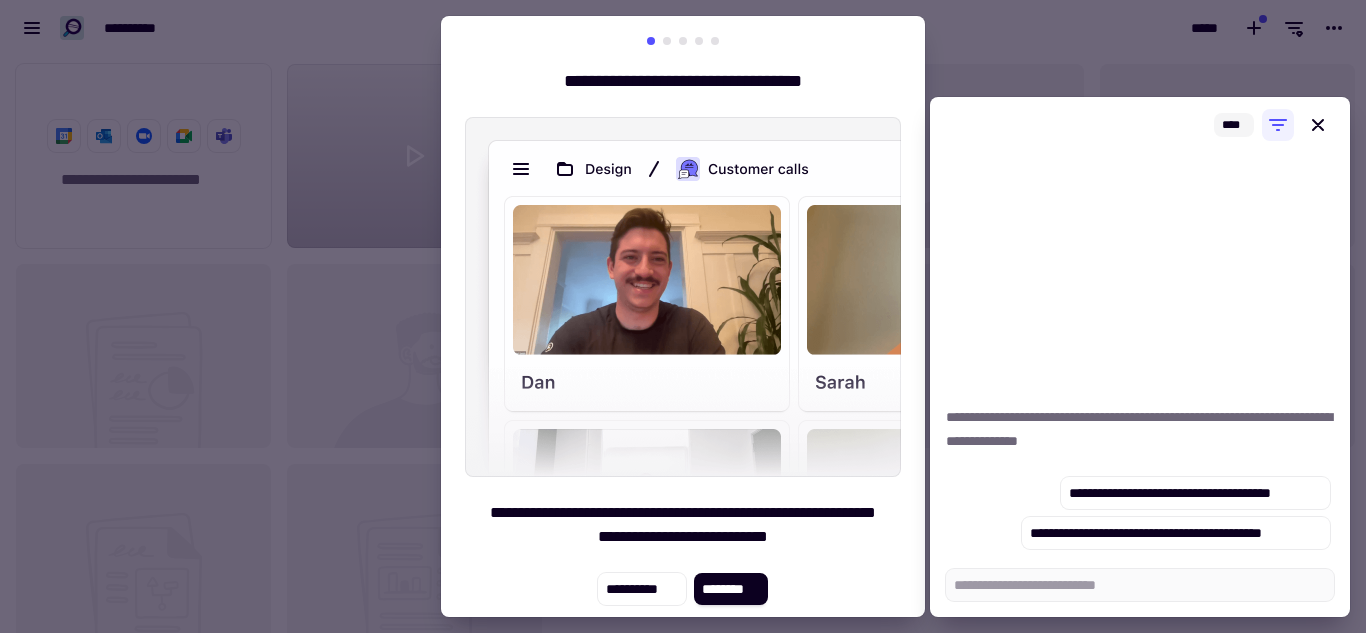 click at bounding box center (683, 316) 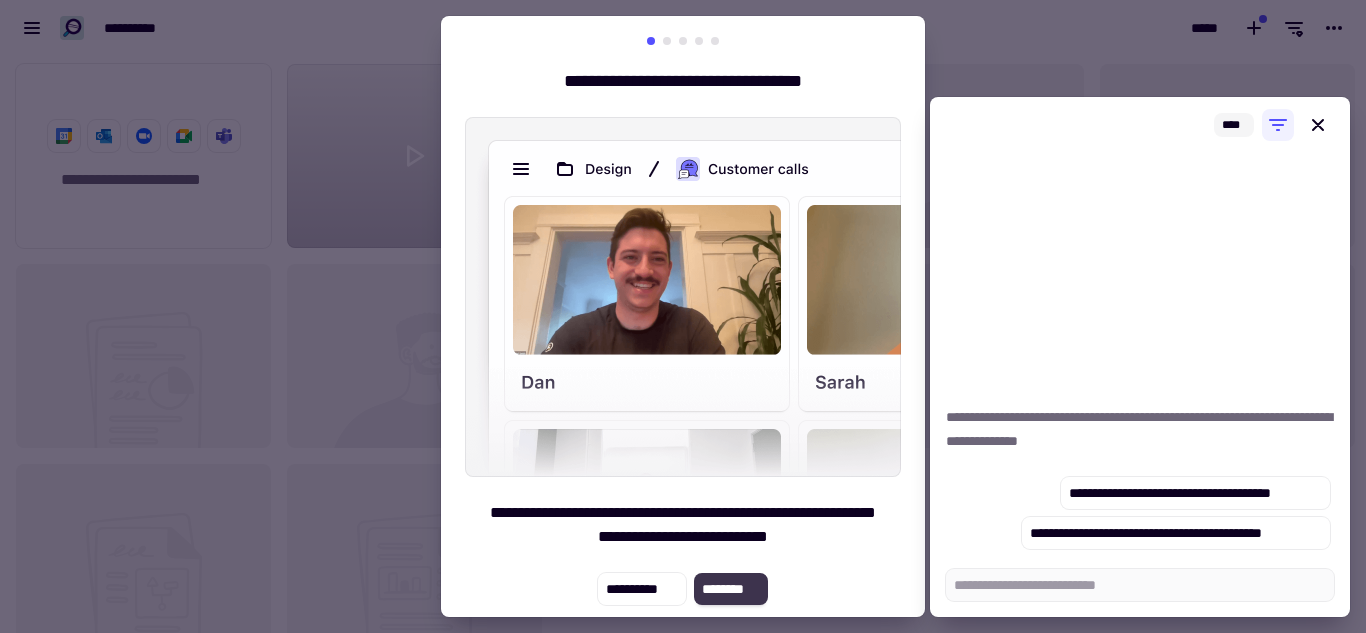 click on "********" 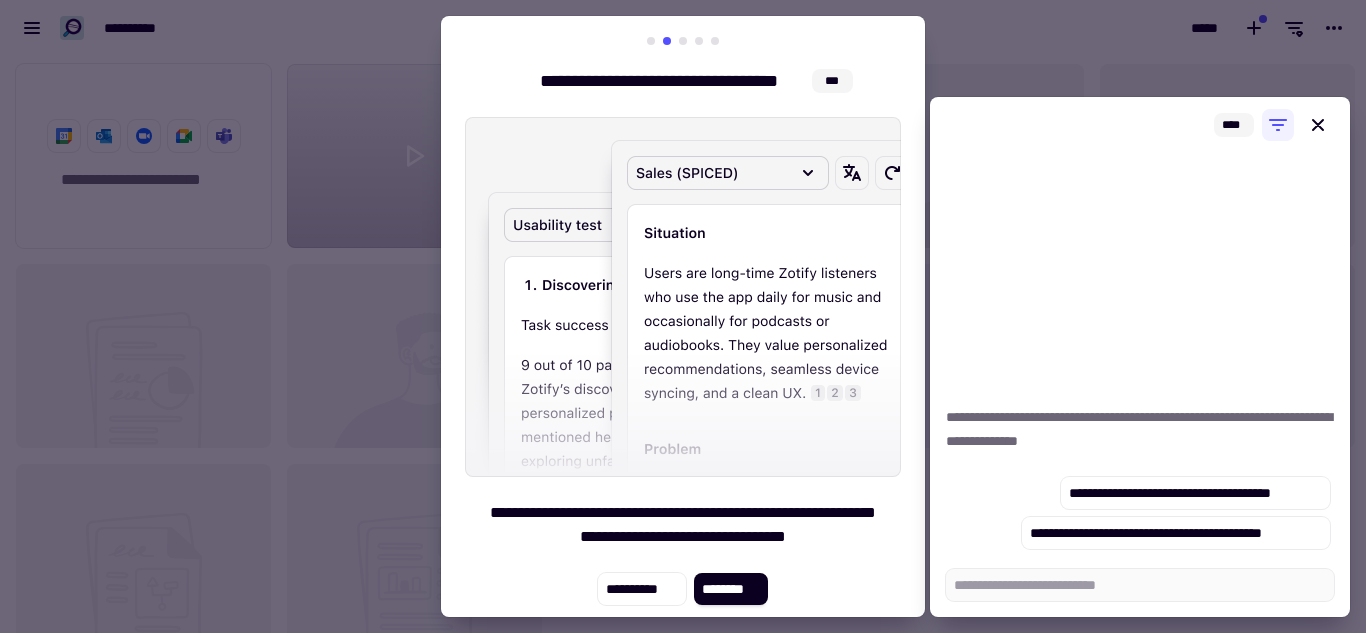 click at bounding box center (683, 316) 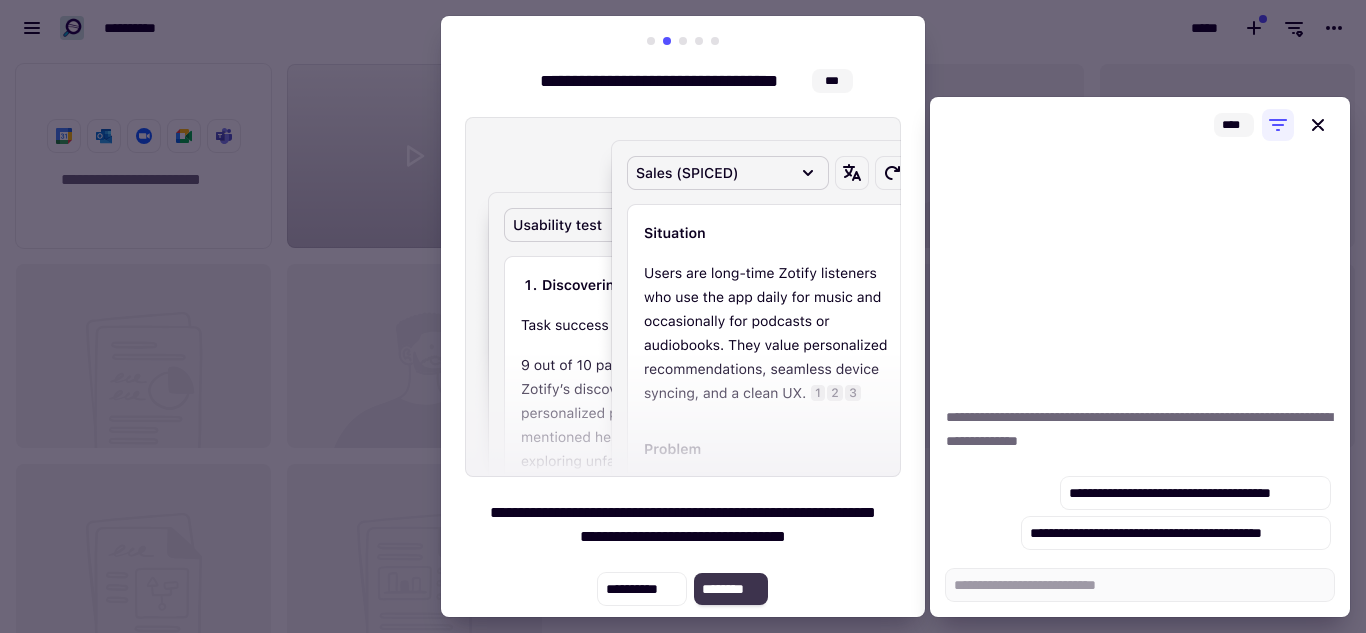 click on "********" 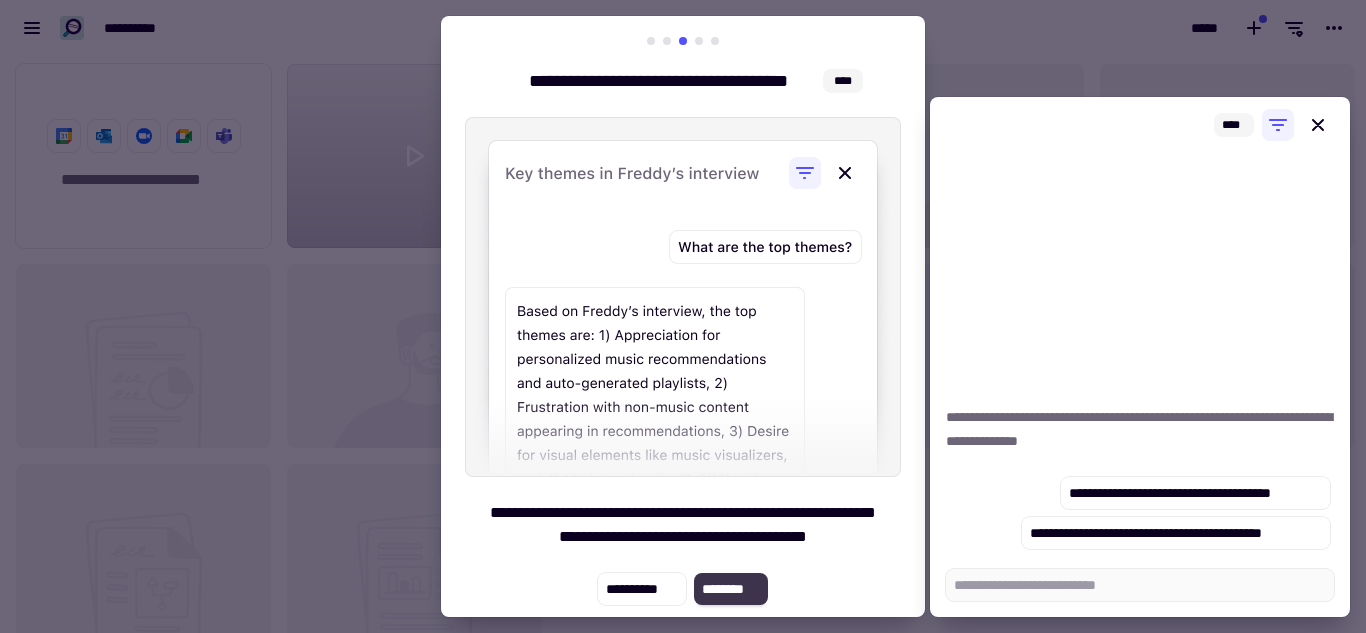 click on "********" 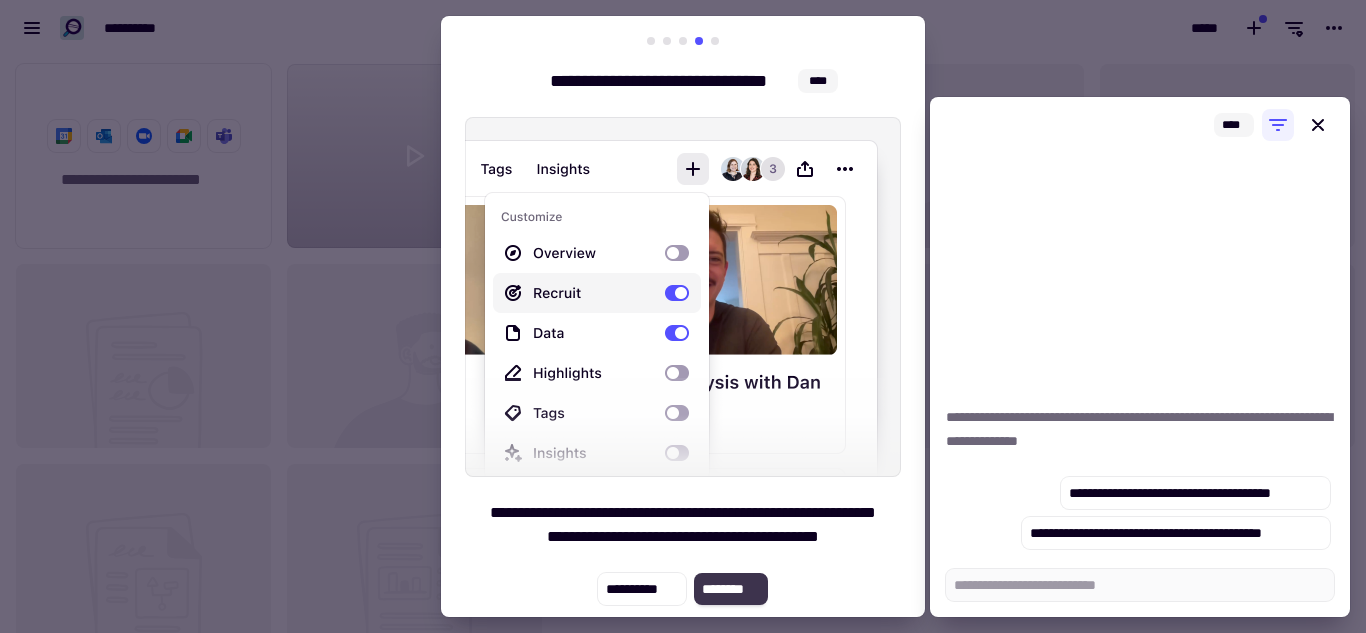 click on "********" 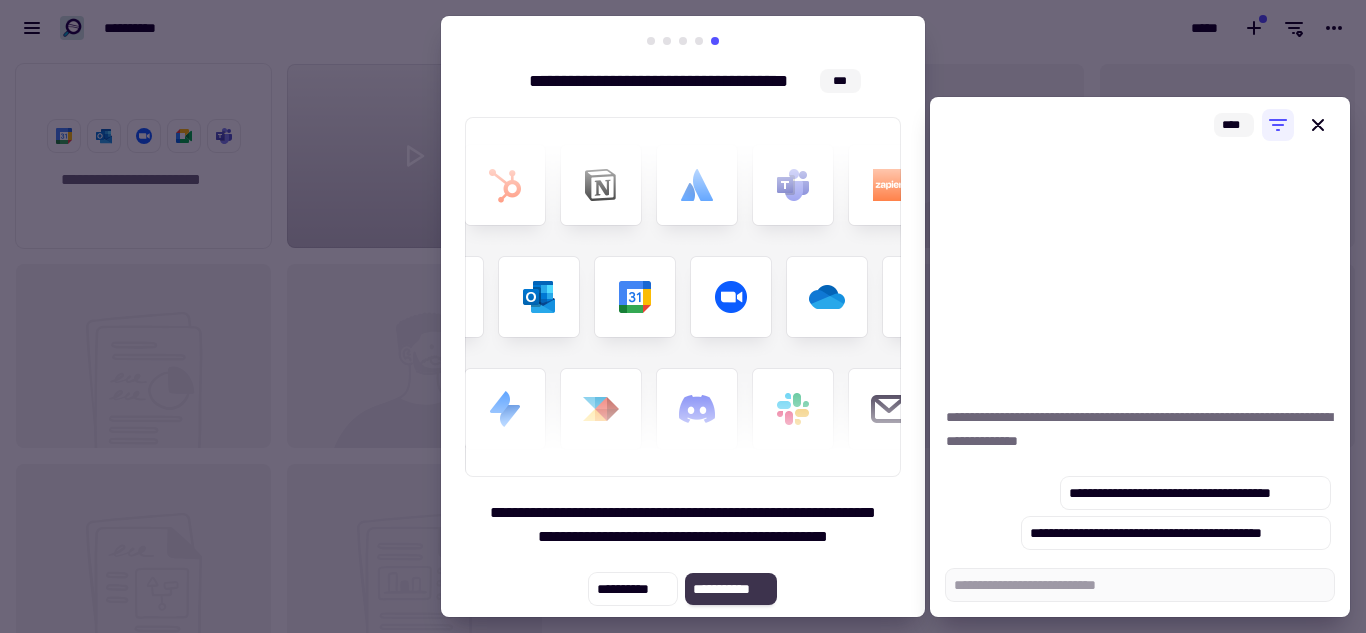 click on "**********" 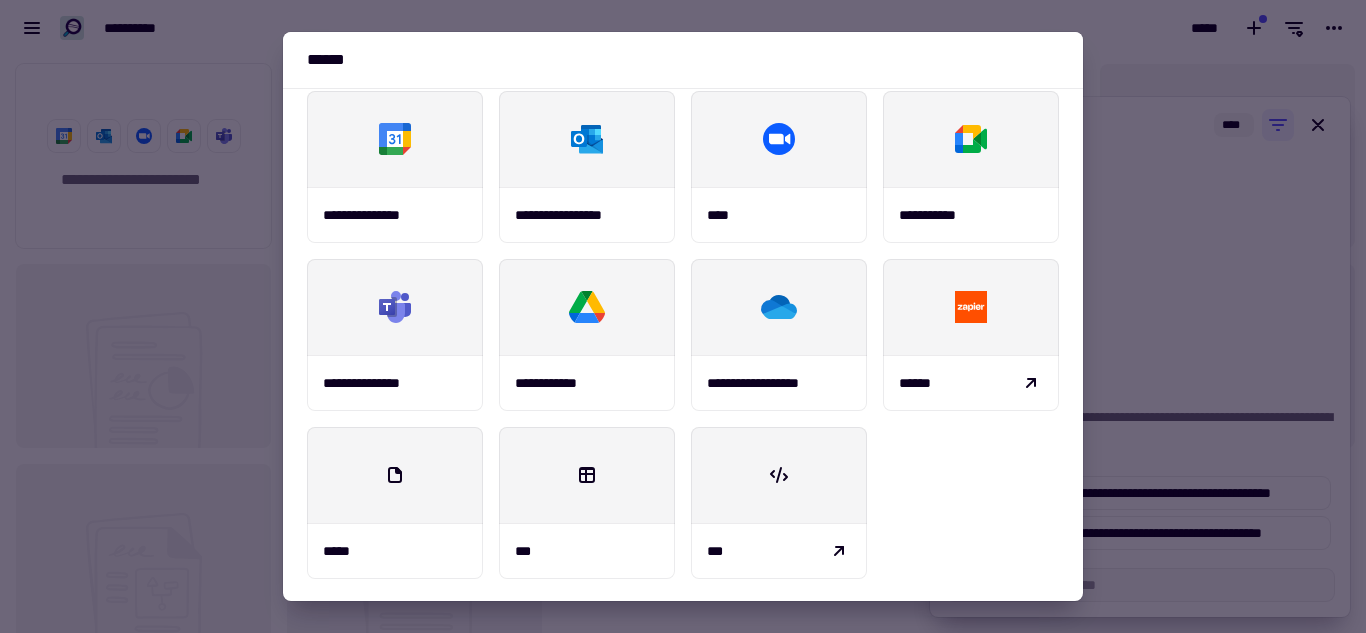 scroll, scrollTop: 265, scrollLeft: 0, axis: vertical 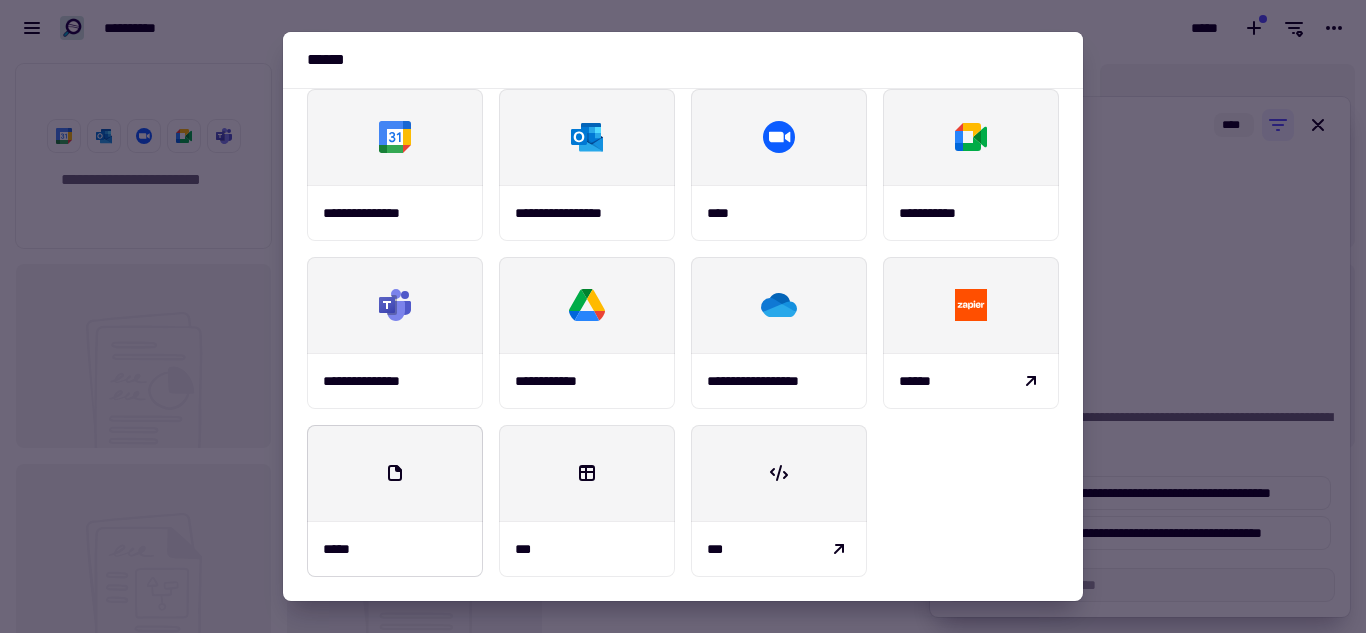 click at bounding box center [395, 473] 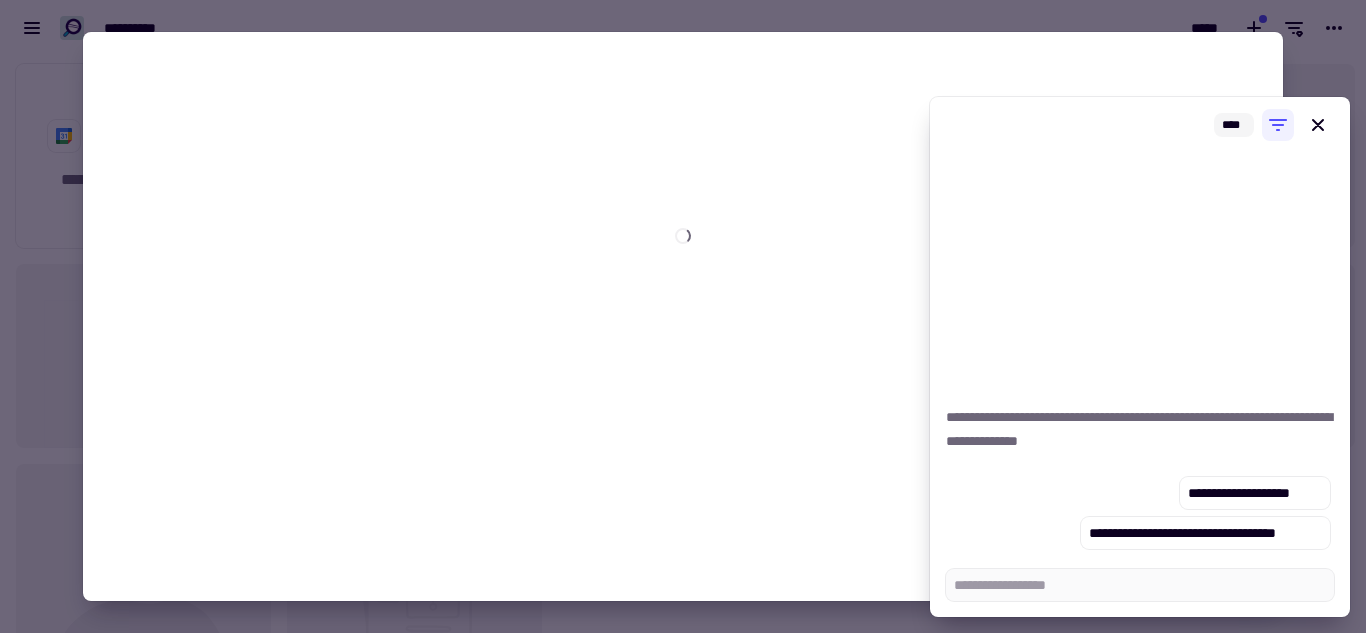 type on "*" 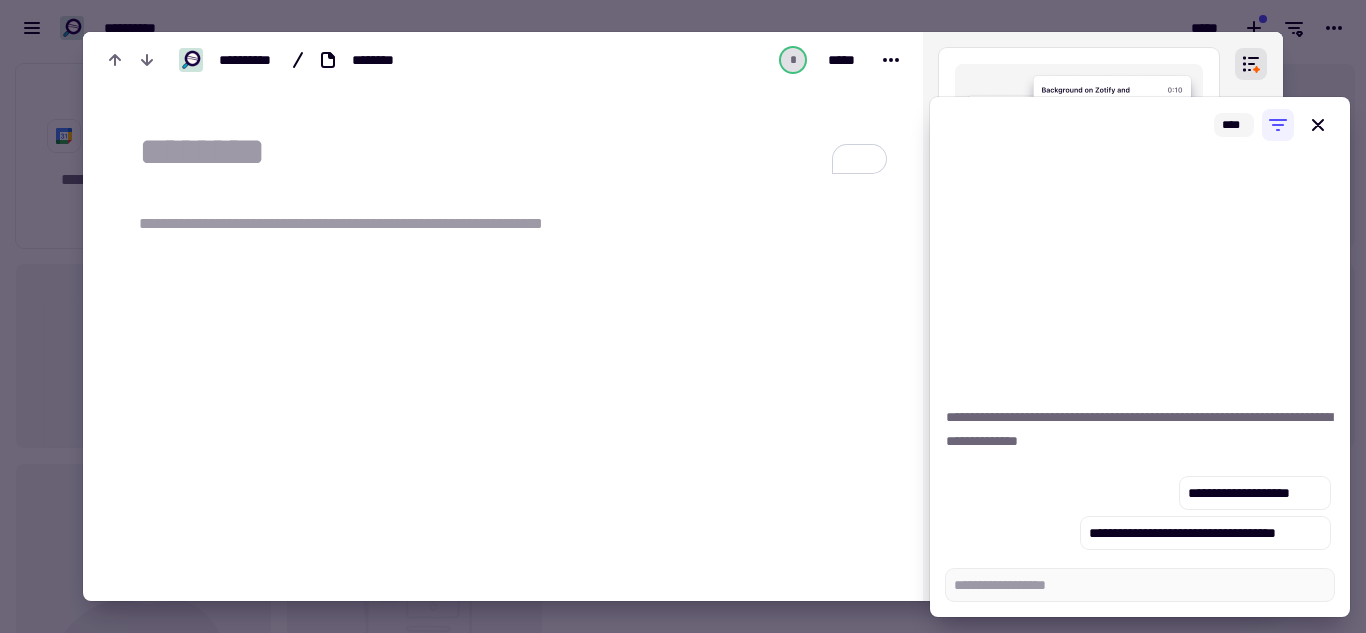 paste on "**********" 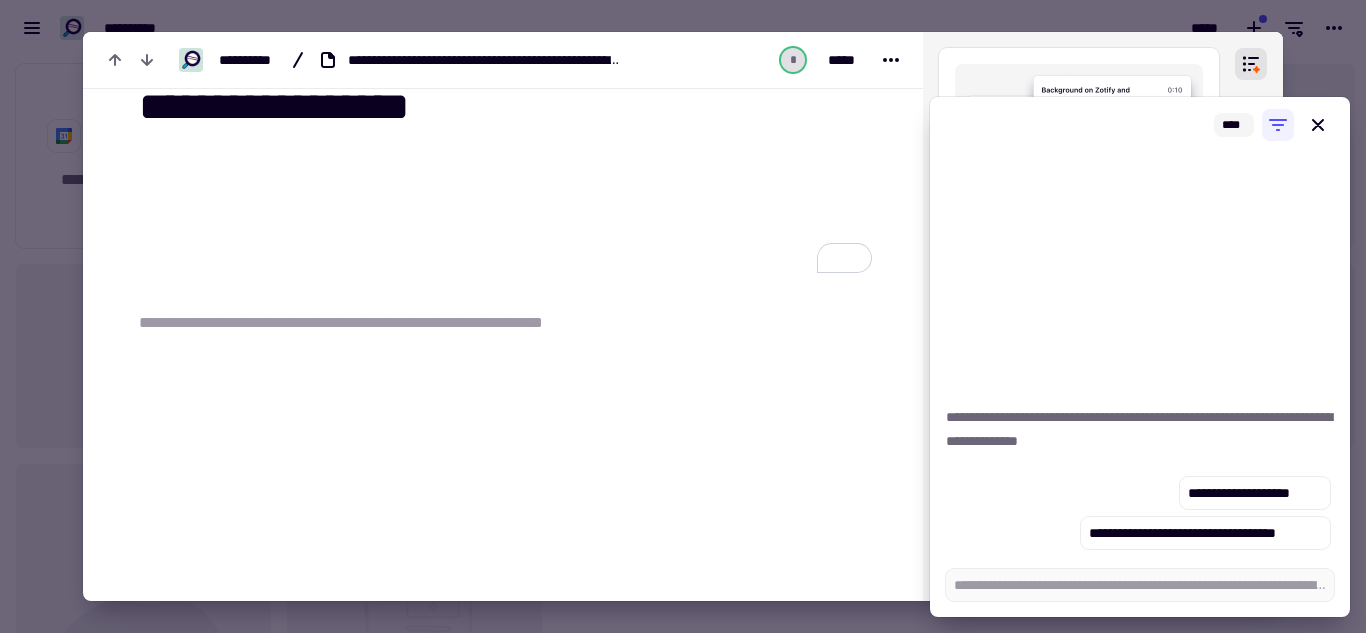 scroll, scrollTop: 249, scrollLeft: 0, axis: vertical 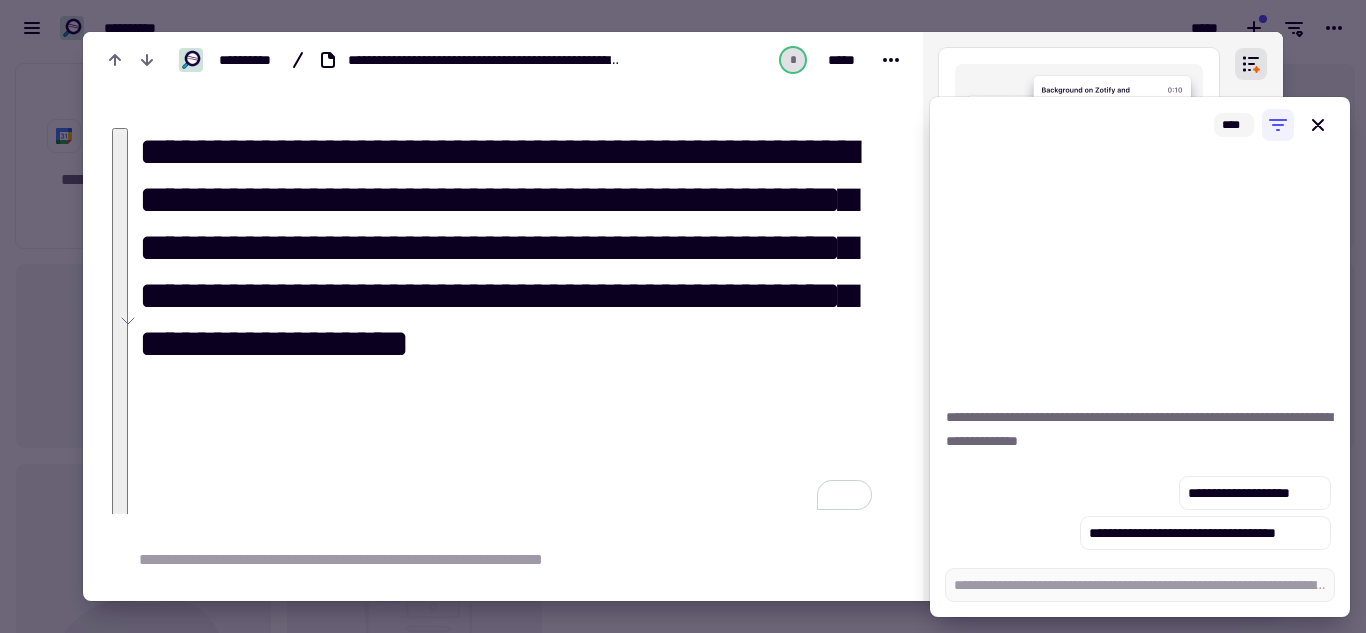 type on "*" 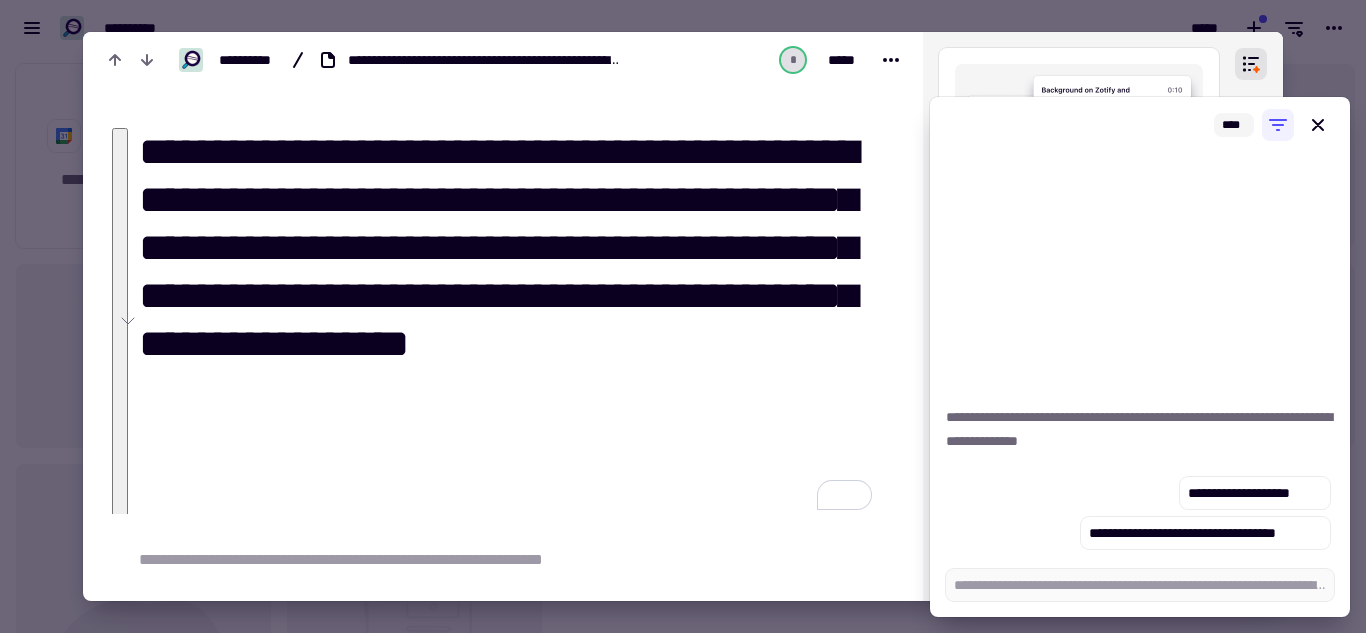 type 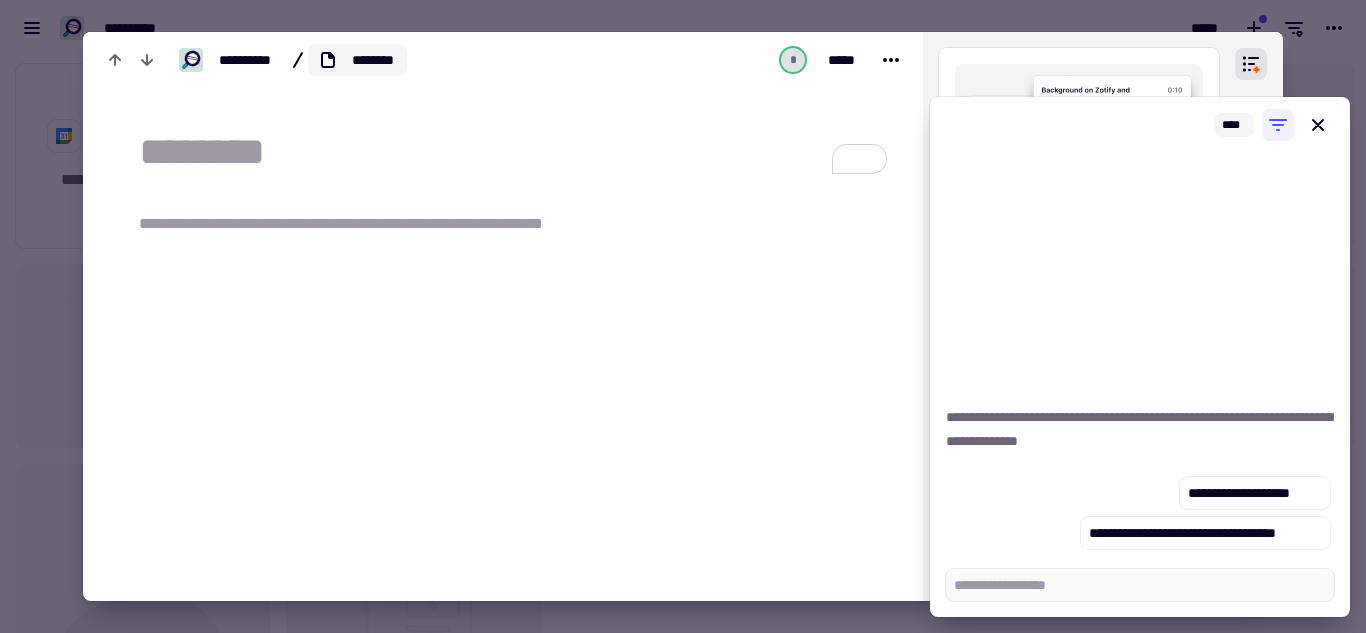 click on "********" 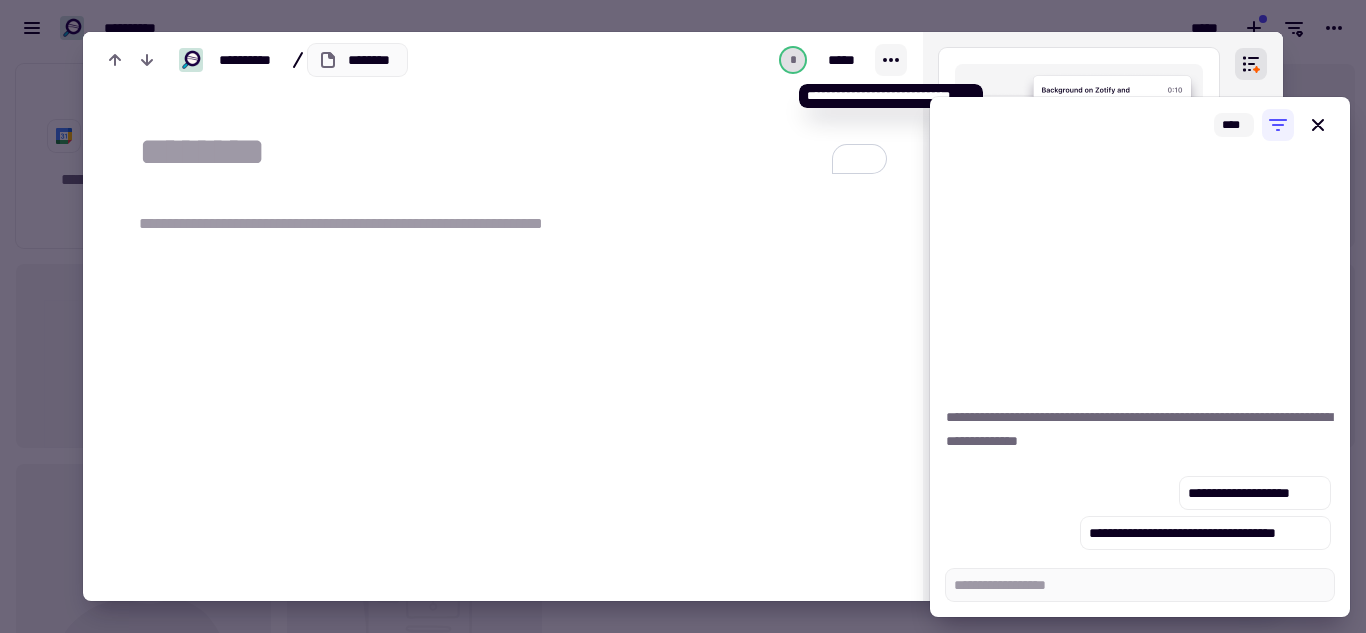 click 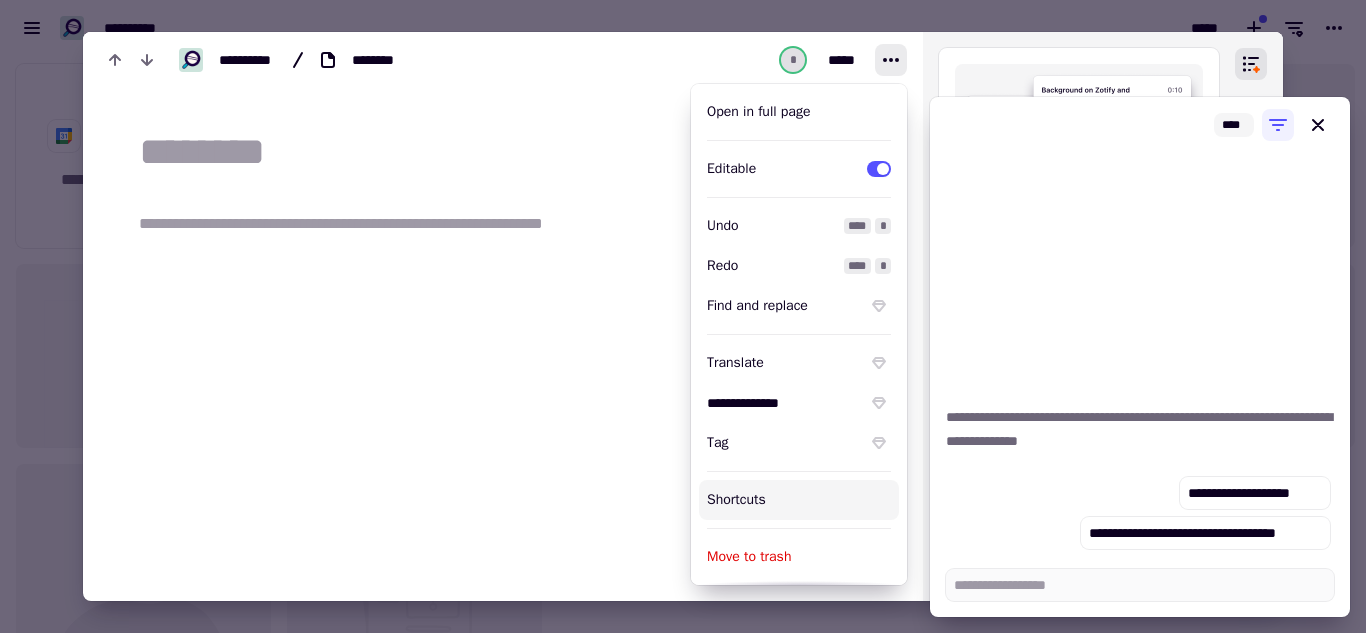 click on "**********" at bounding box center (503, 302) 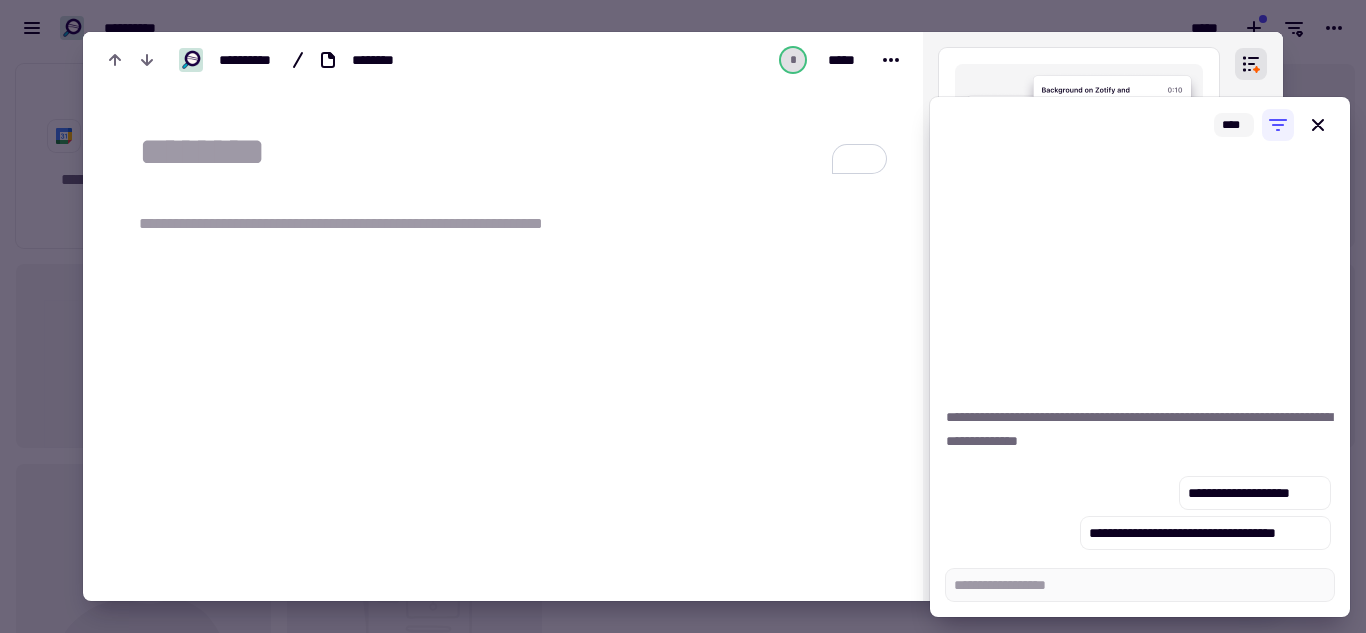 click on "**********" at bounding box center (375, 224) 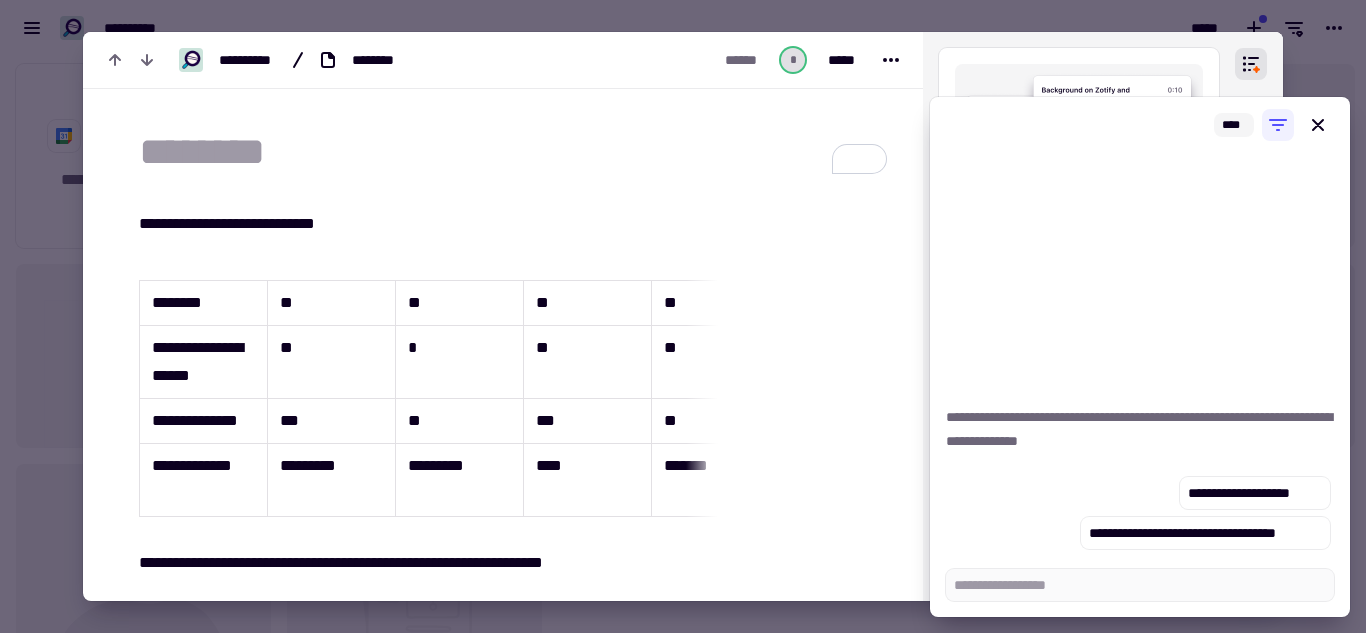 scroll, scrollTop: 1633, scrollLeft: 0, axis: vertical 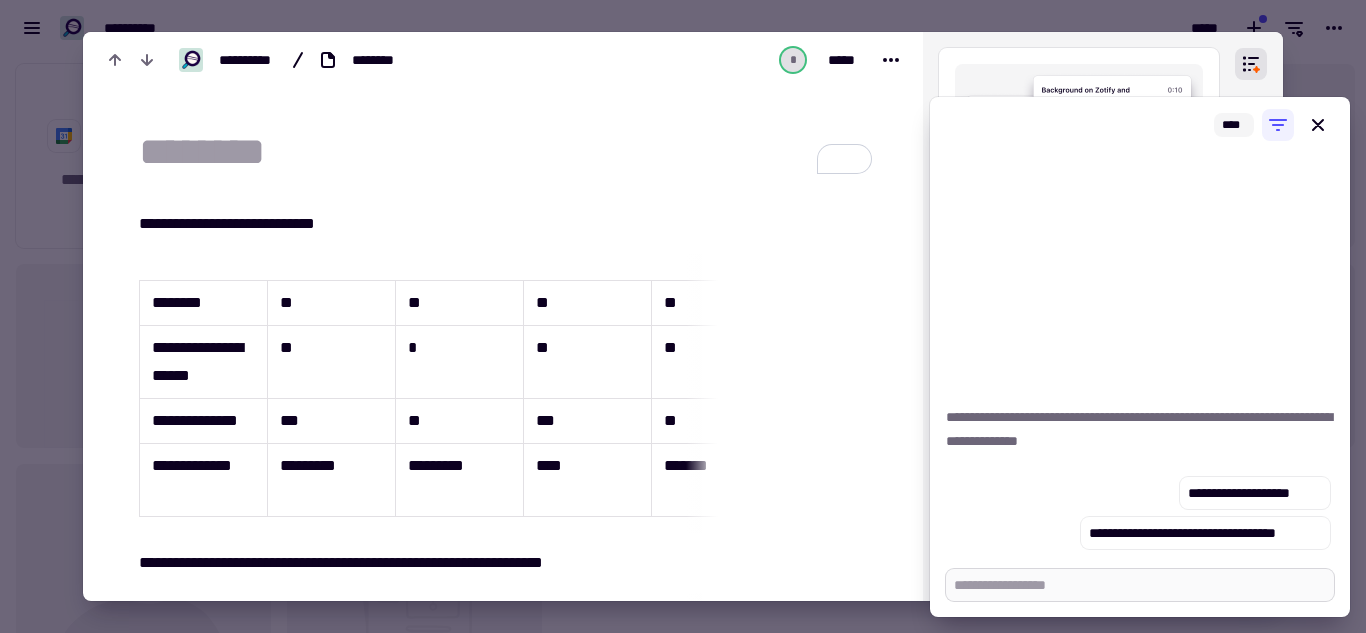 click at bounding box center [1140, 585] 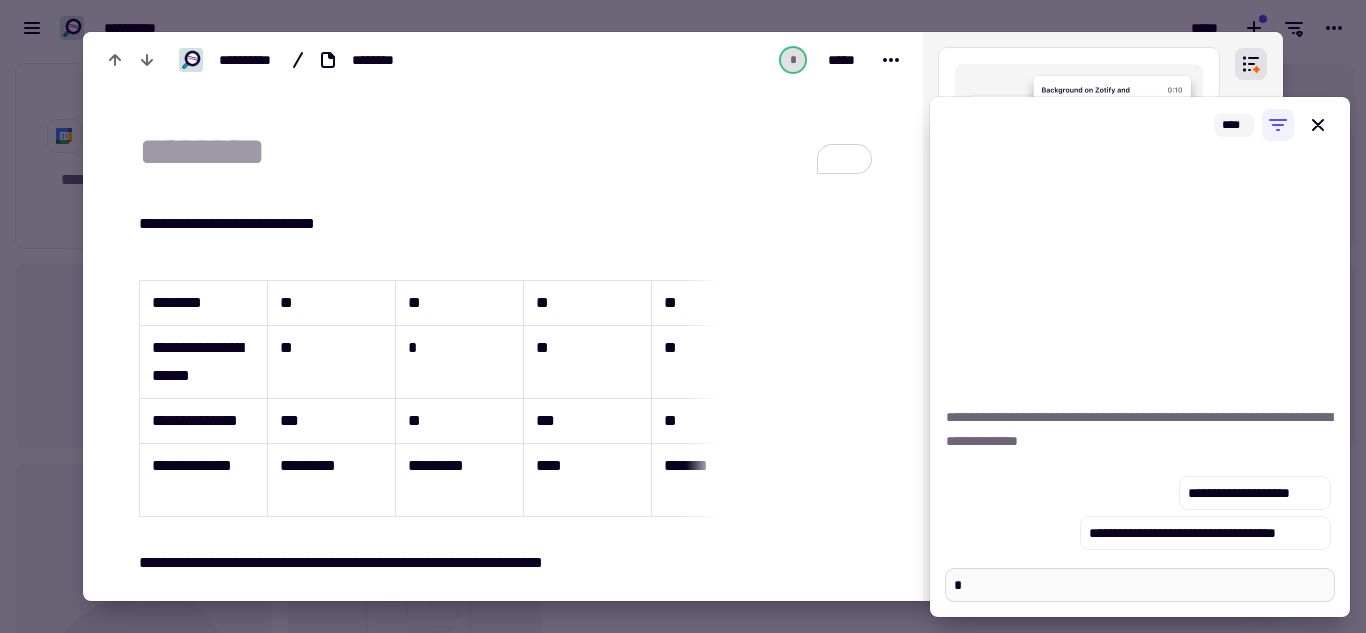 type on "*" 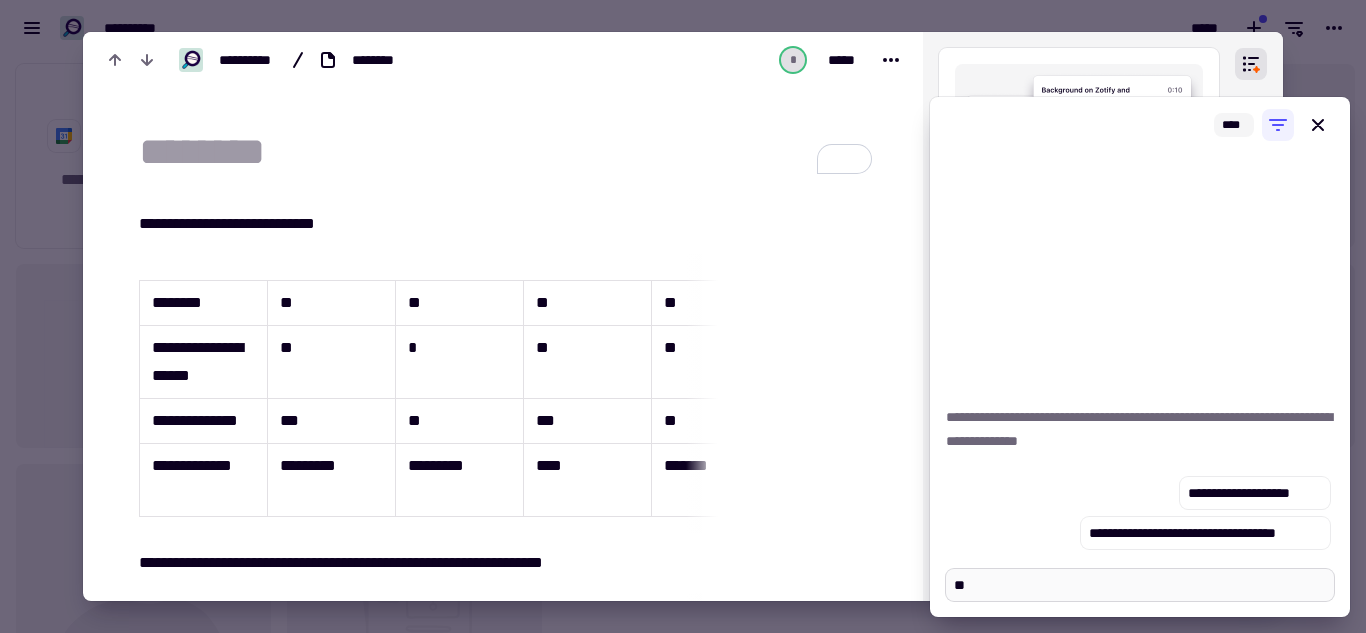 type on "*" 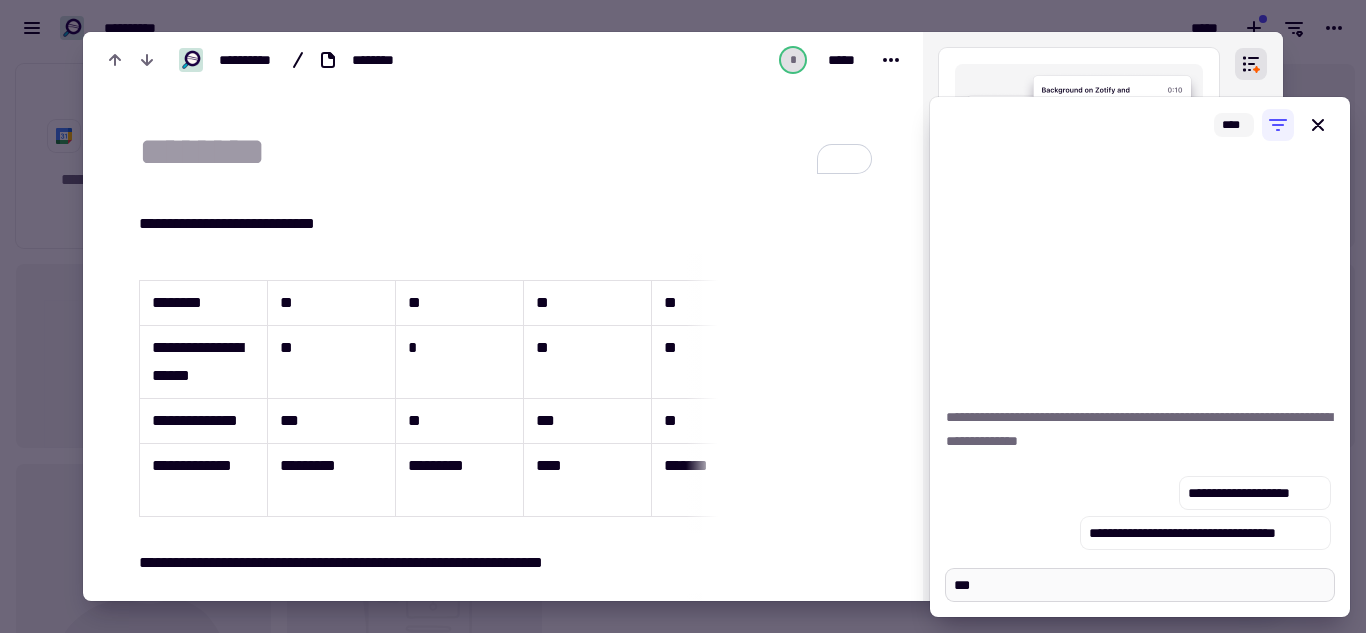 type on "*" 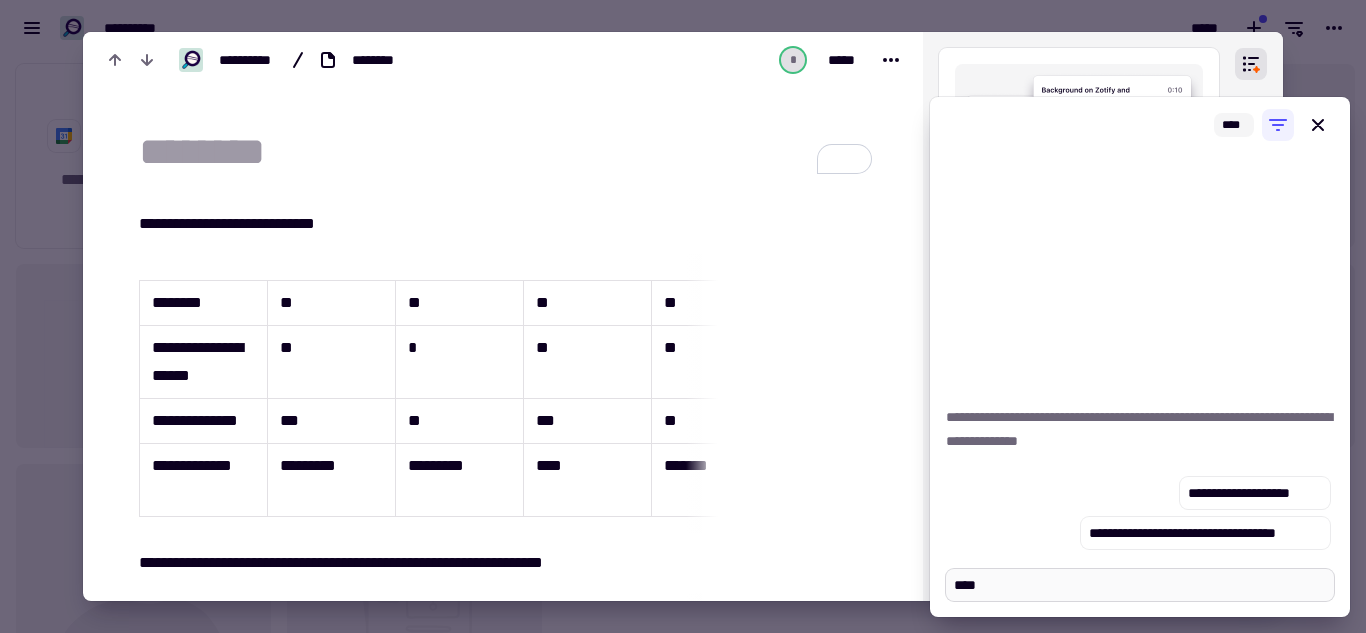 type on "*" 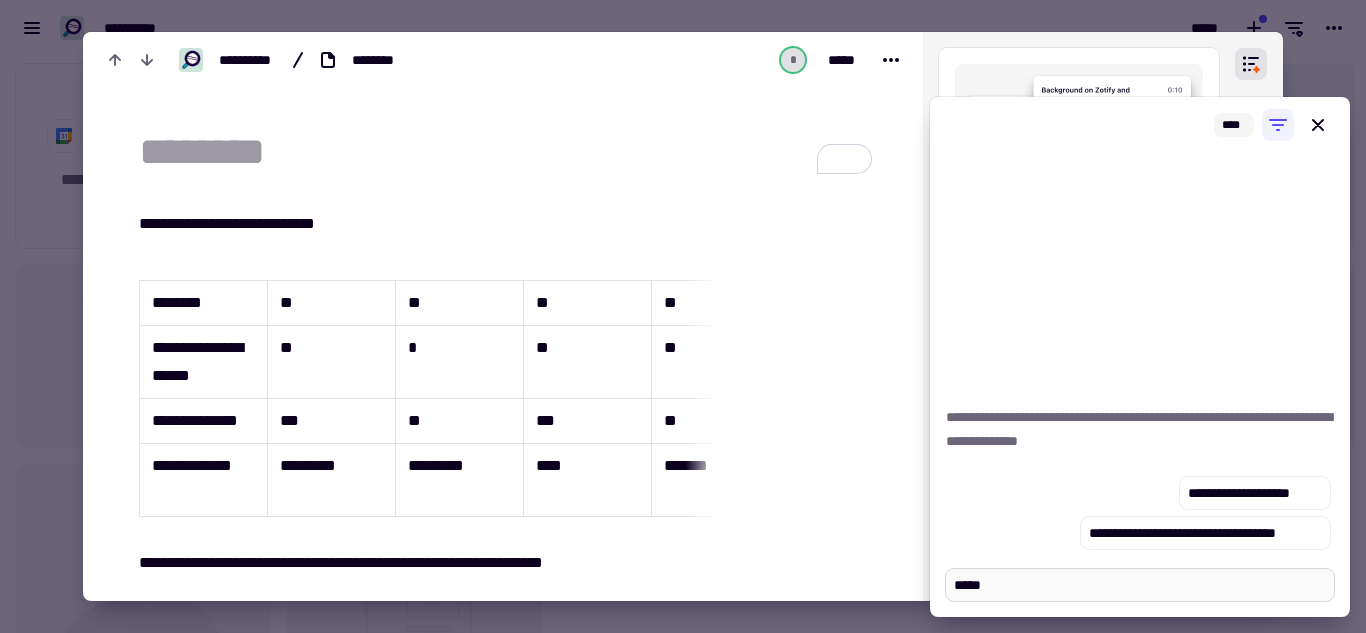 type on "*" 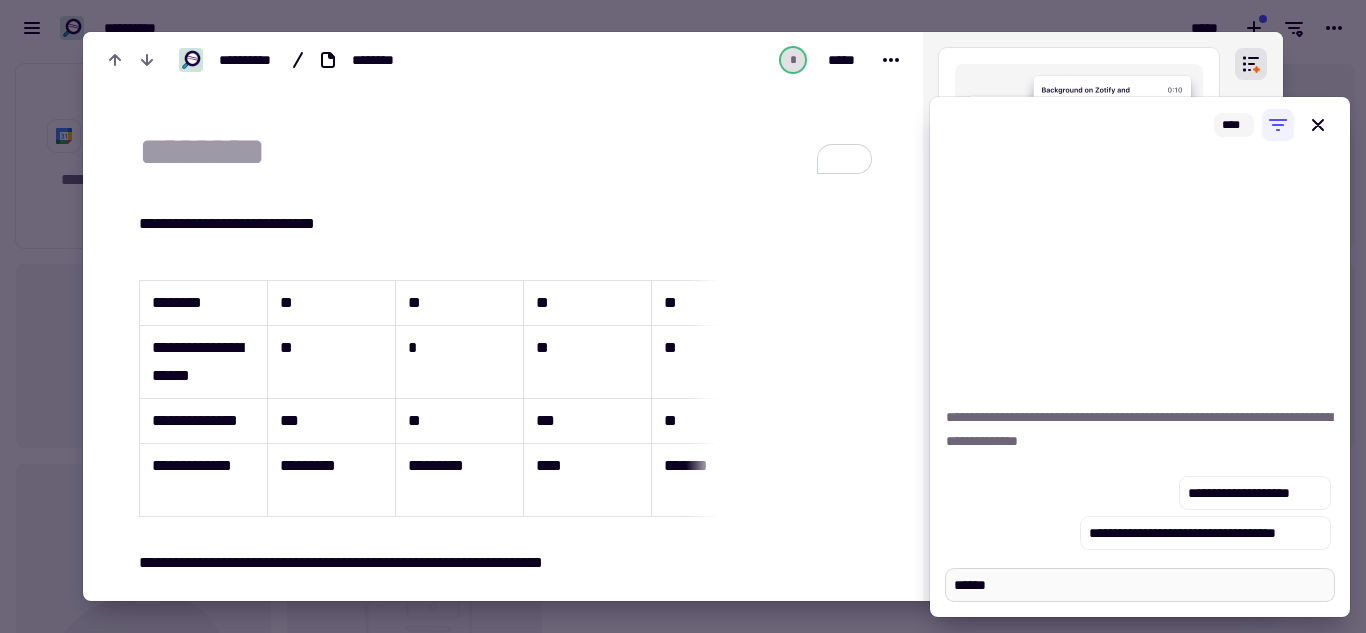 type on "*" 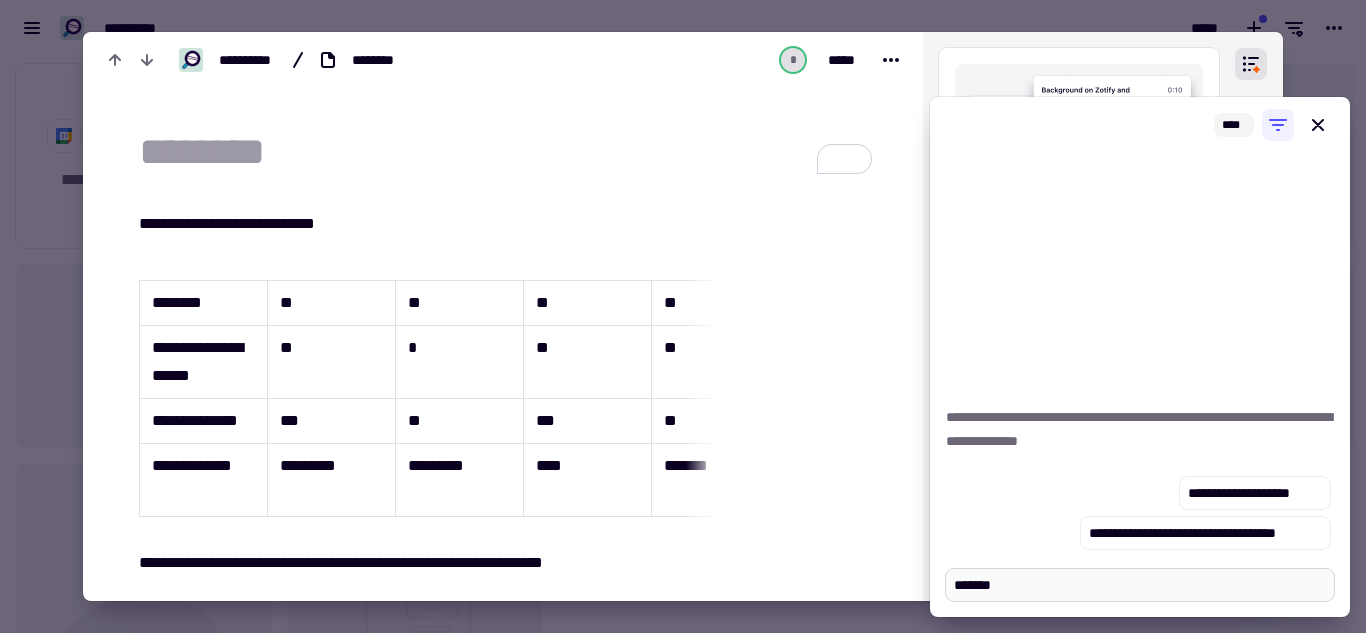 type on "*" 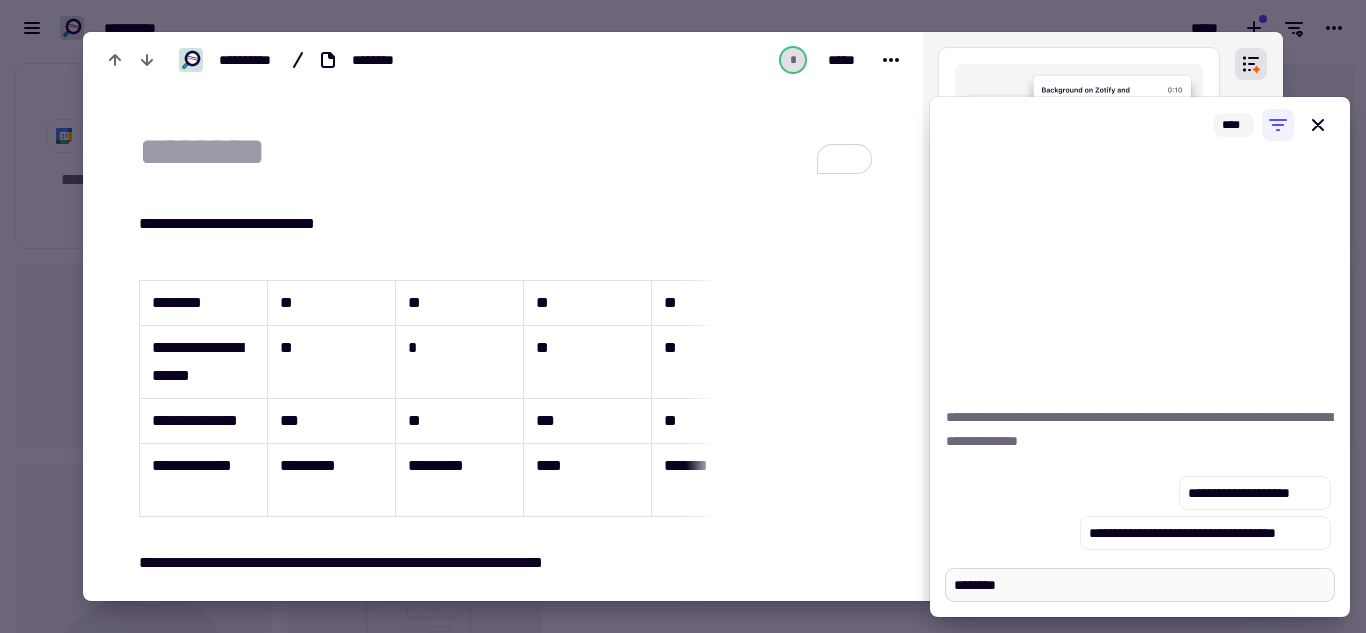 type on "*" 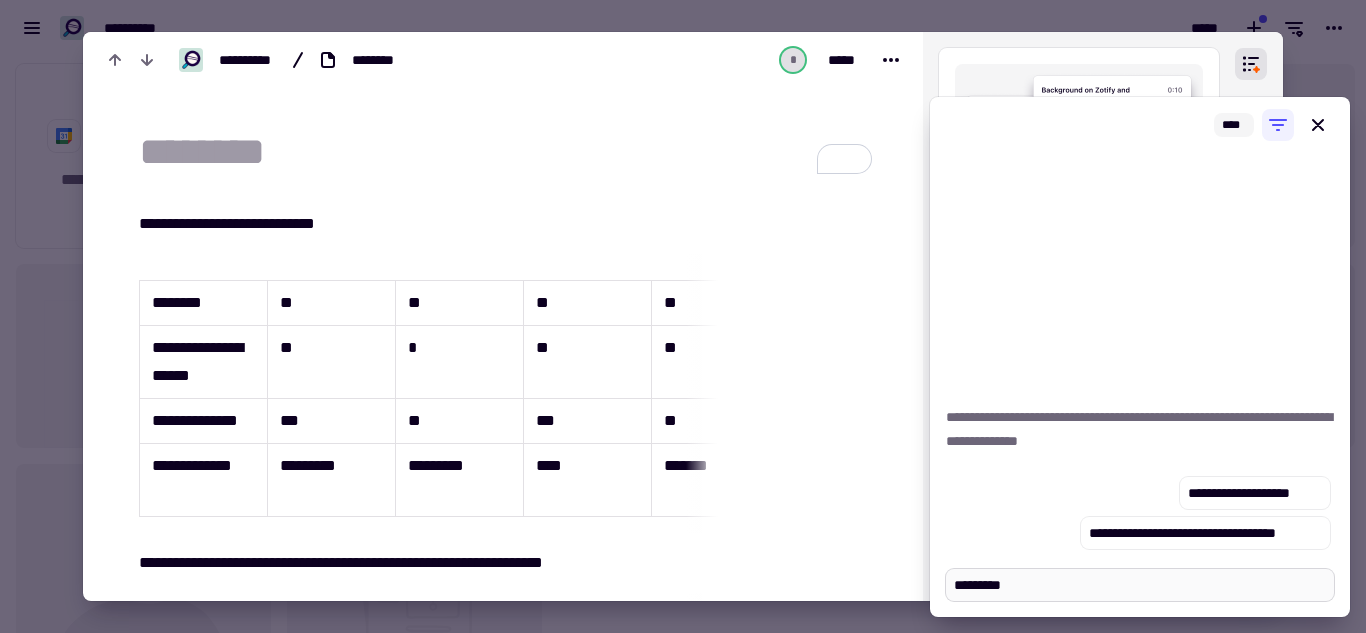 type on "*" 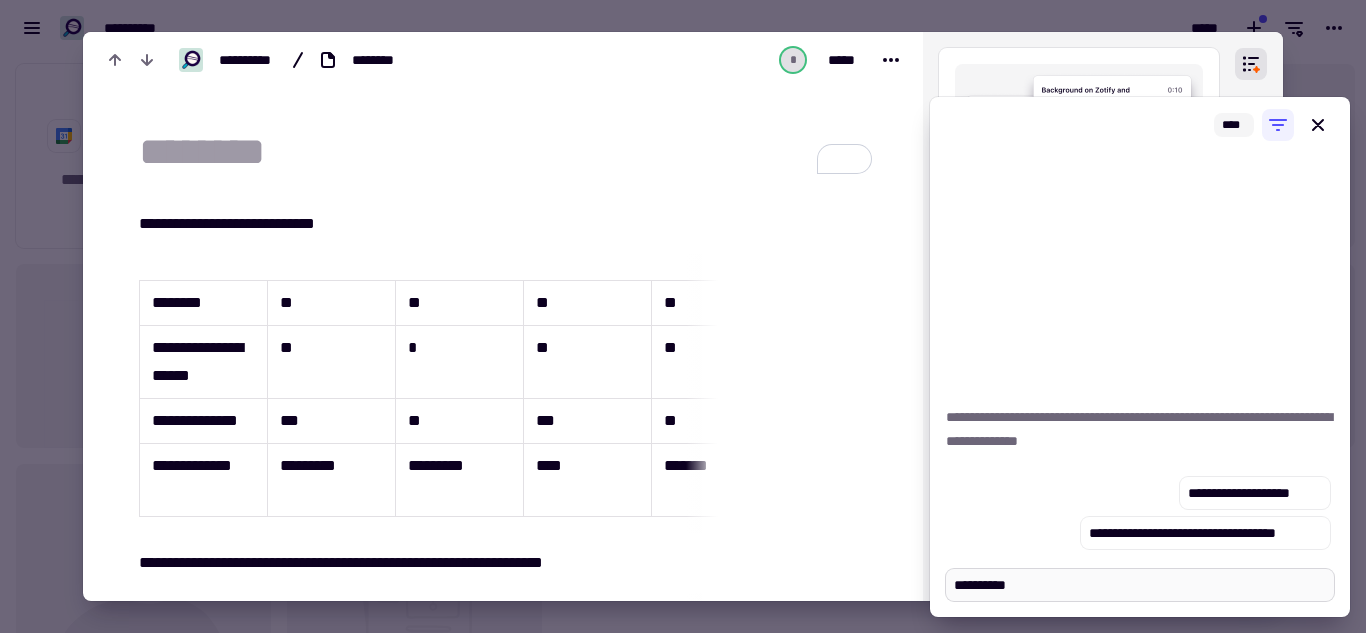 type on "*" 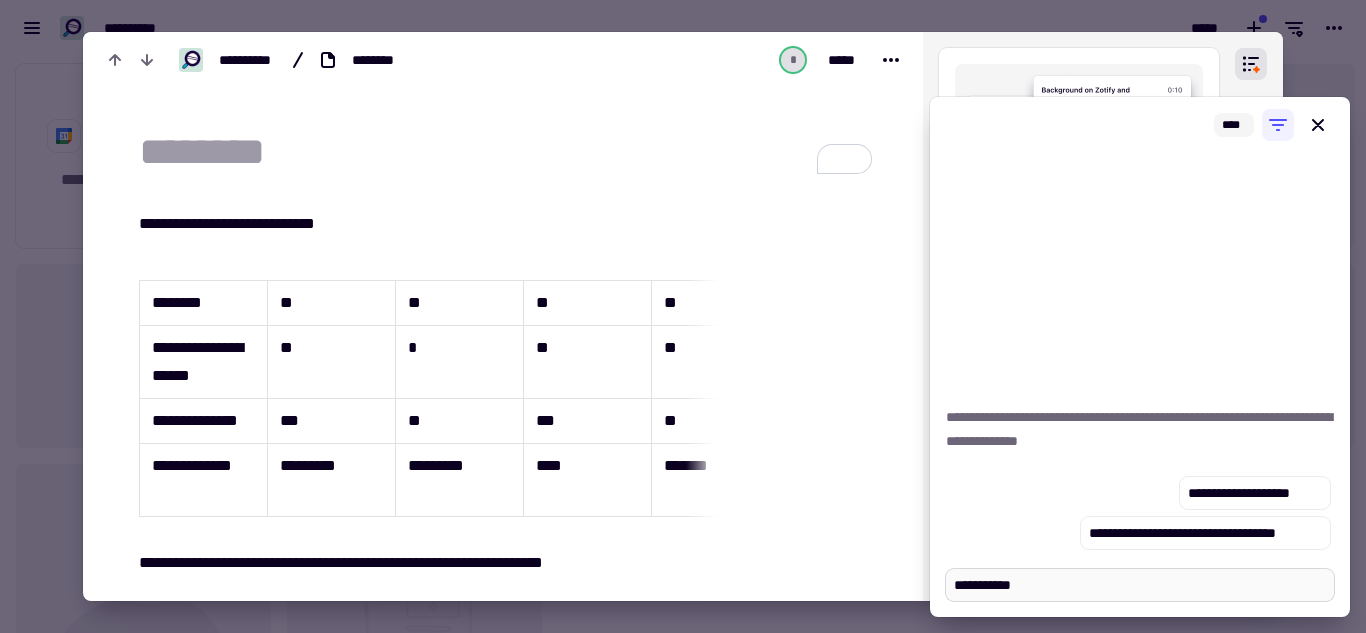 type on "*" 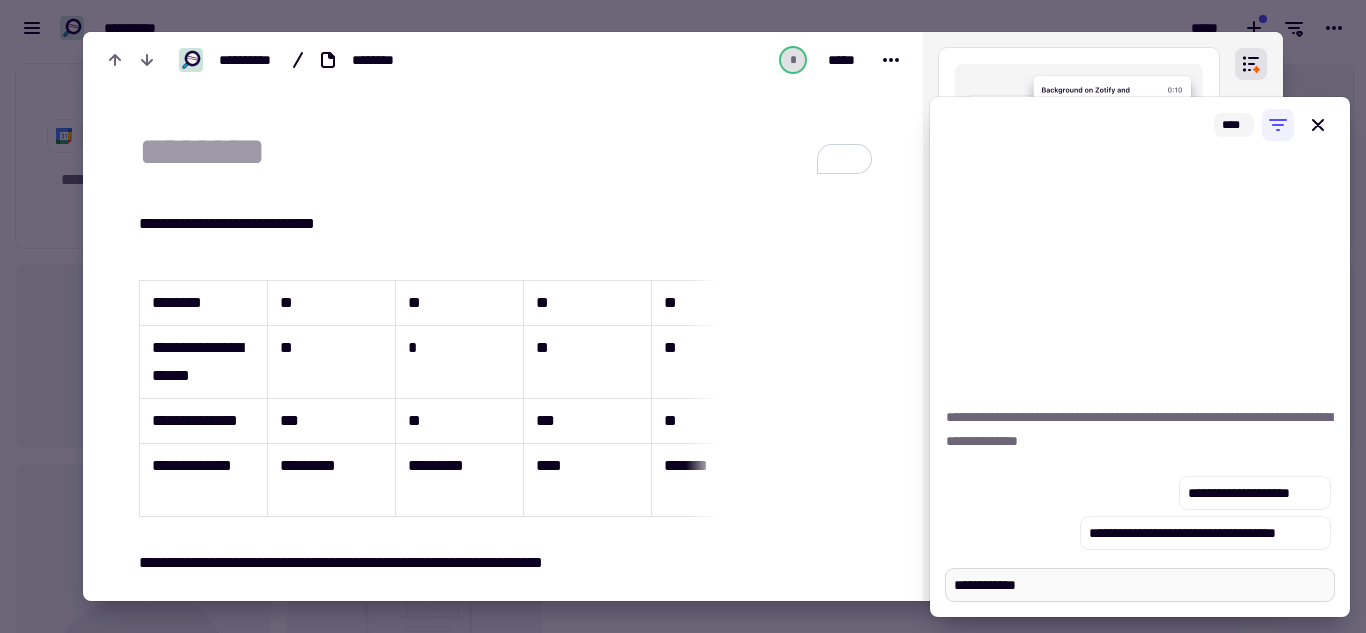 type on "*" 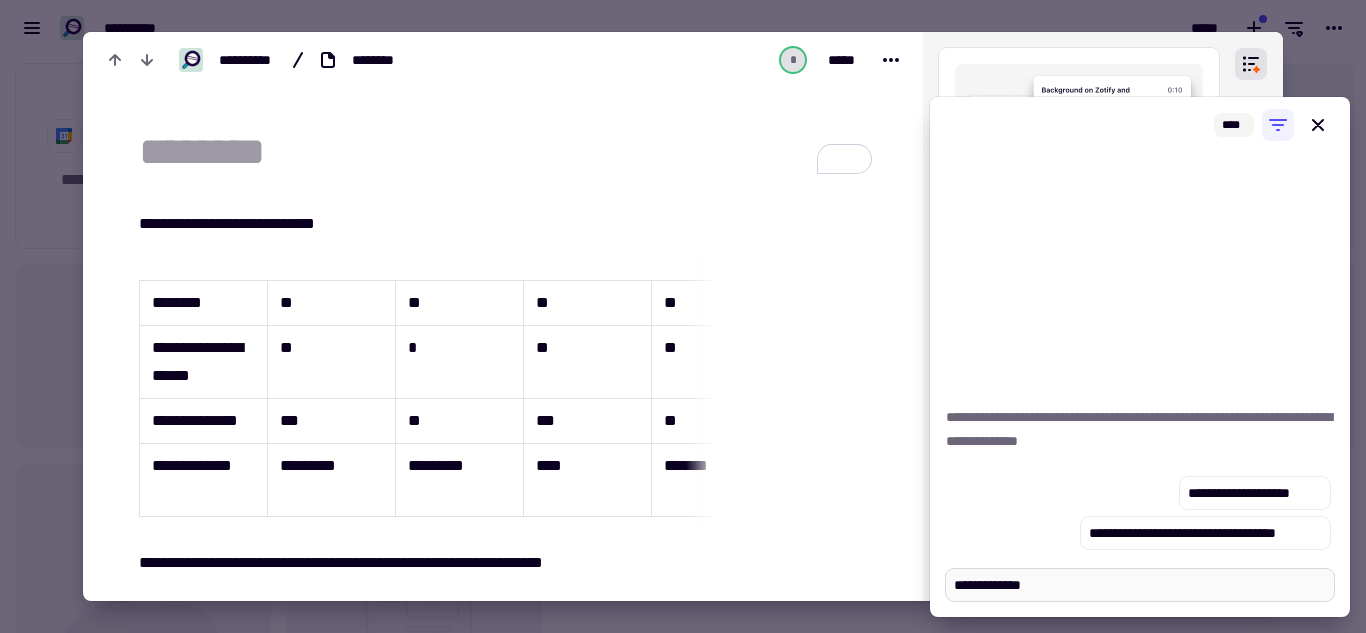 type on "*" 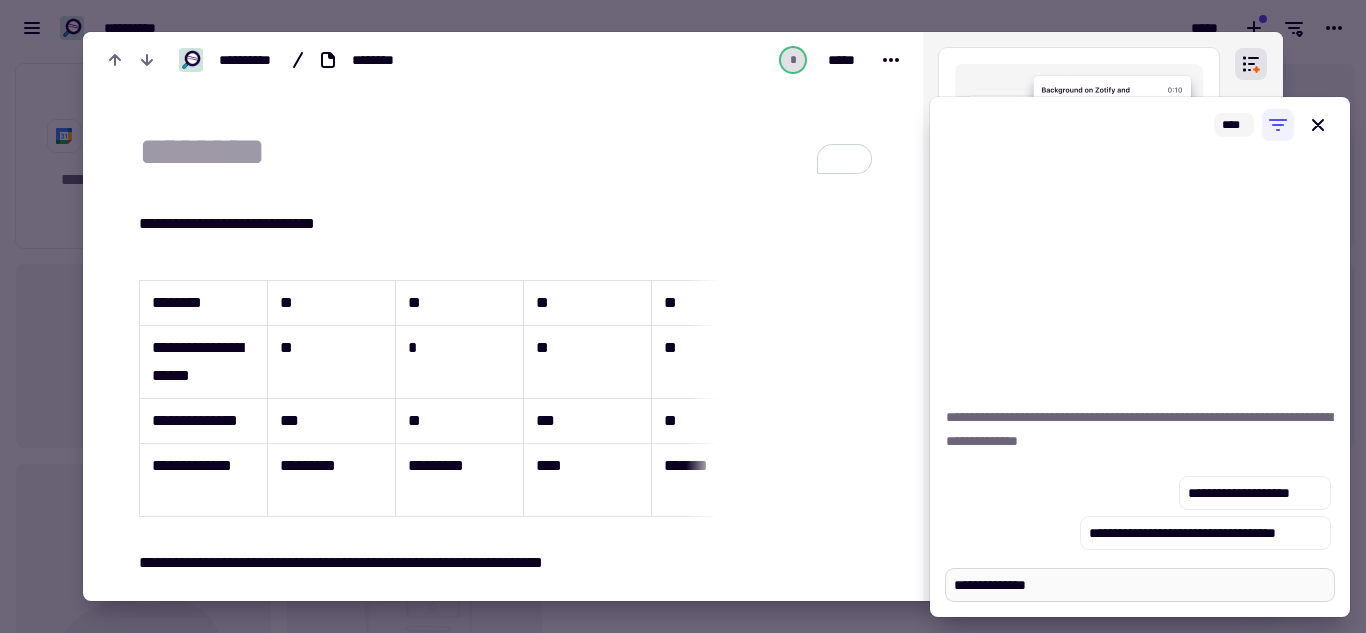 type on "*" 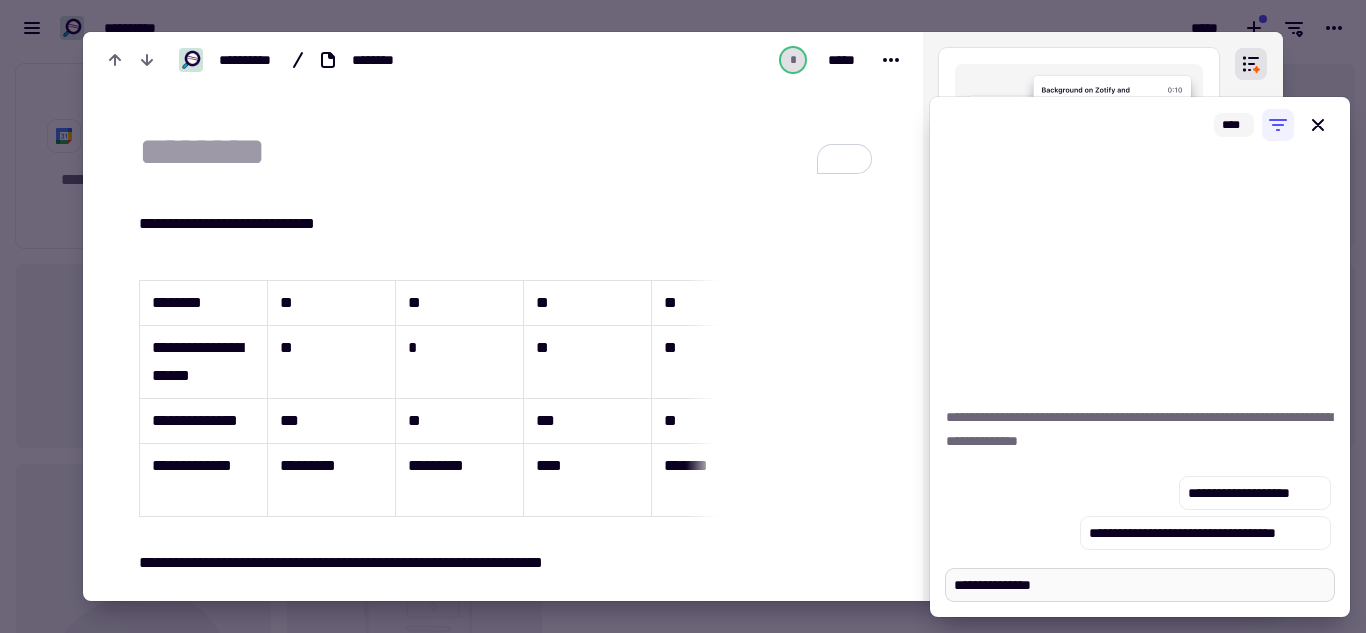 type on "*" 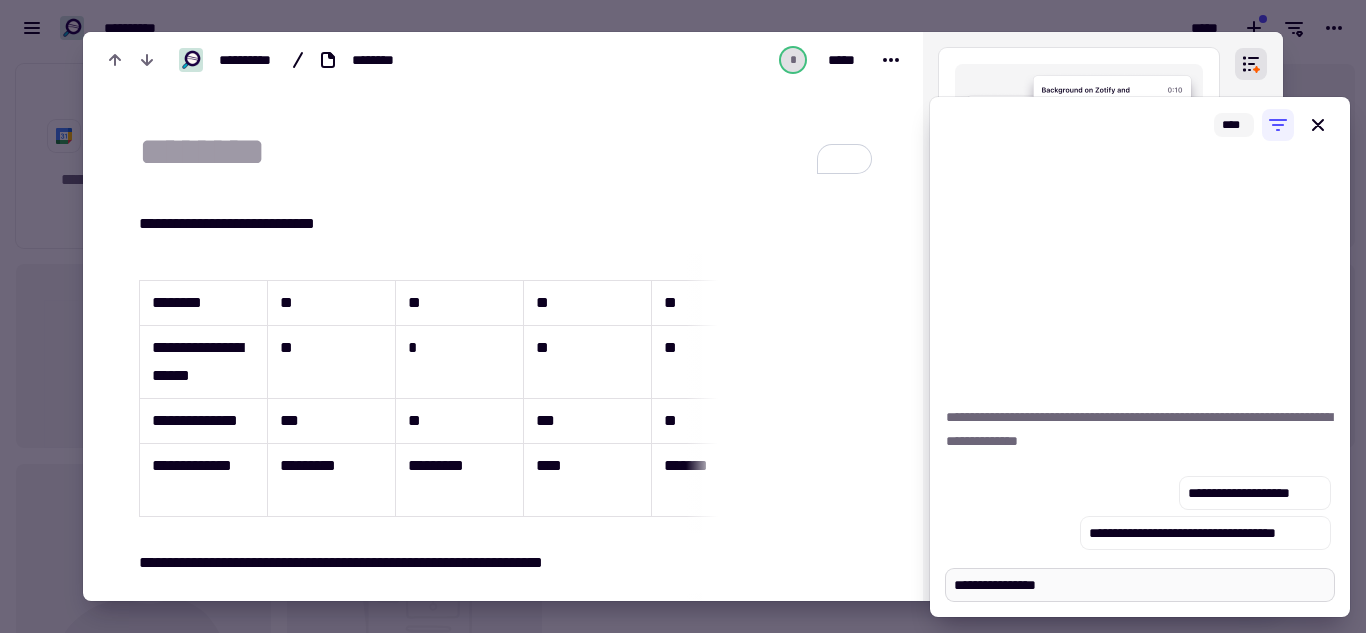 type on "*" 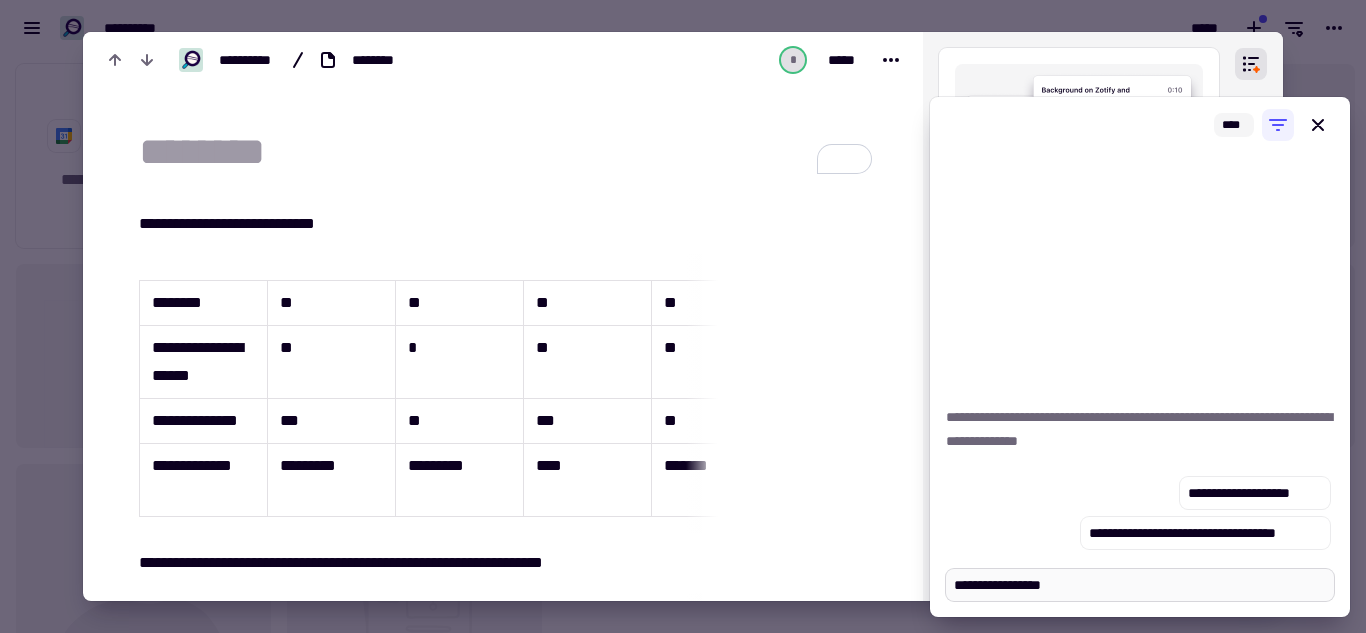 type on "*" 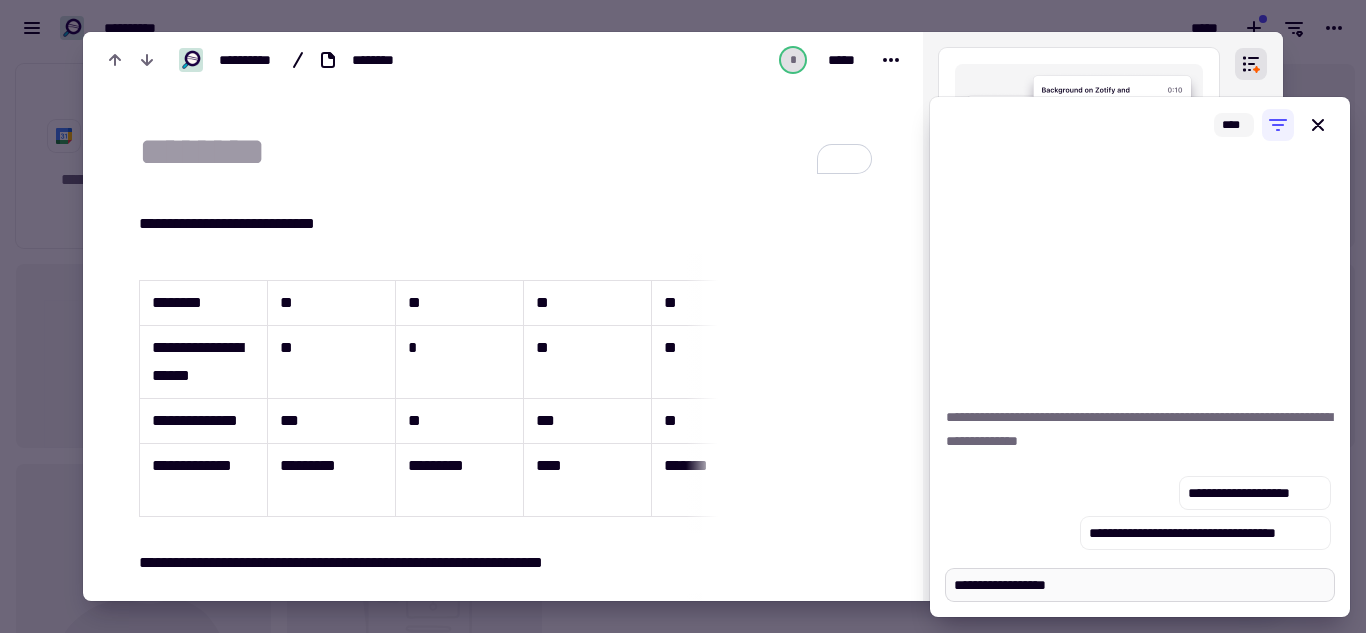 type on "*" 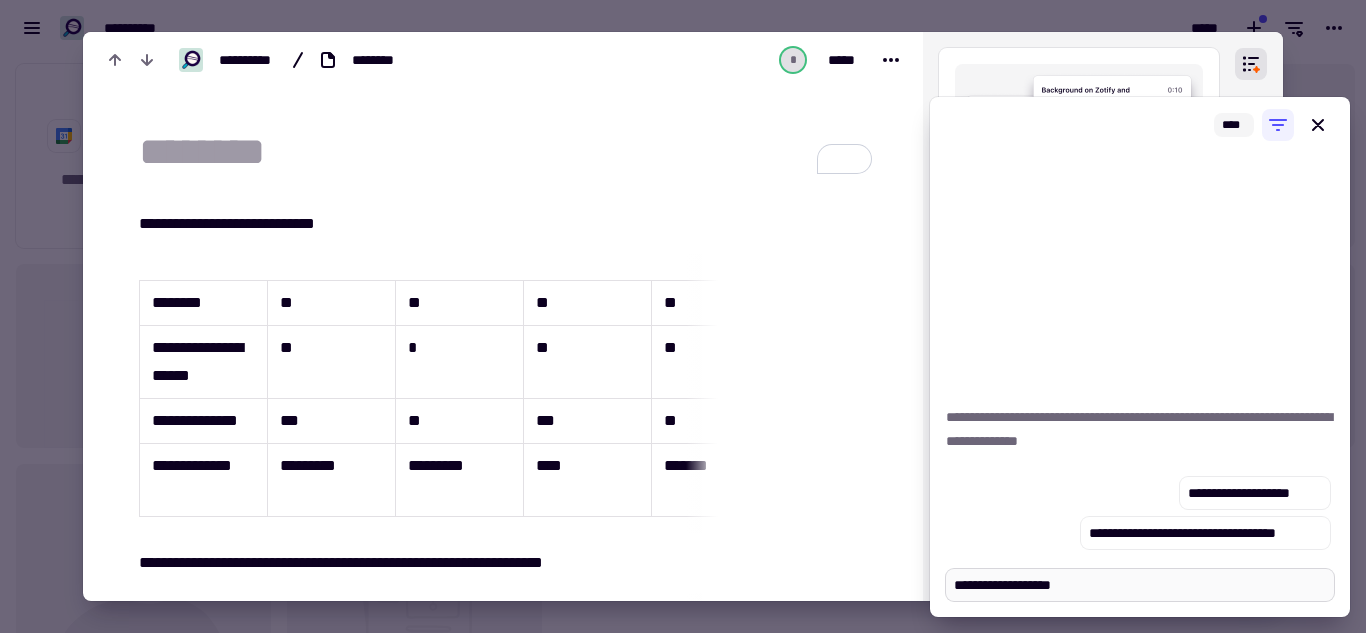 type on "*" 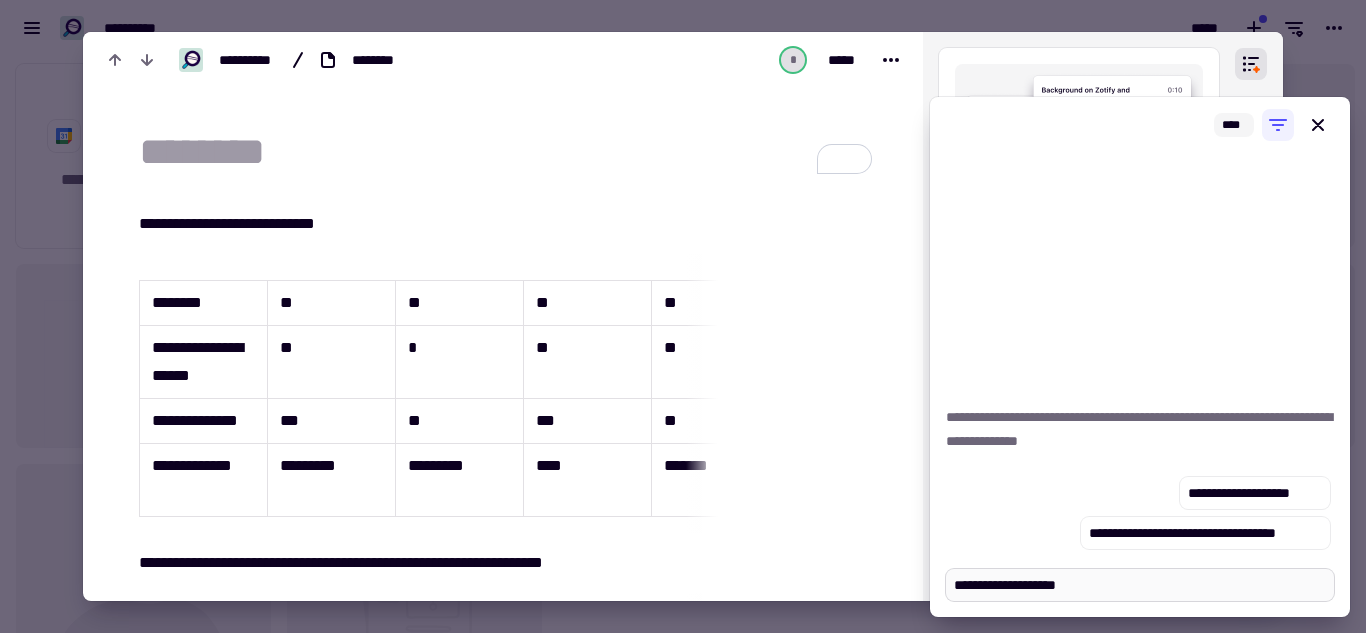 type on "*" 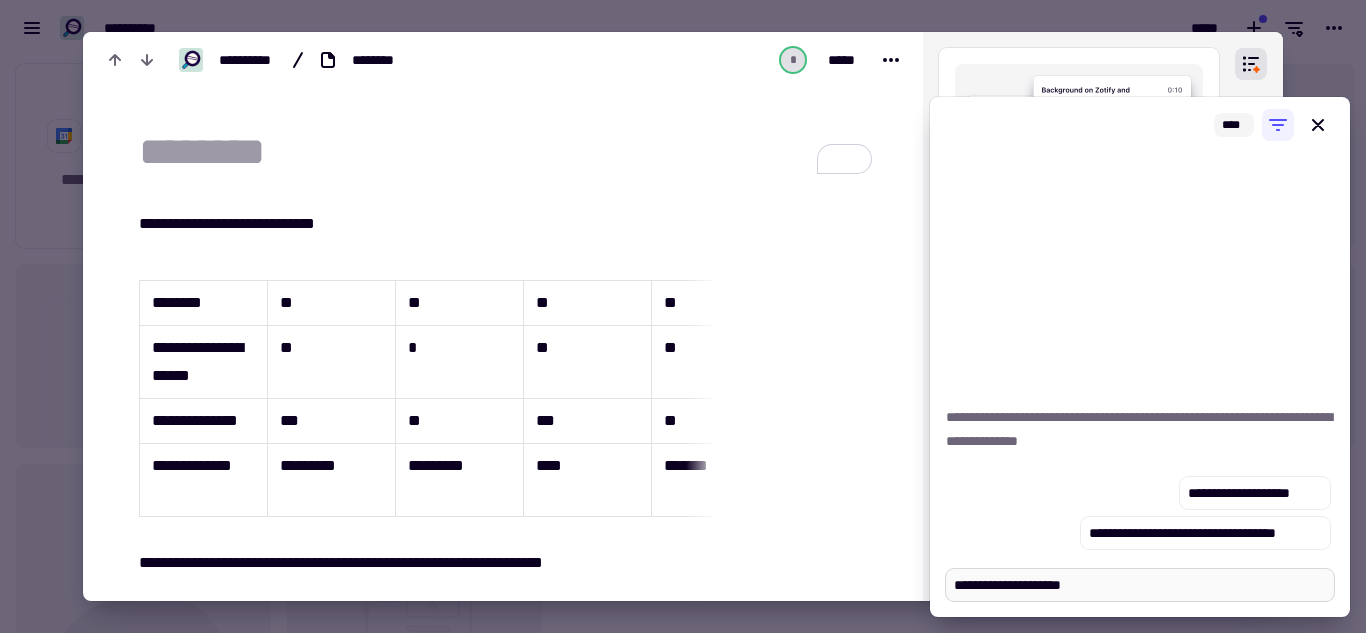 type on "*" 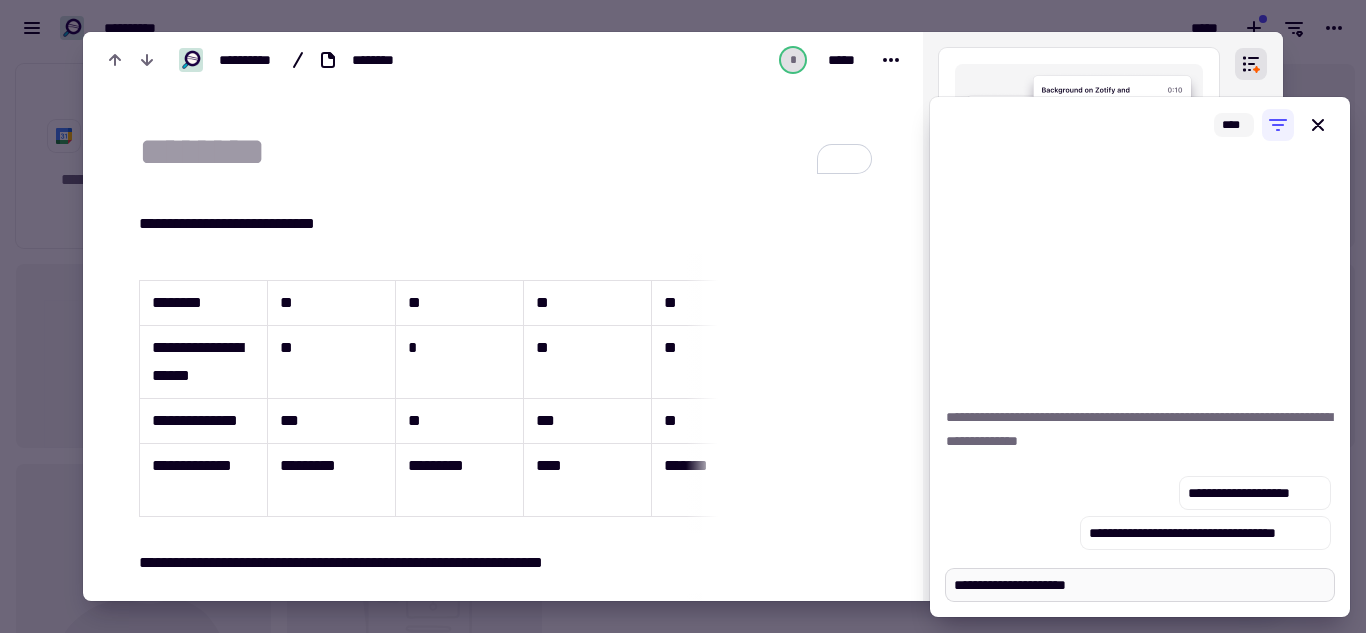 type on "*" 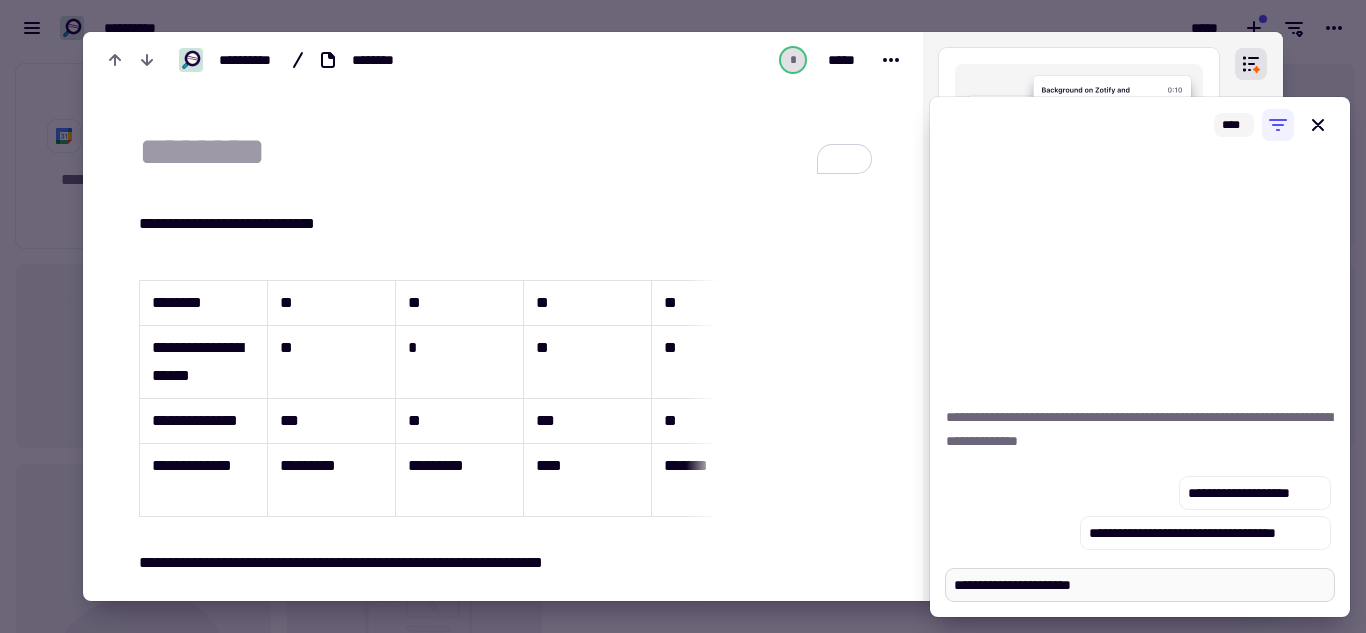 type on "*" 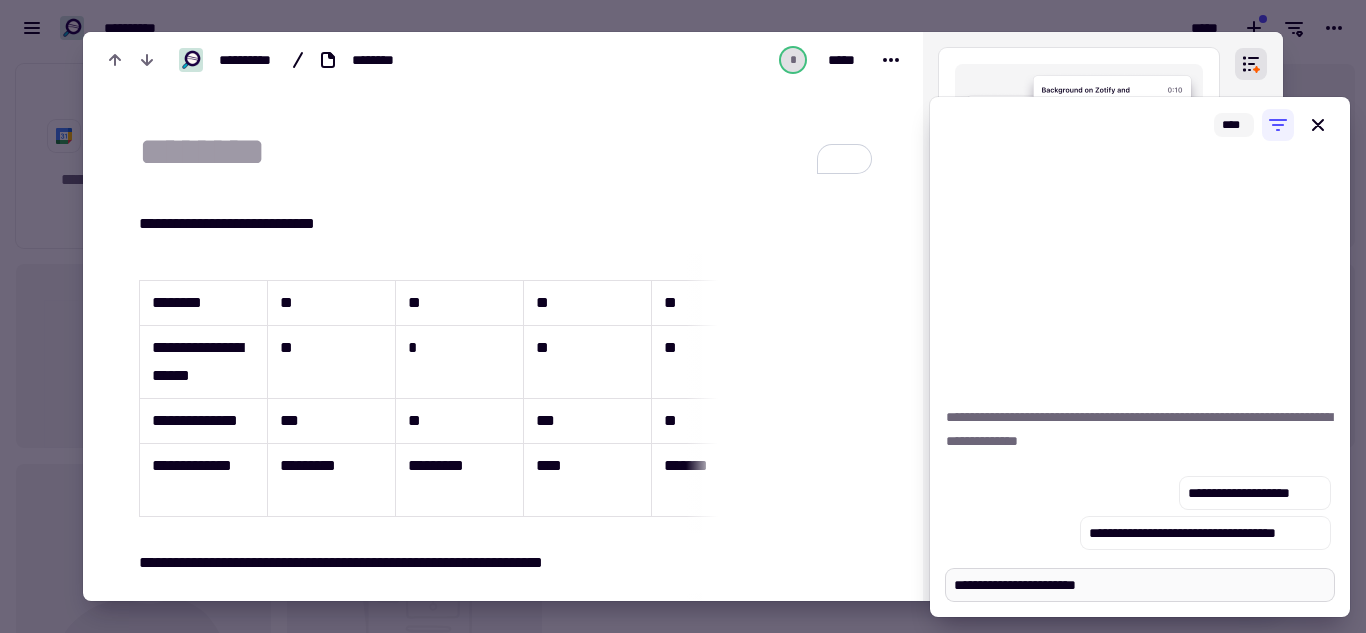 type on "*" 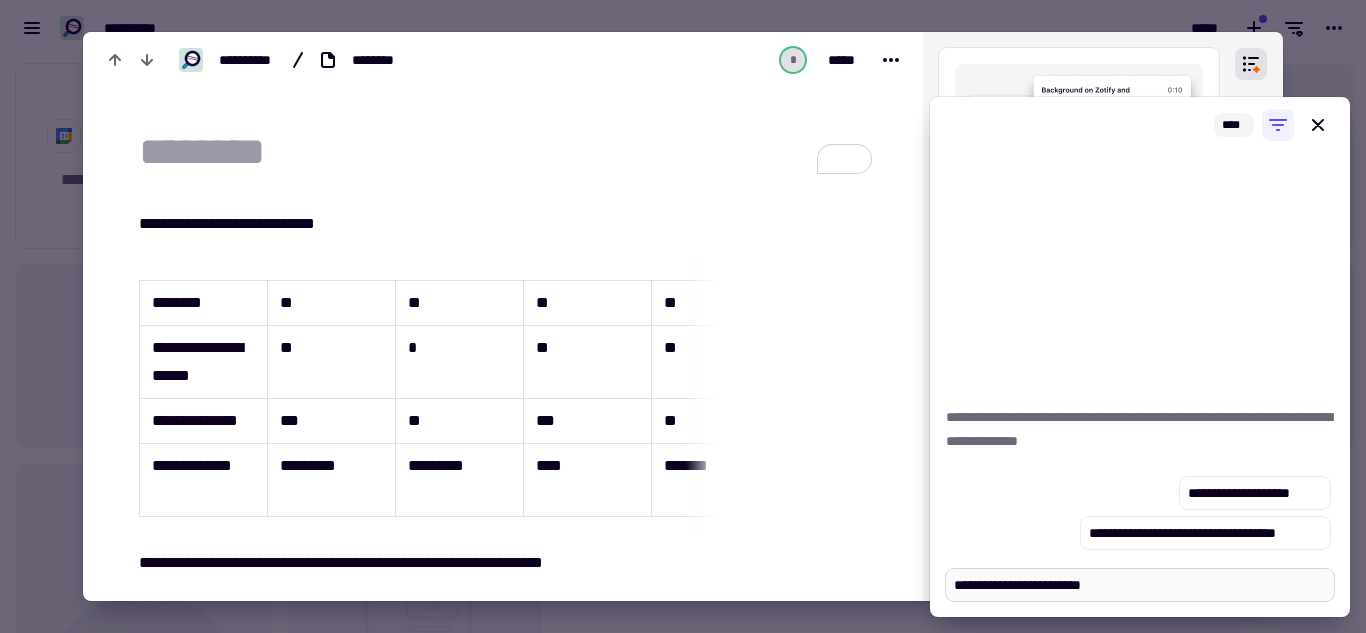 type on "*" 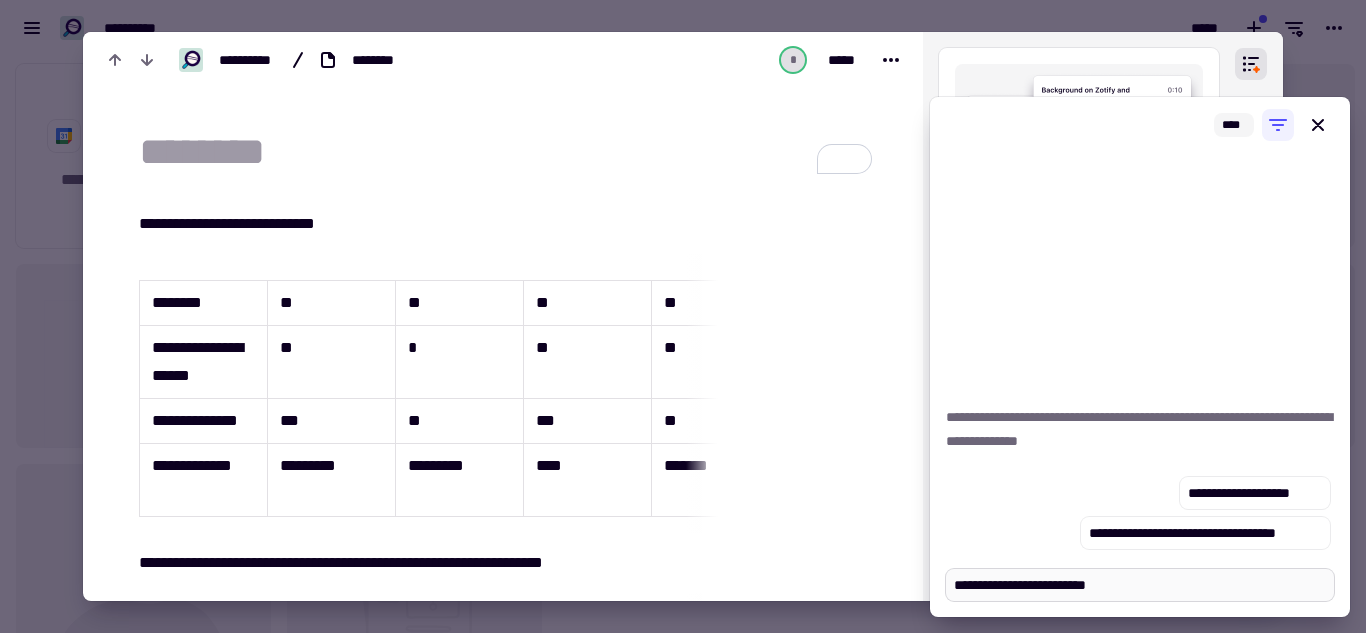 type on "*" 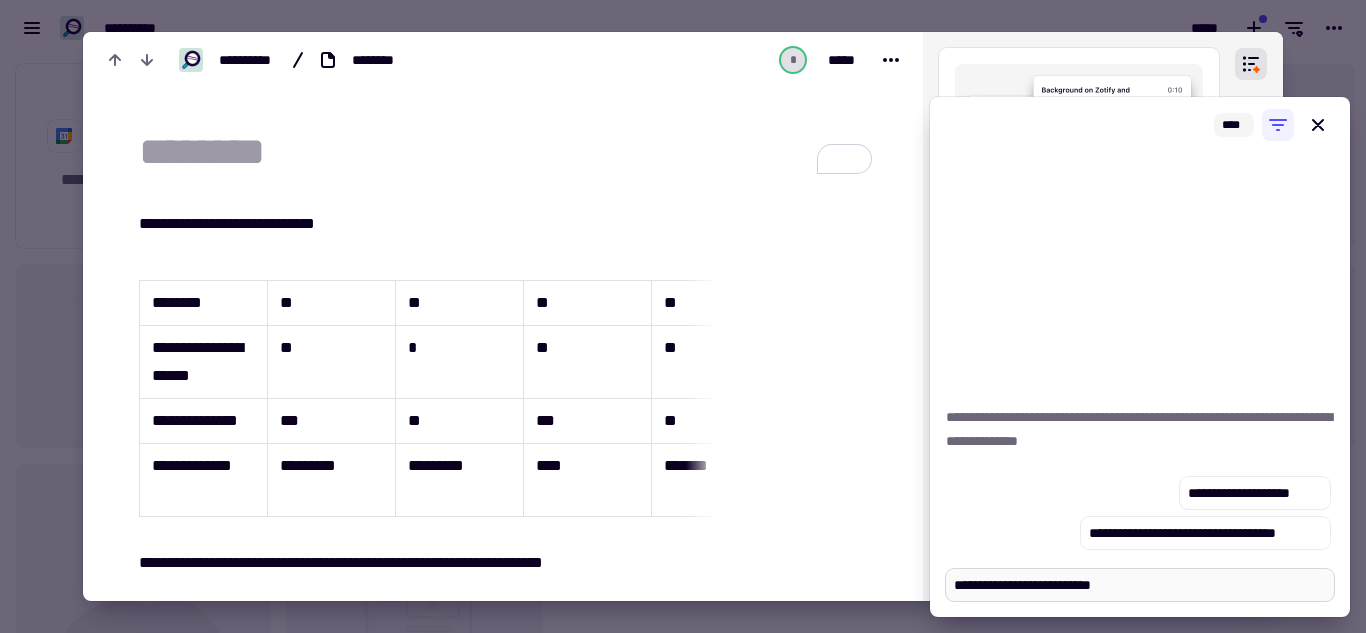 type on "*" 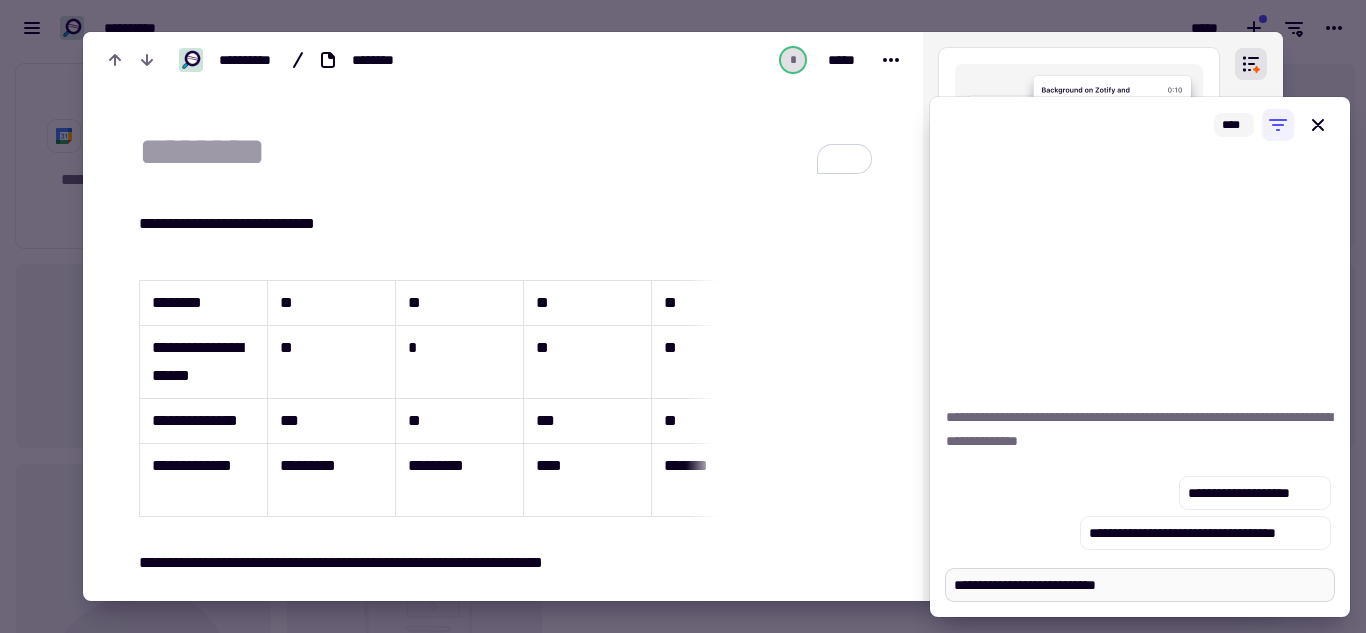 type on "*" 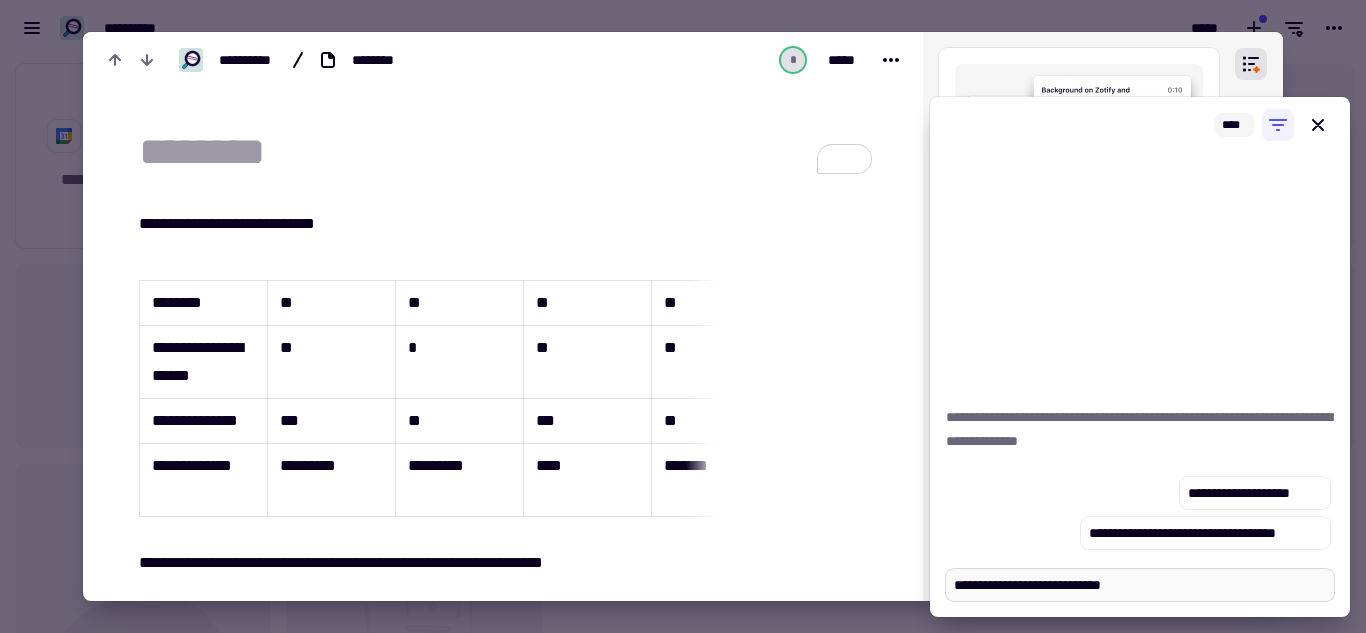 type on "*" 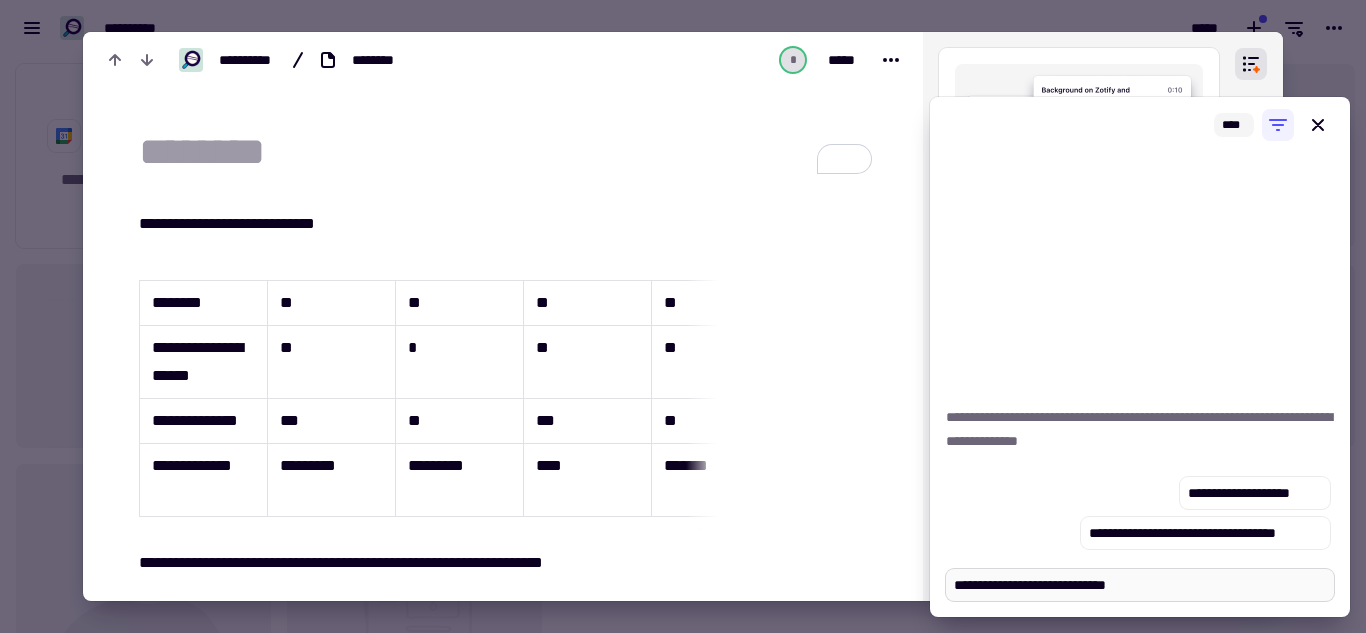 type on "*" 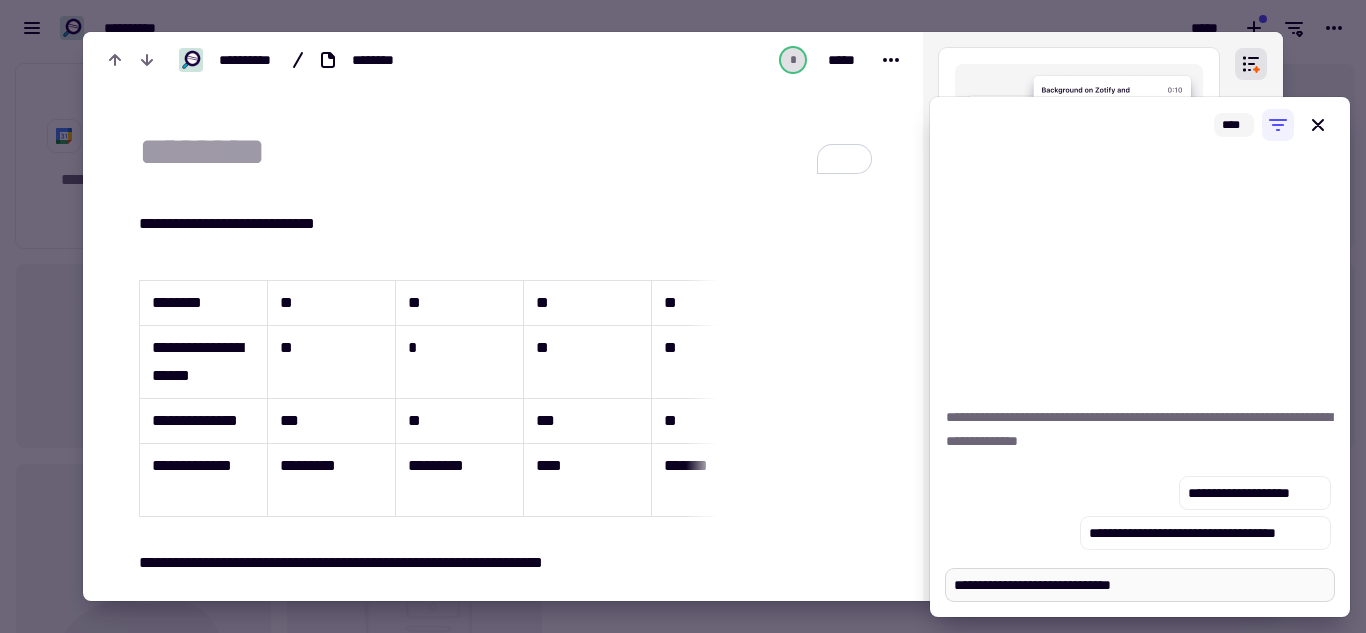 type on "**********" 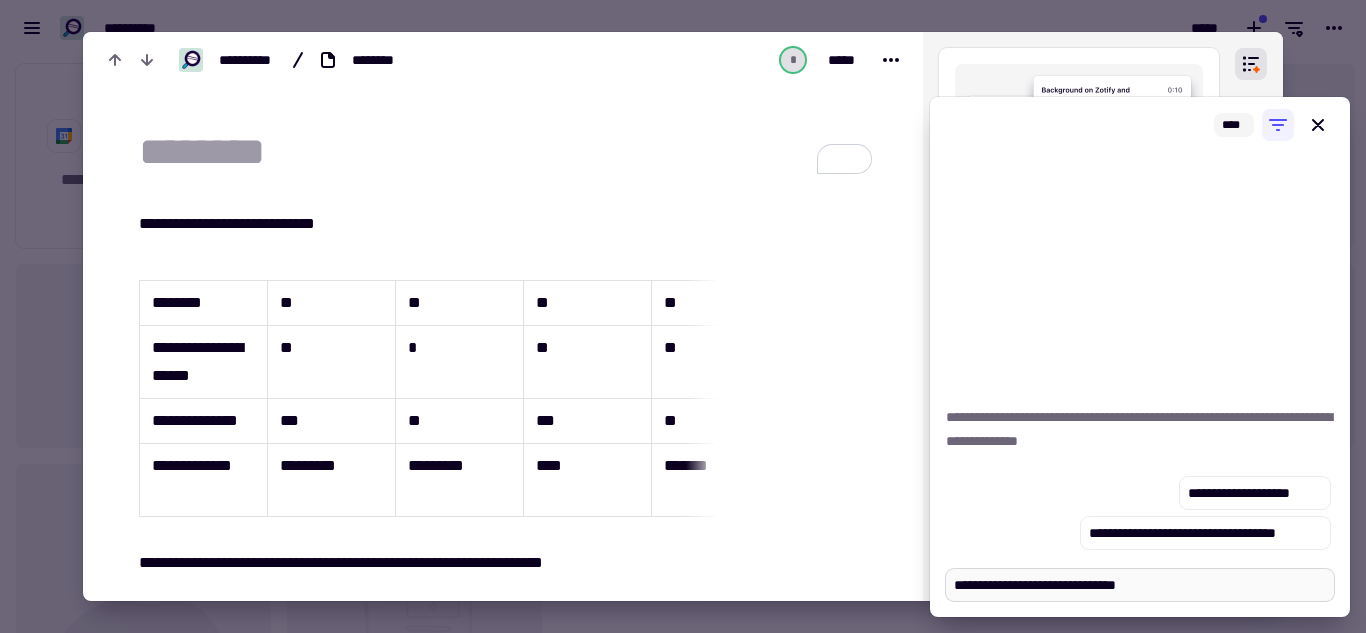 type on "*" 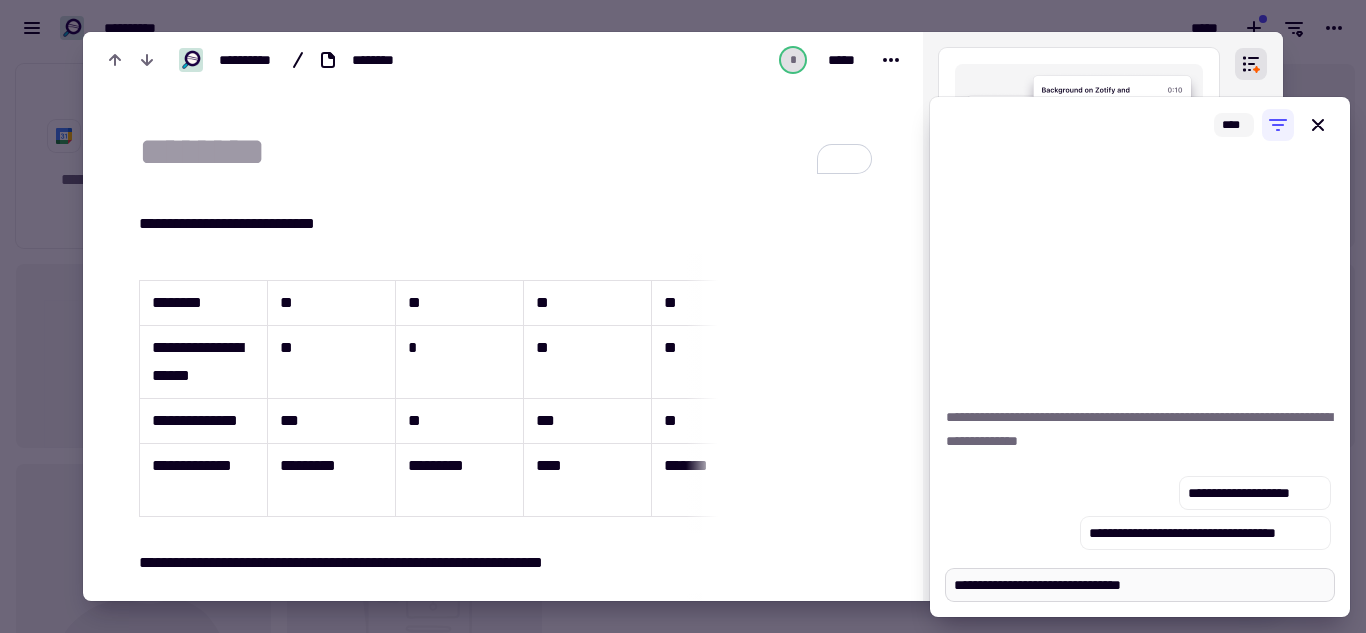 type on "*" 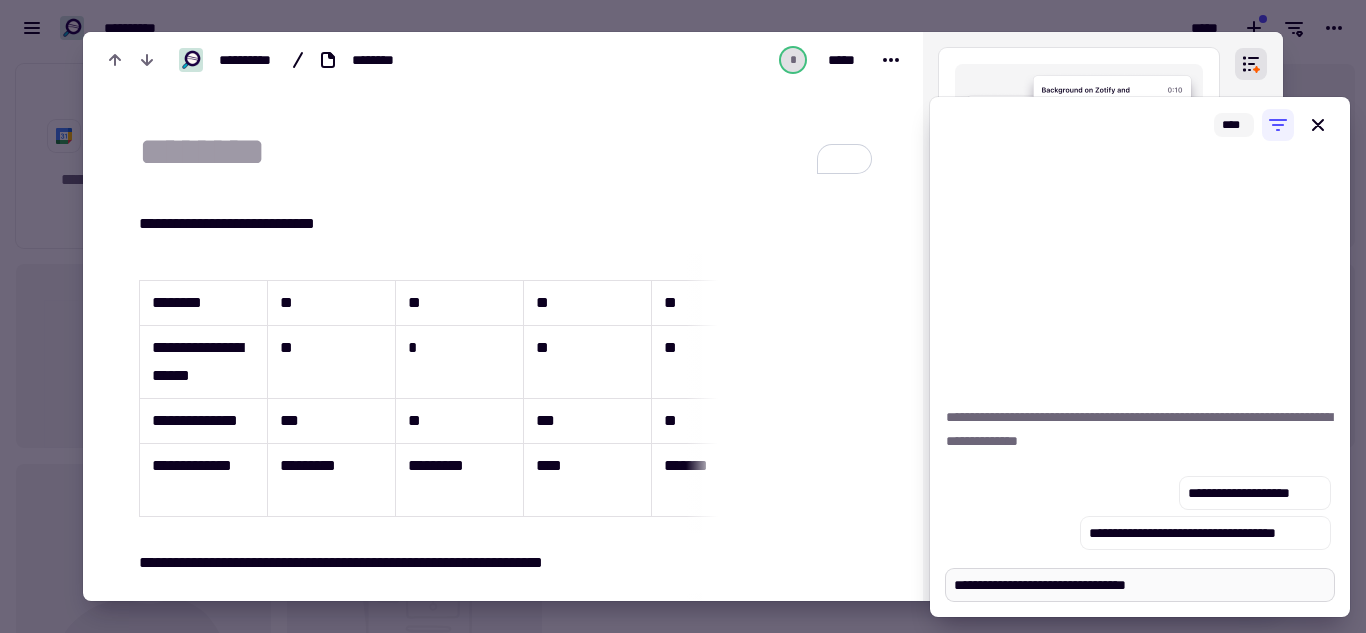 type on "*" 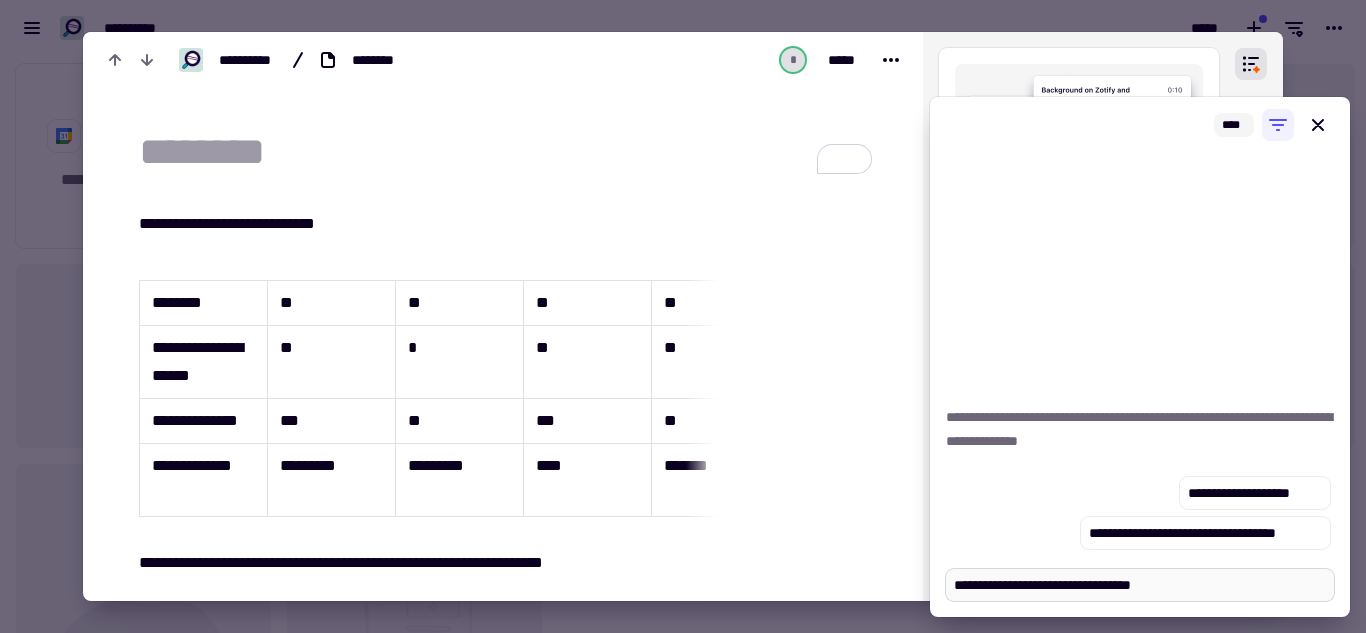 type on "*" 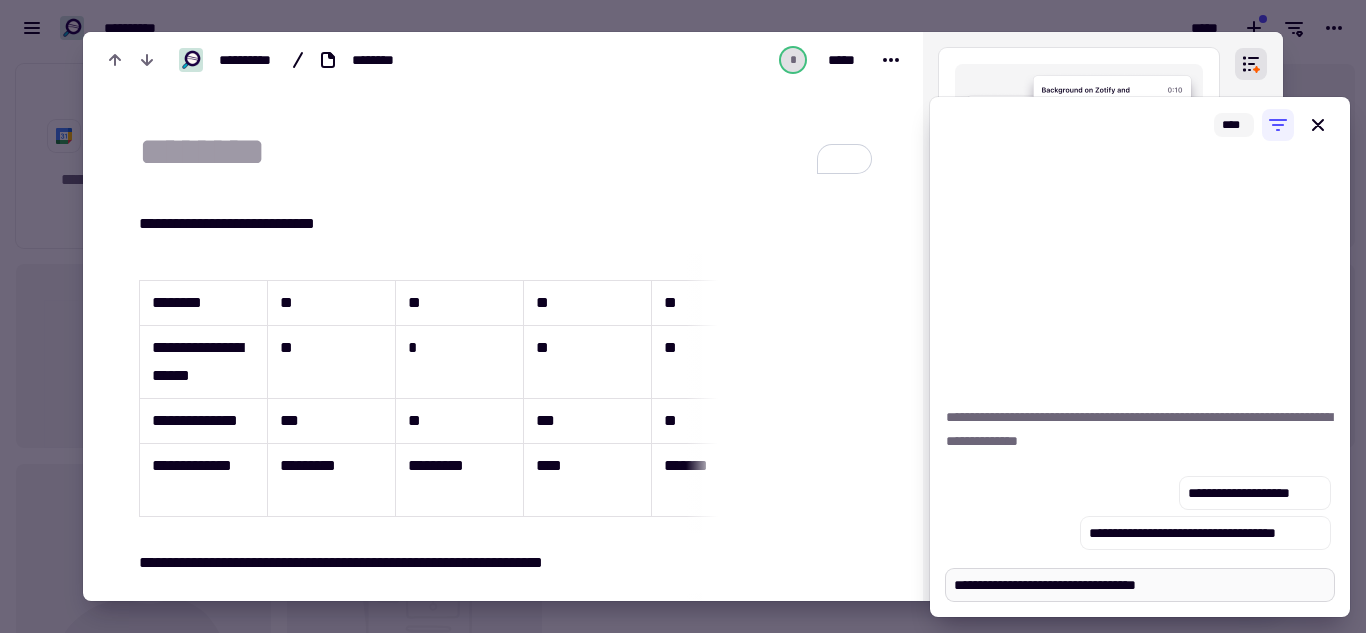 type on "*" 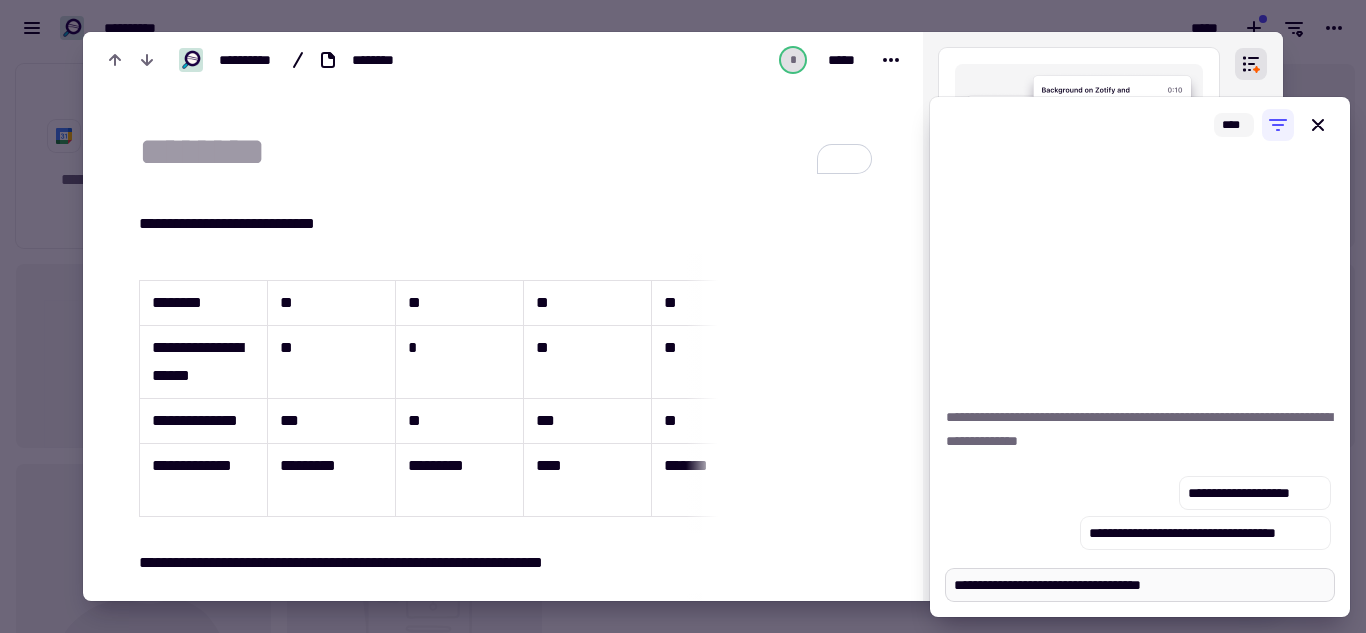 type on "*" 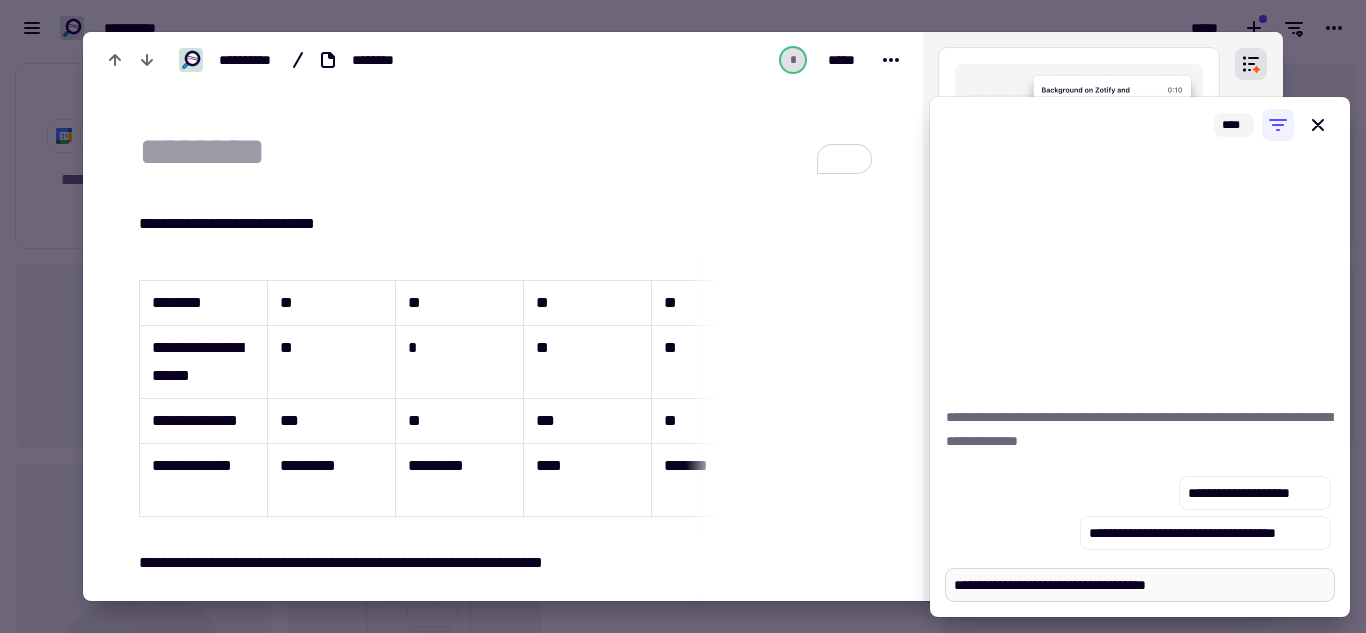 type on "*" 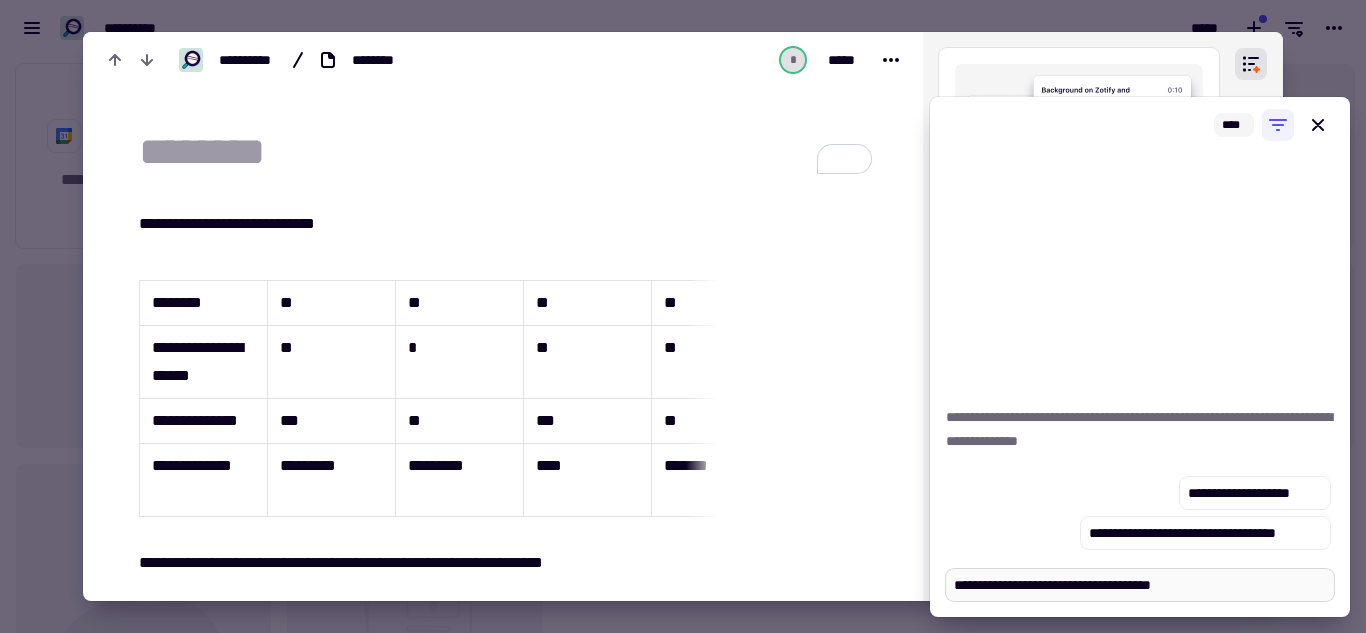 type on "*" 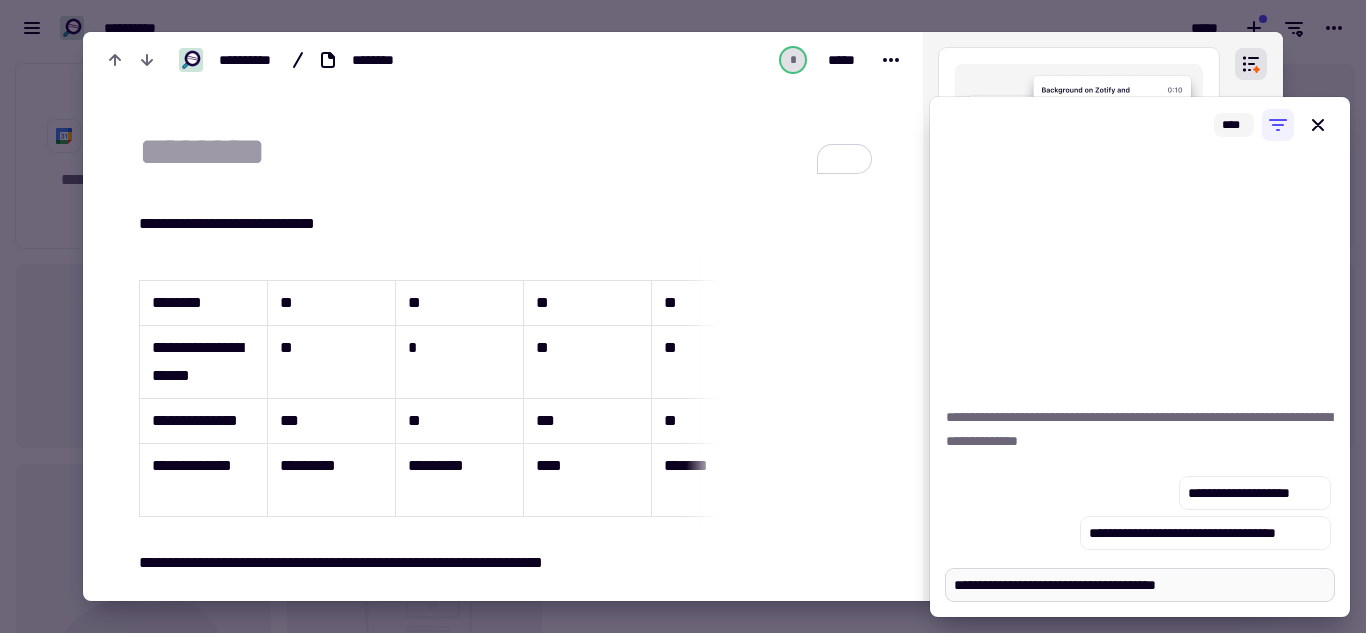 type on "*" 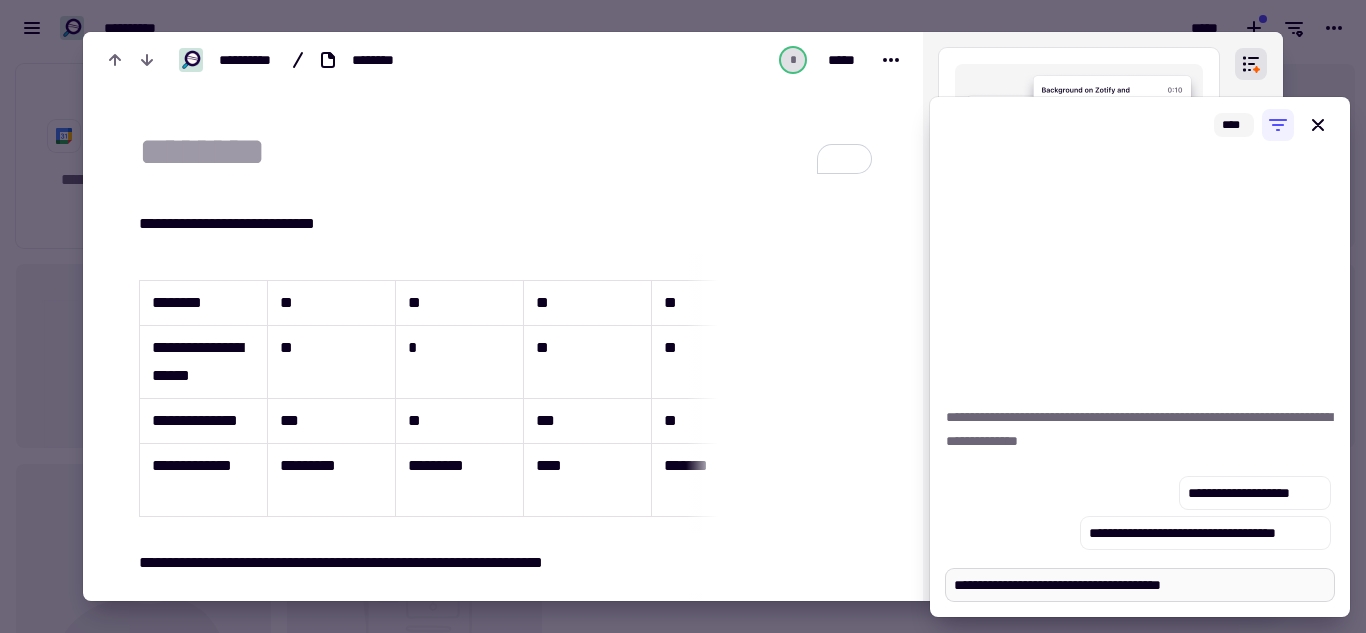 type on "*" 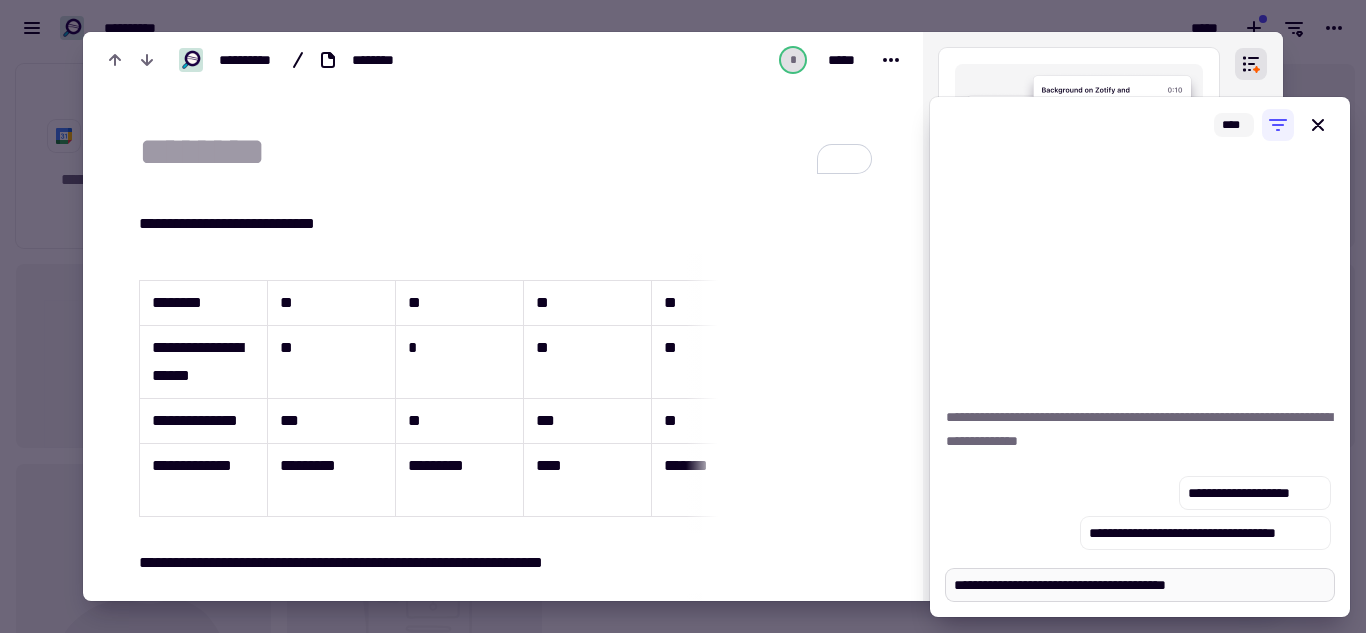 type on "**********" 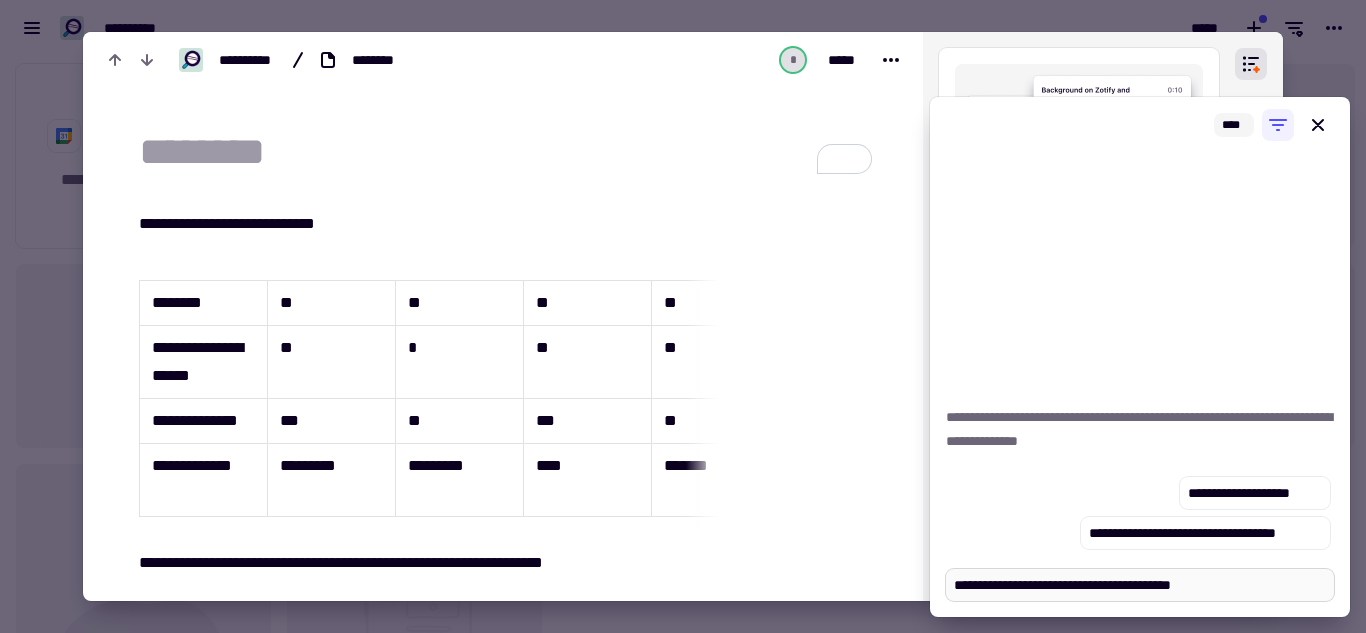 type on "*" 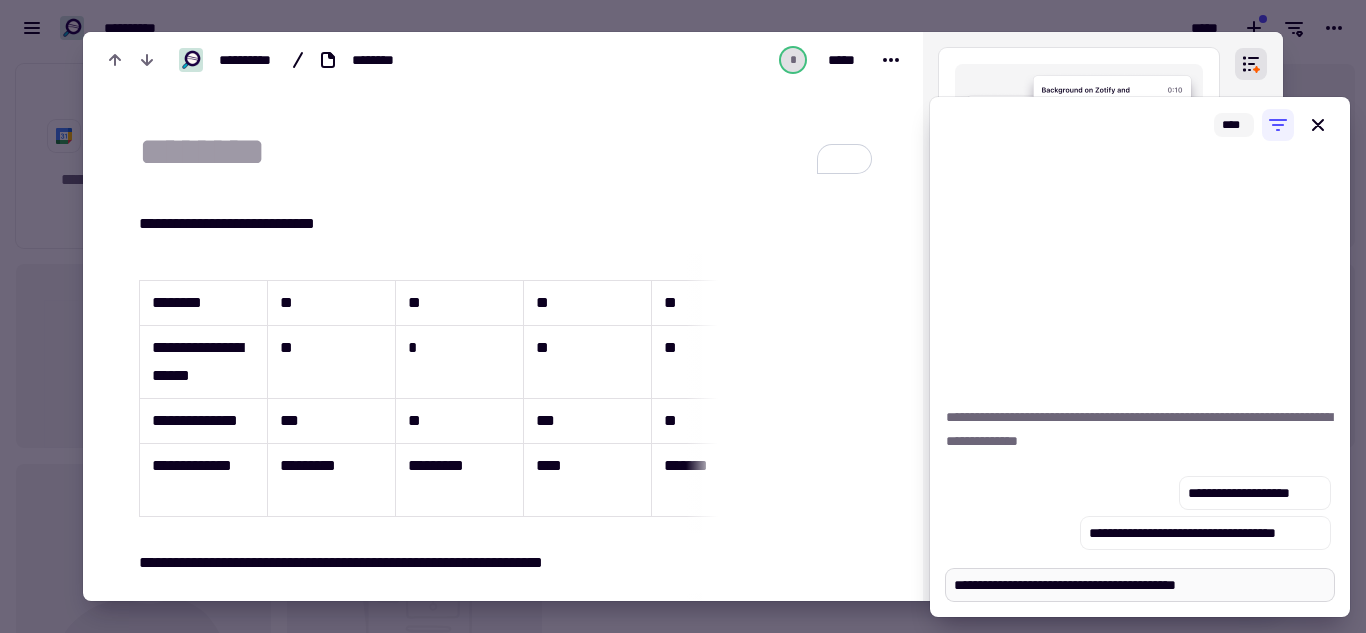 type on "*" 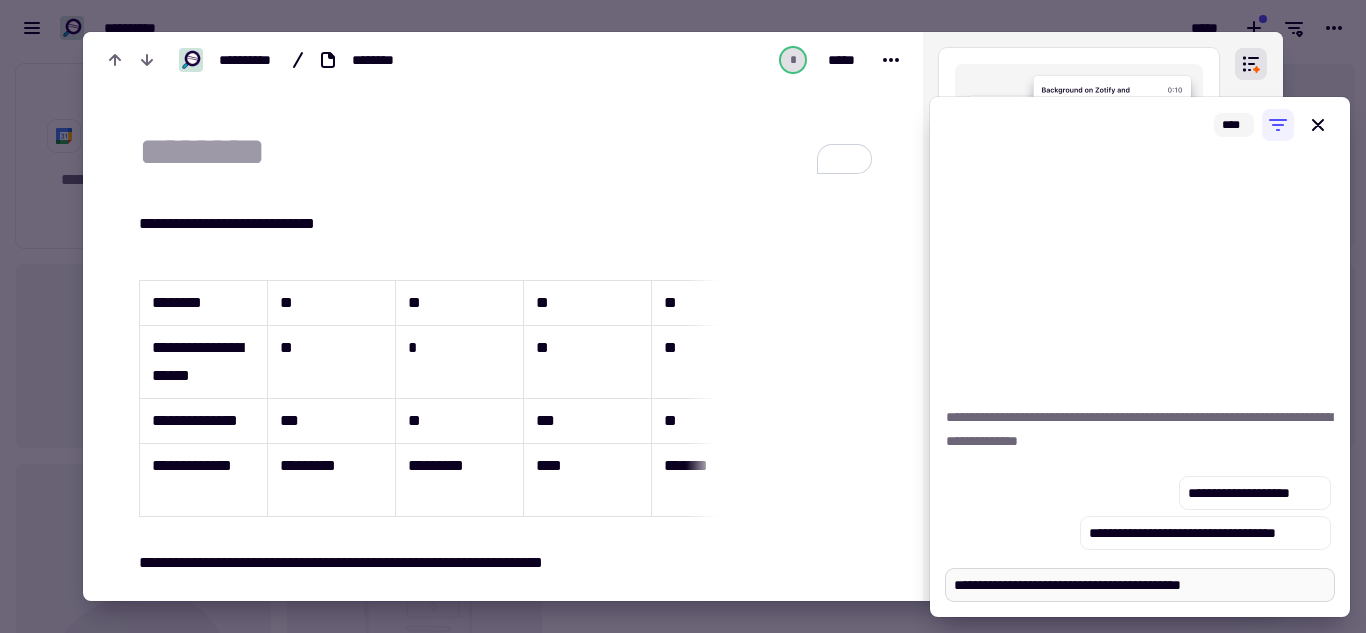 type on "*" 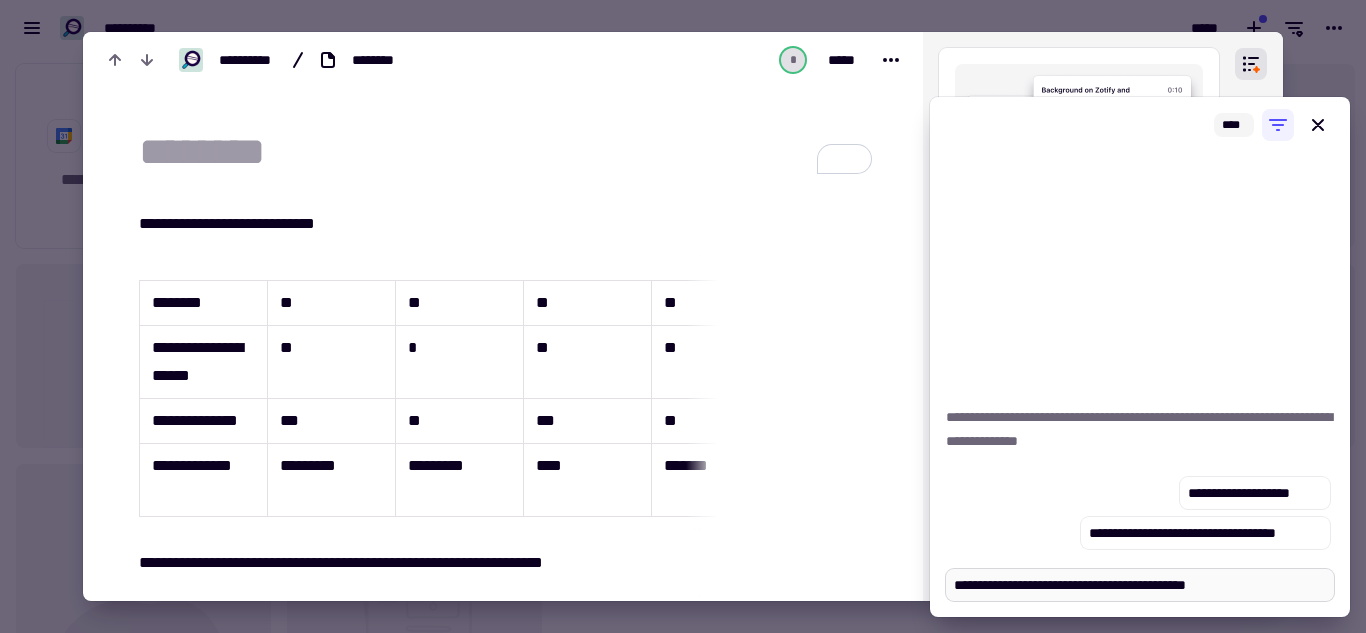 type on "*" 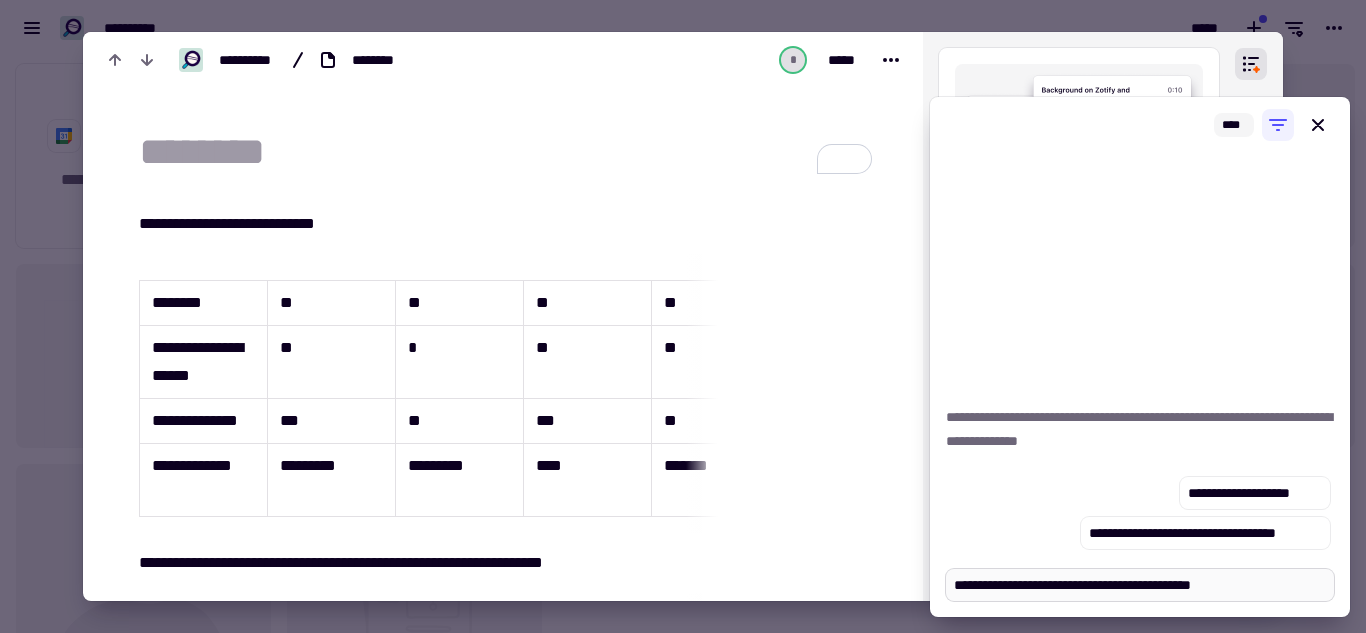 type on "*" 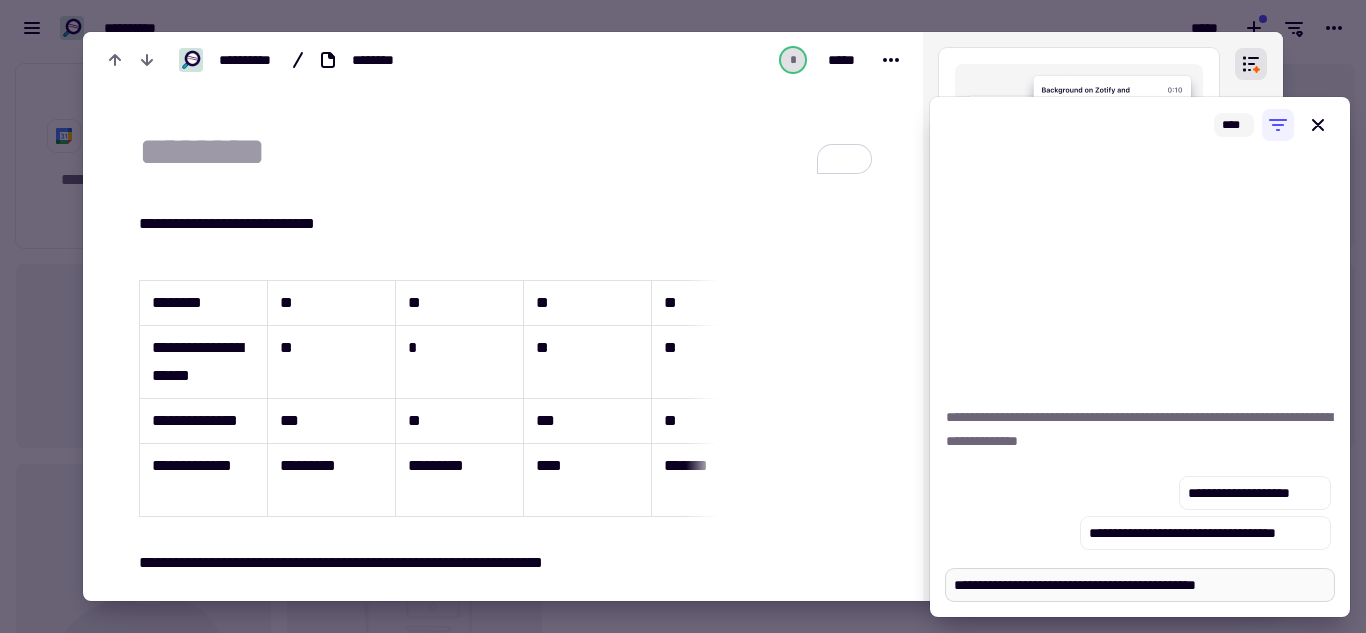 type on "*" 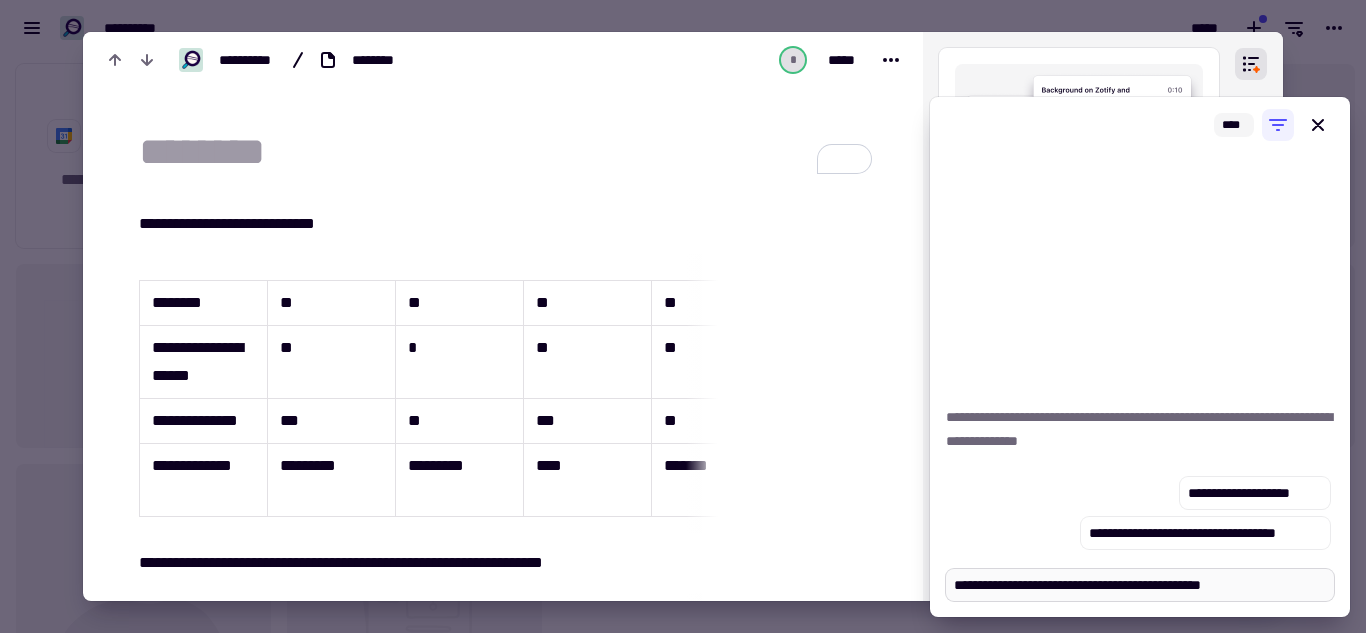 type on "*" 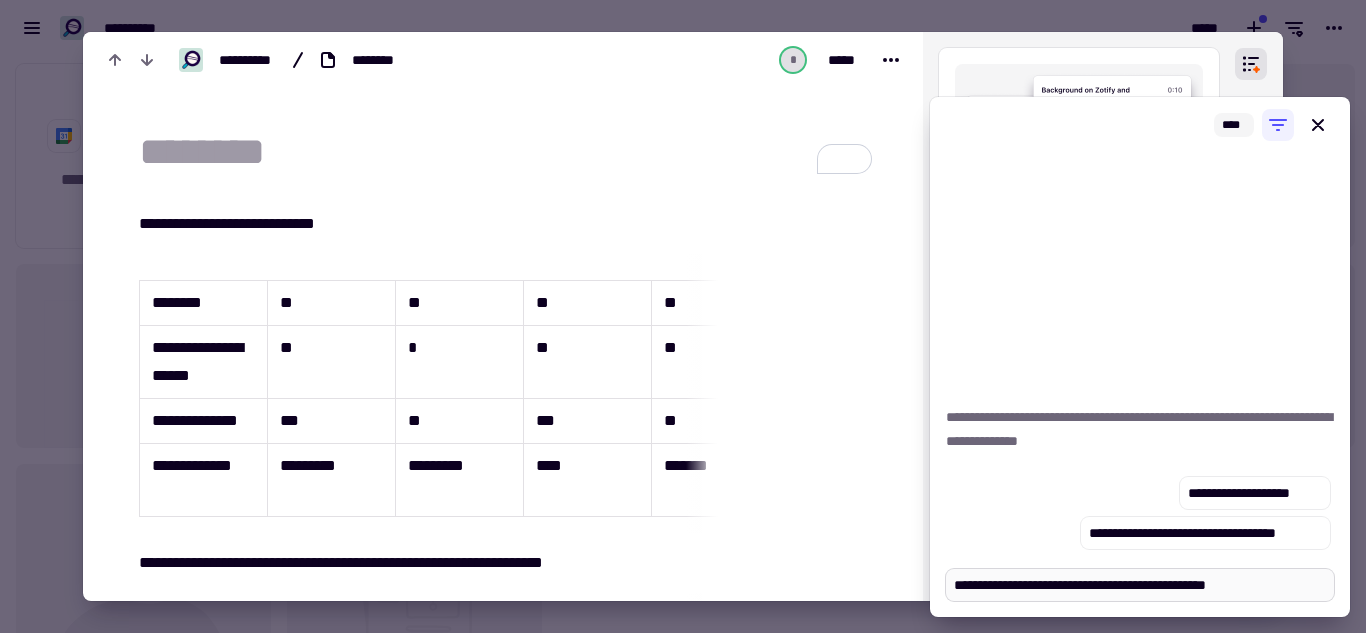 type on "*" 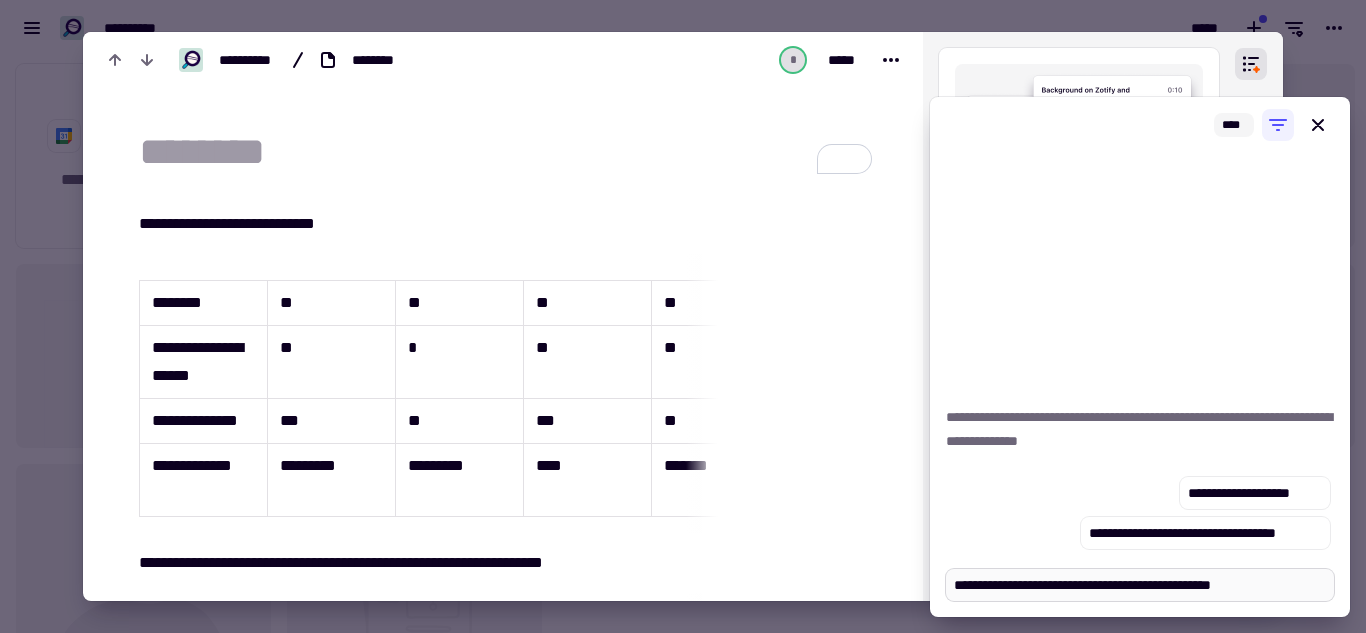 type on "*" 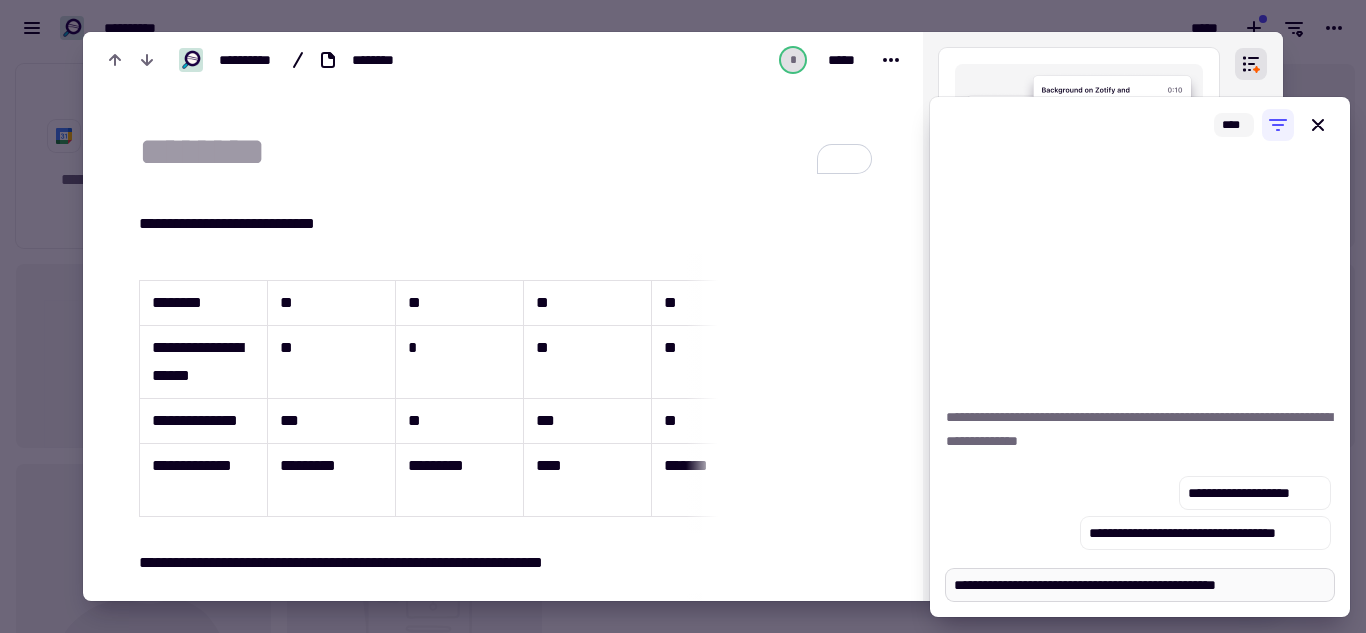 type on "*" 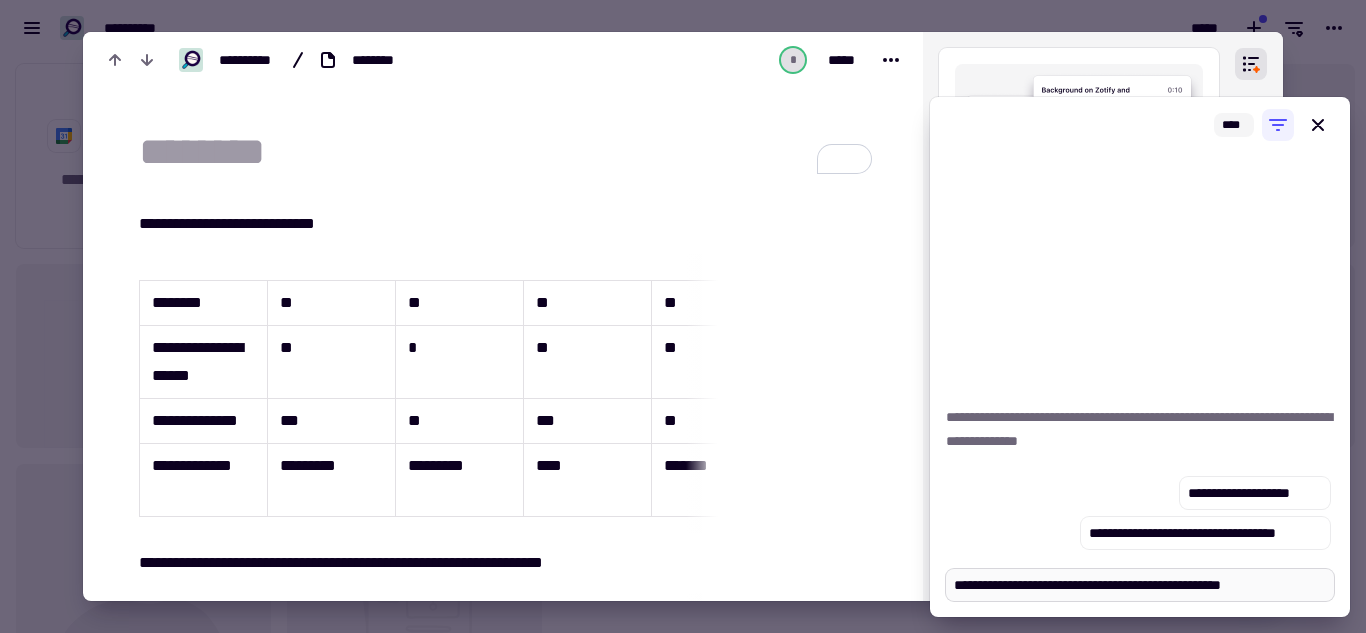 type on "*" 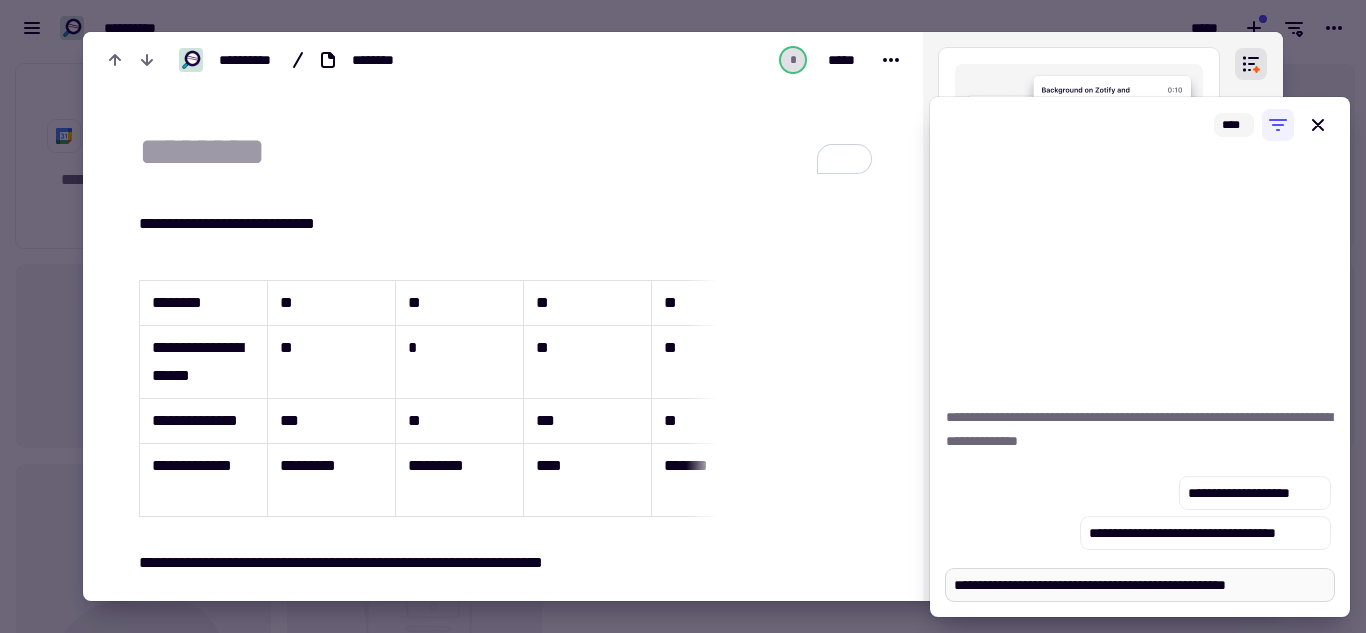 type on "*" 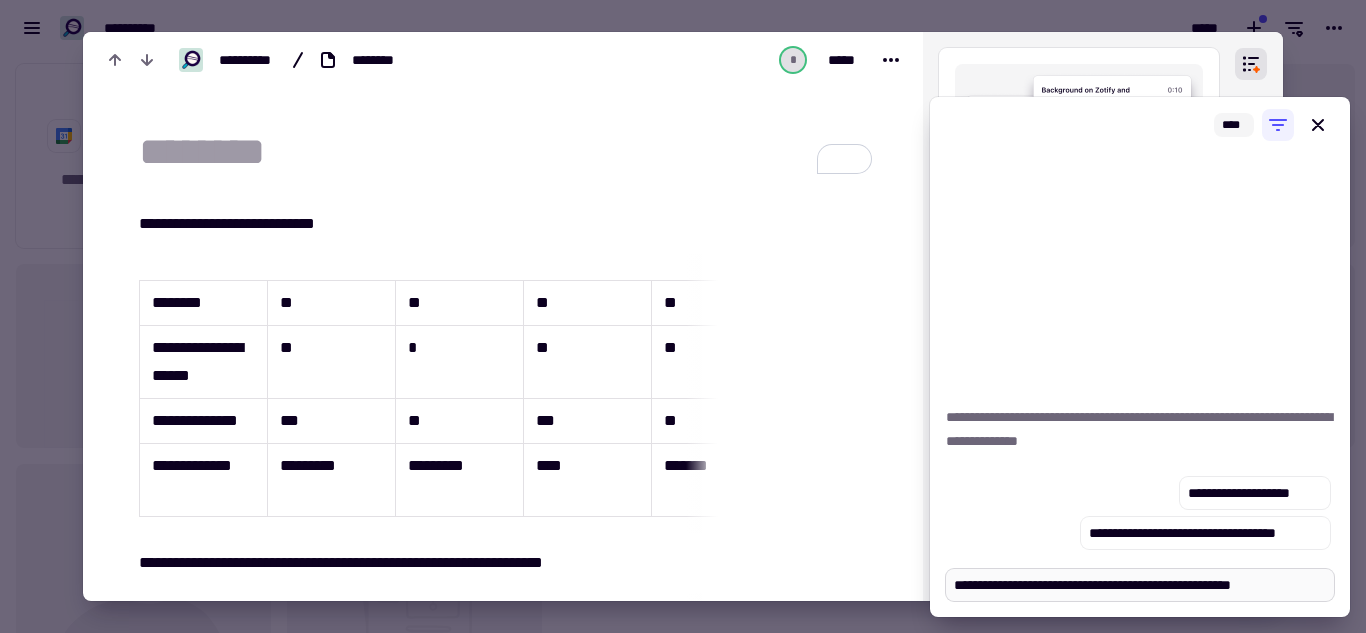 type on "*" 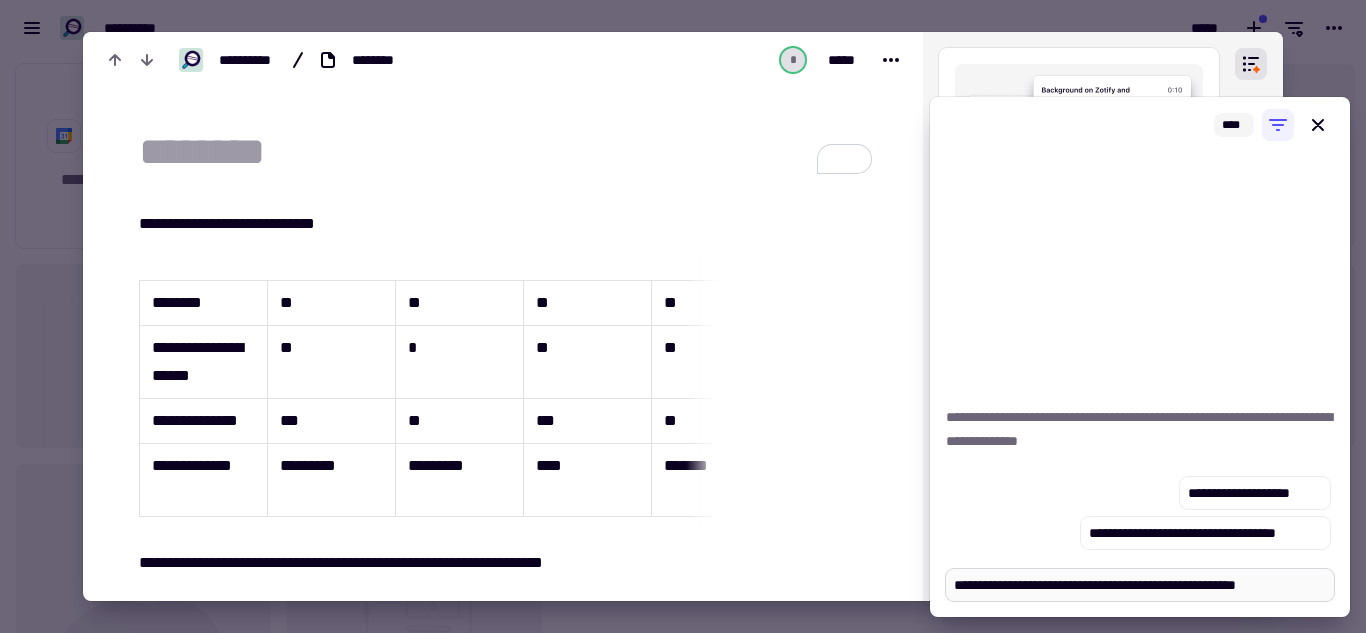 type on "*" 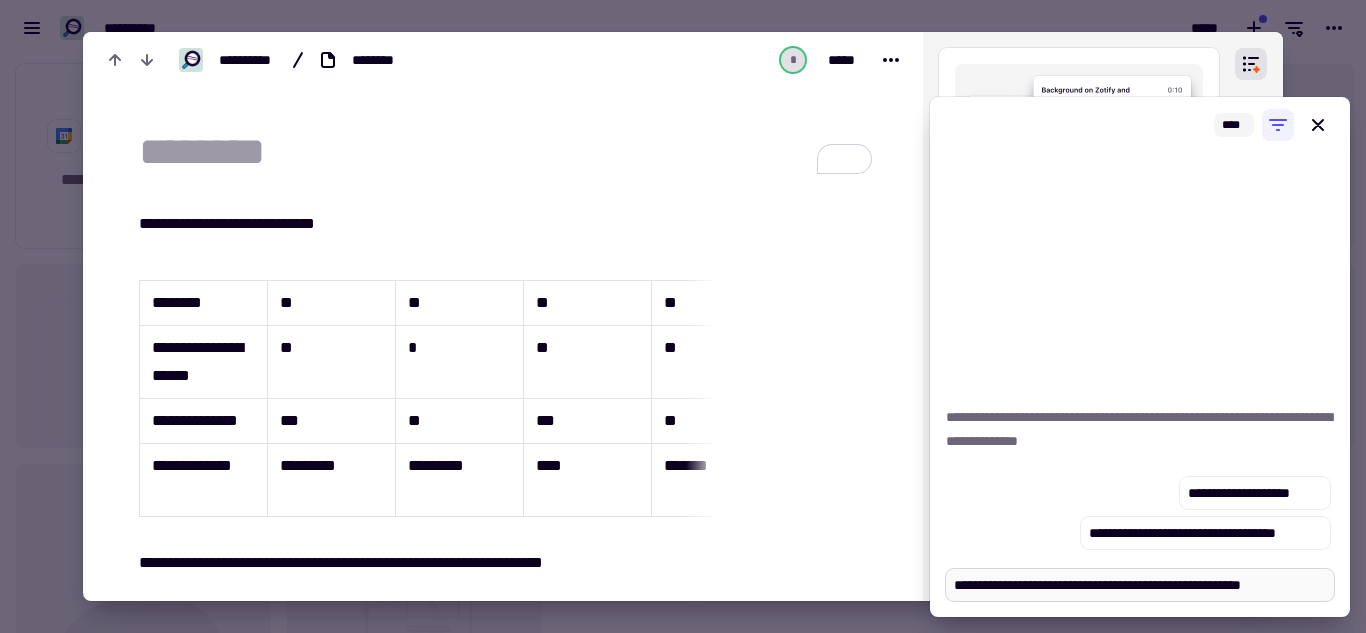 type on "*" 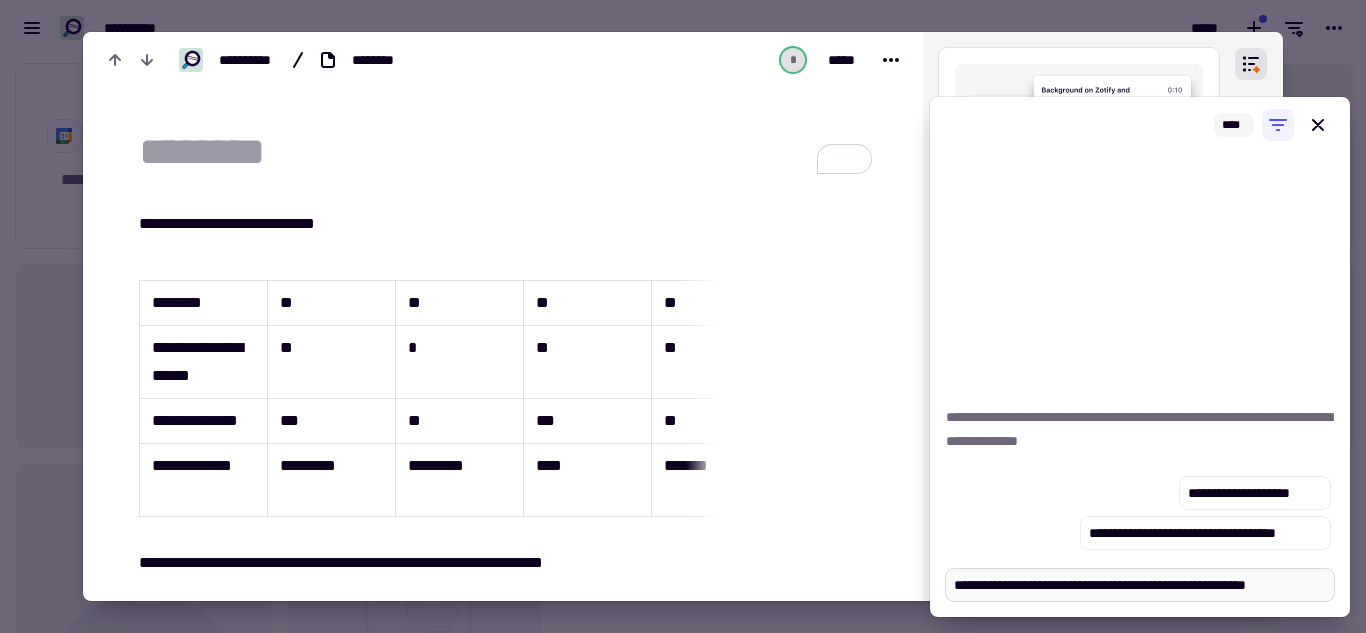 type on "*" 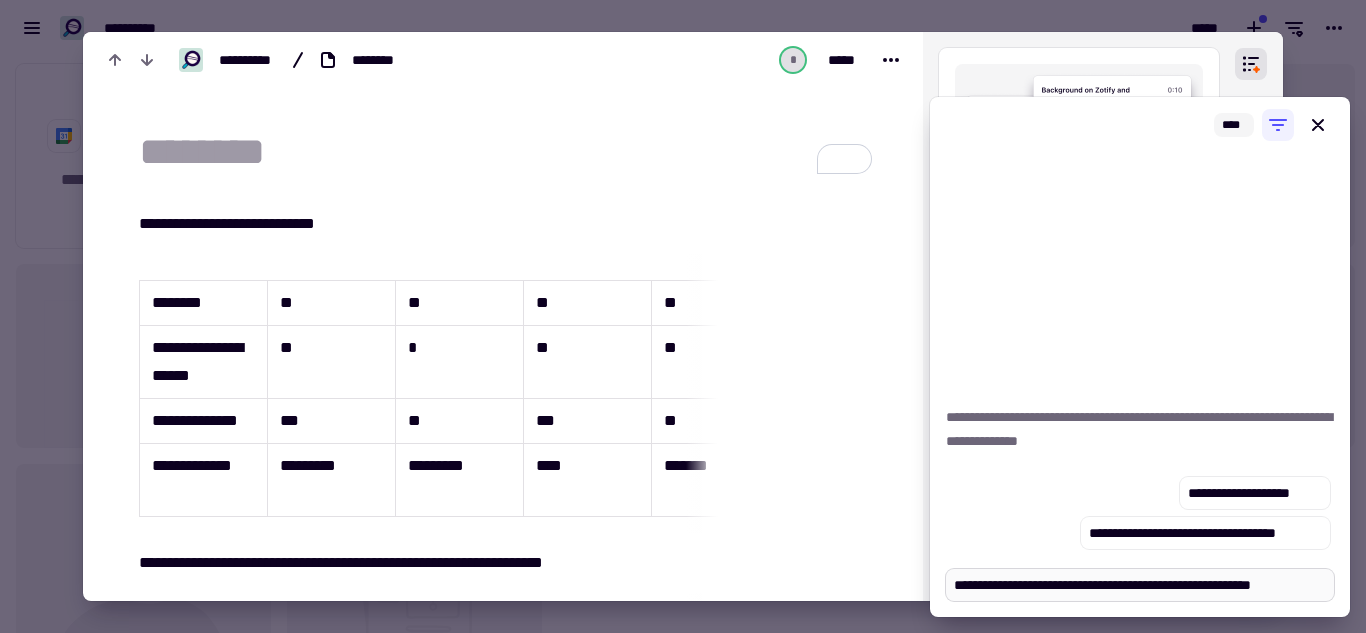 type on "*" 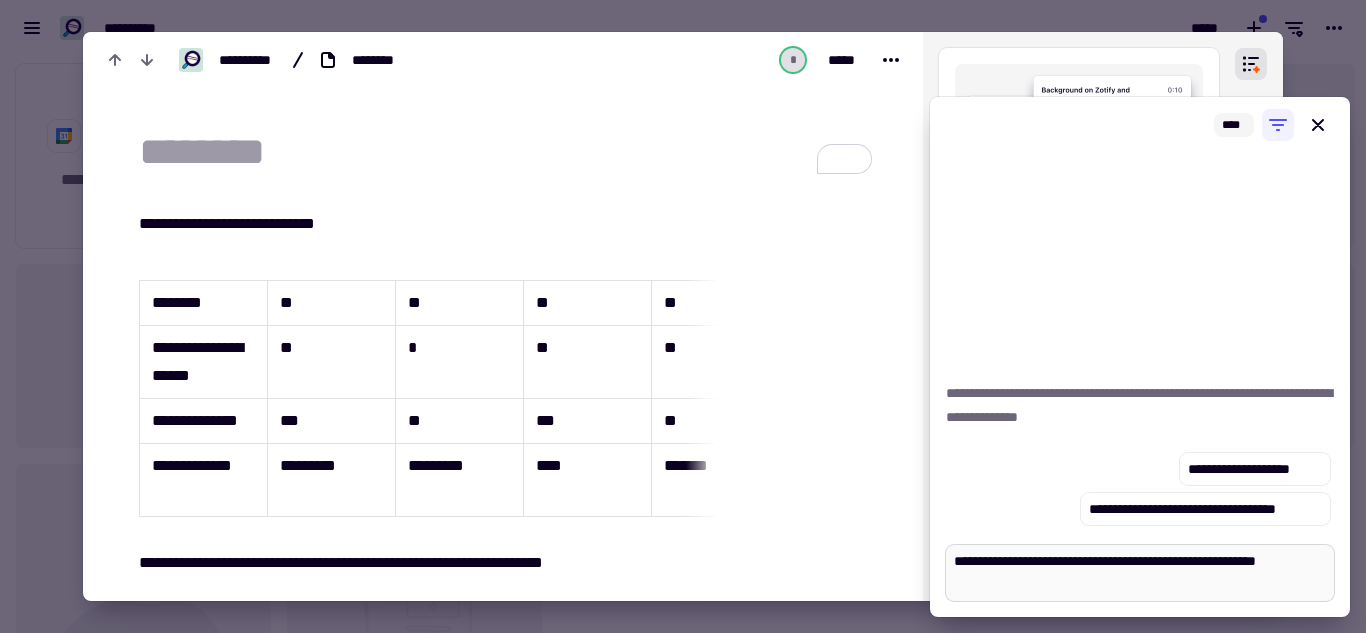 type on "*" 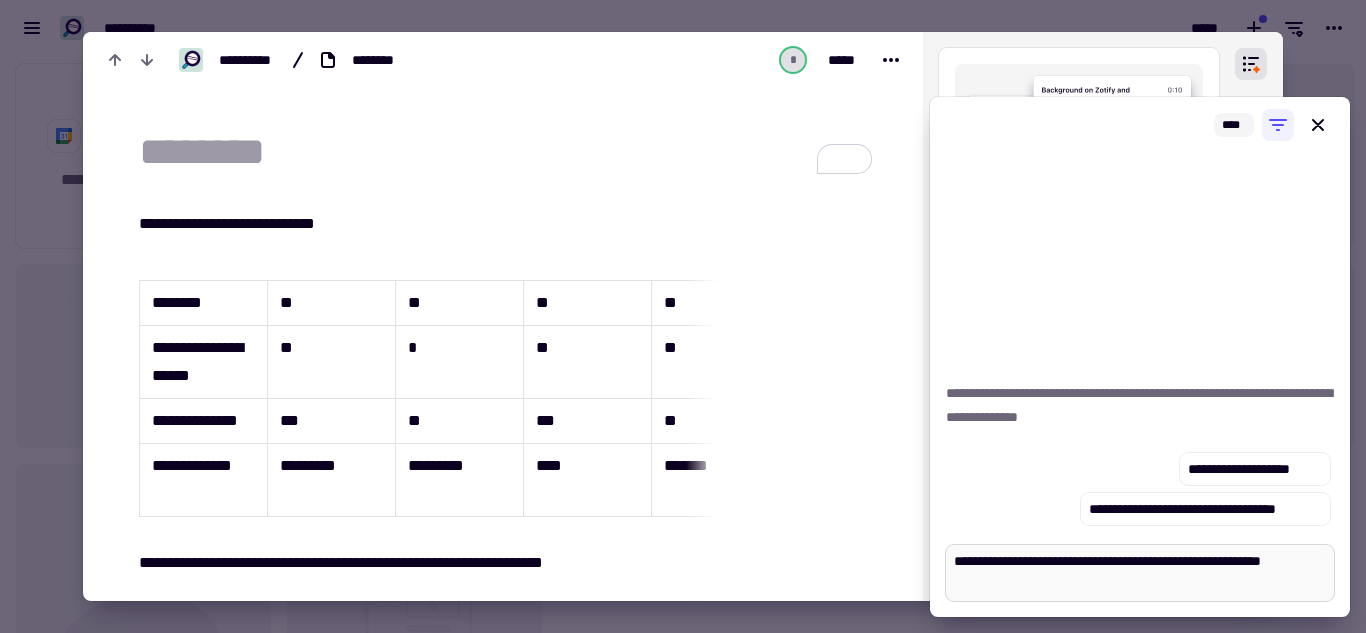type on "*" 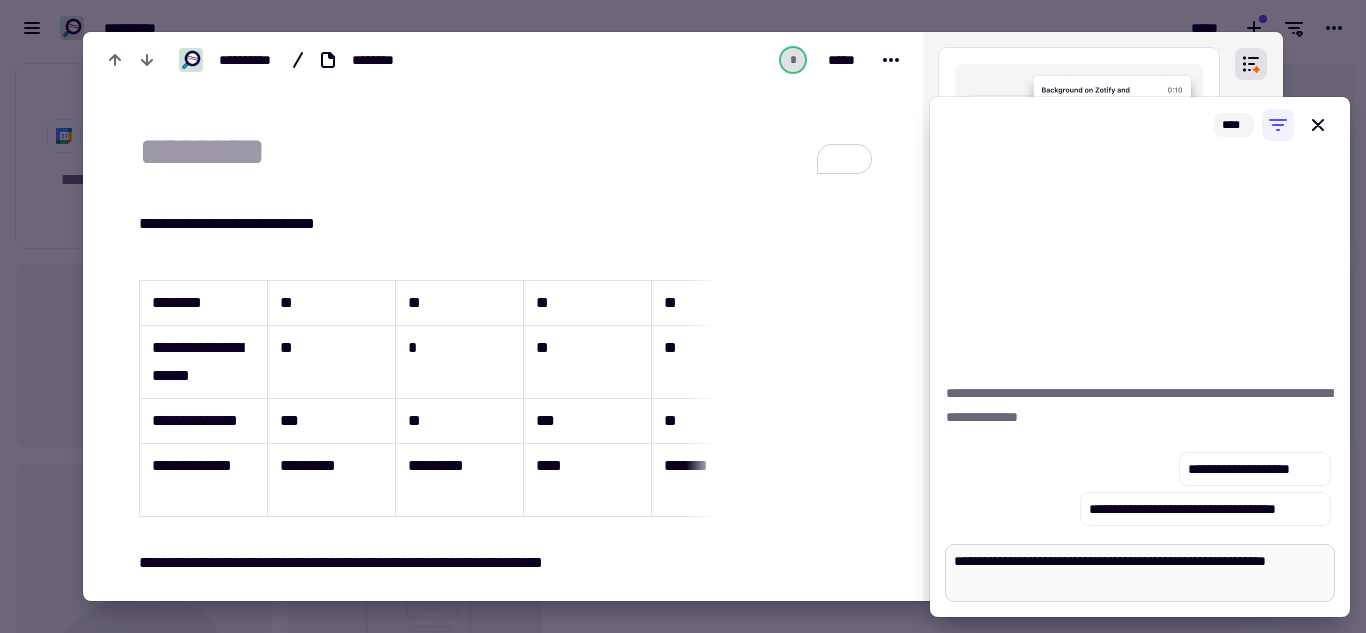 type on "*" 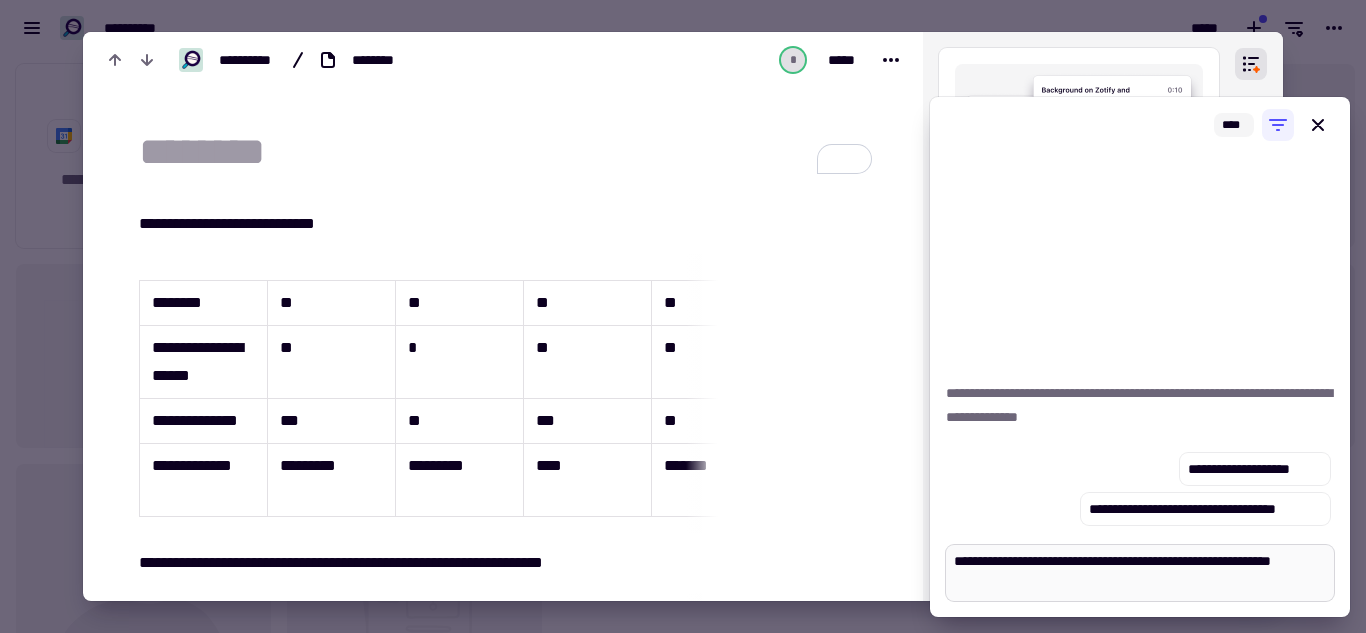 type on "*" 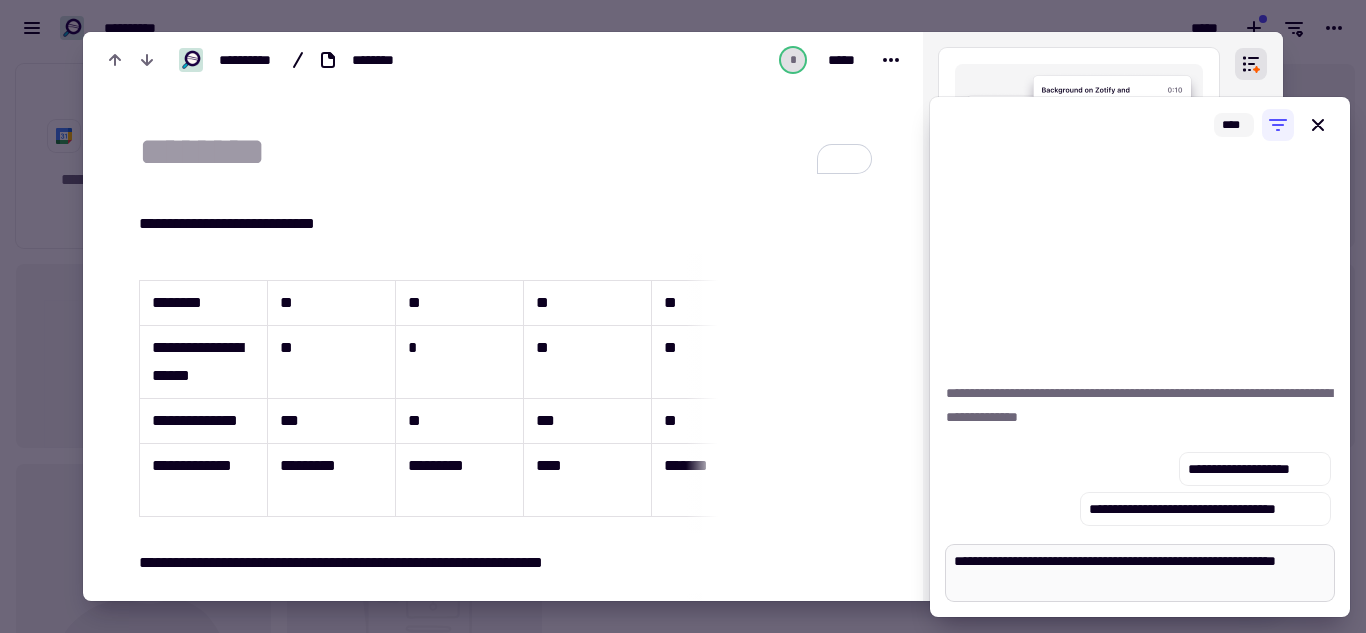 type on "*" 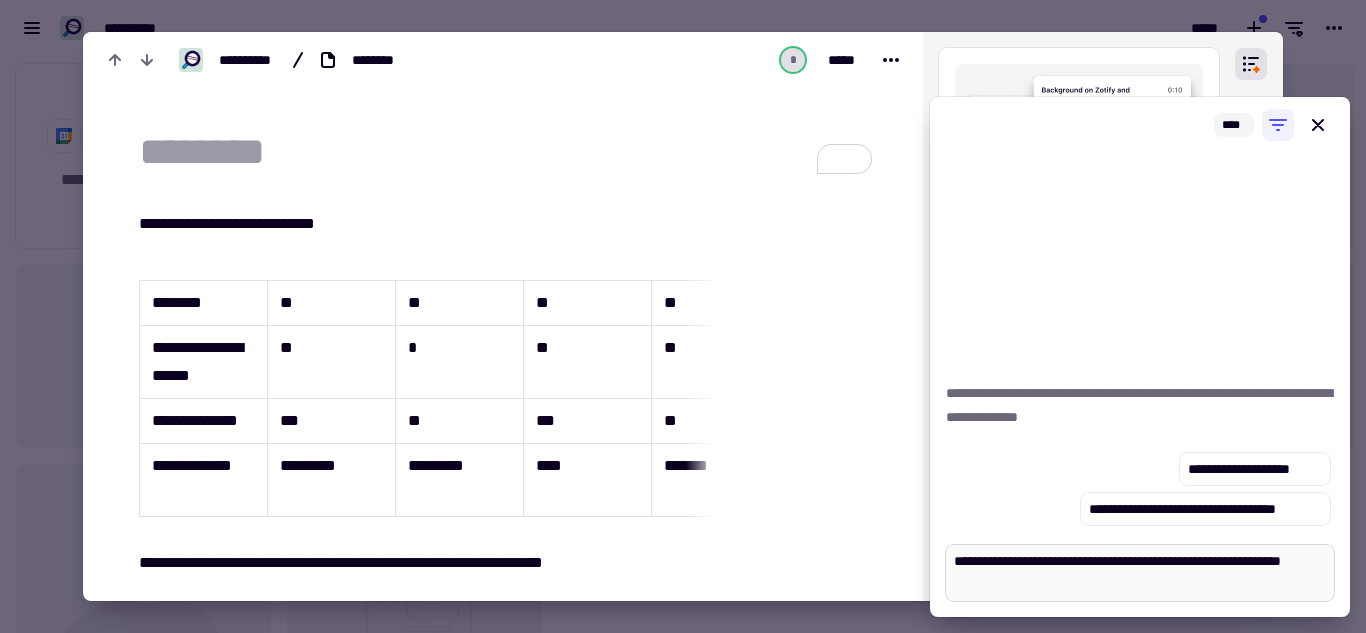 type on "*" 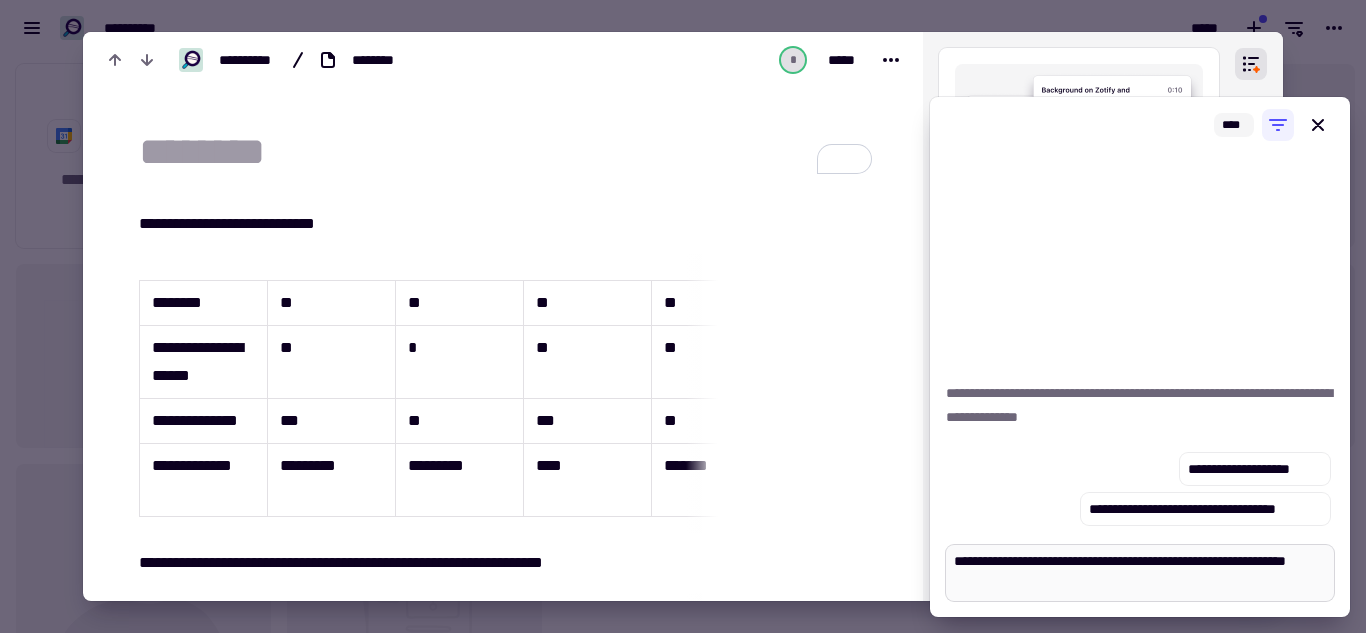 type on "**********" 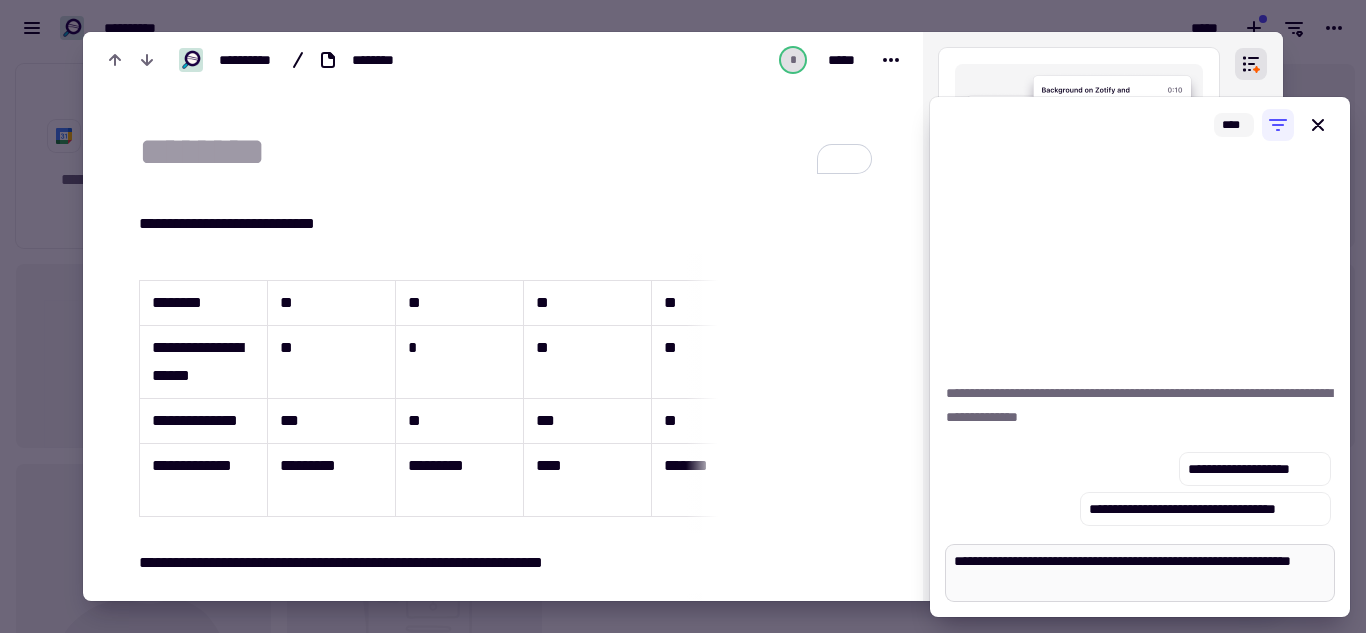 type on "*" 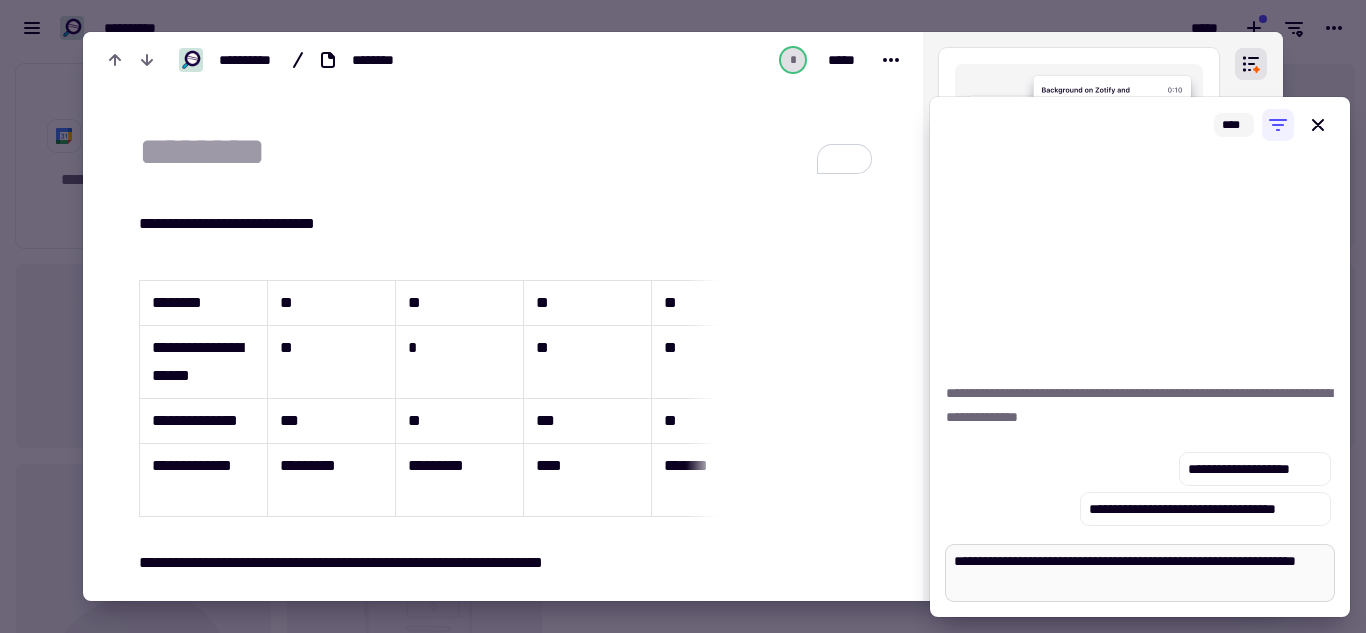 type on "*" 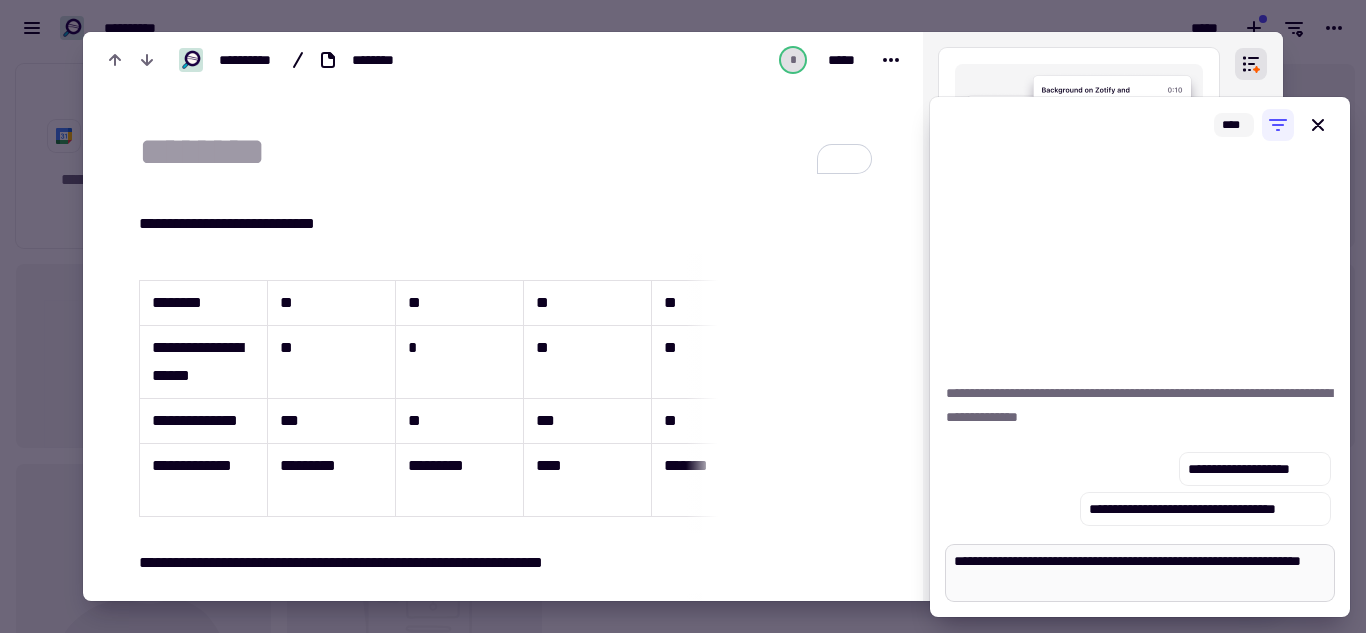 type on "*" 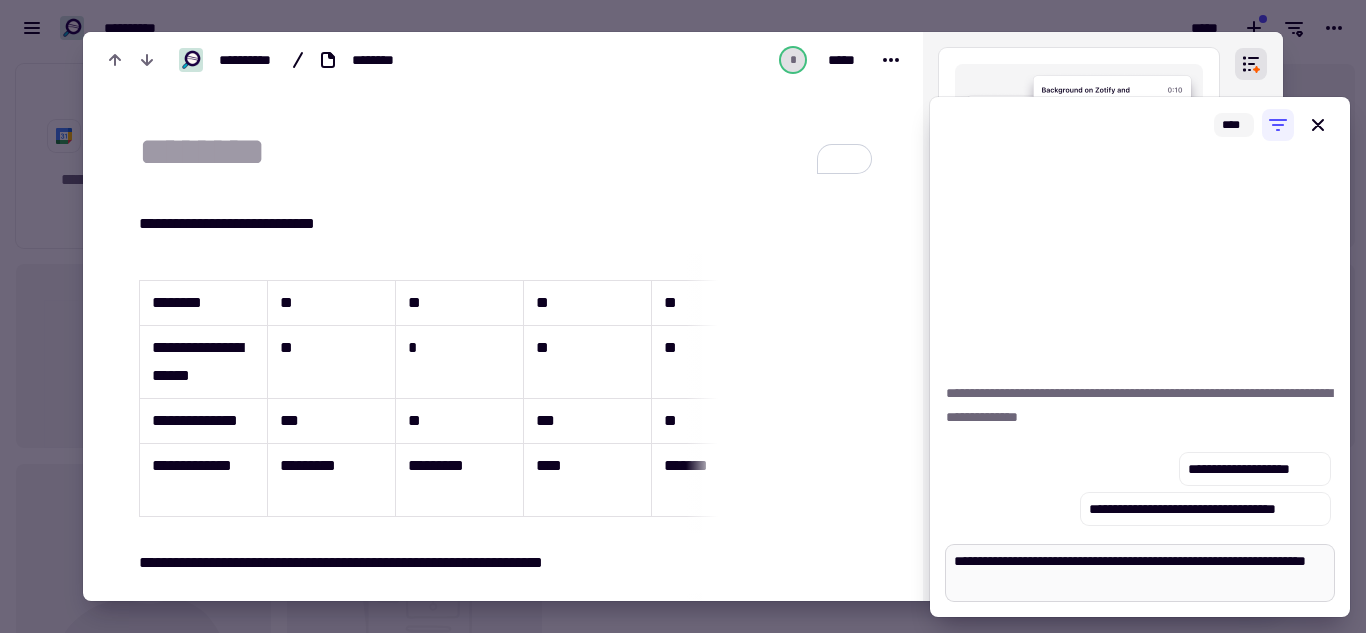 type on "*" 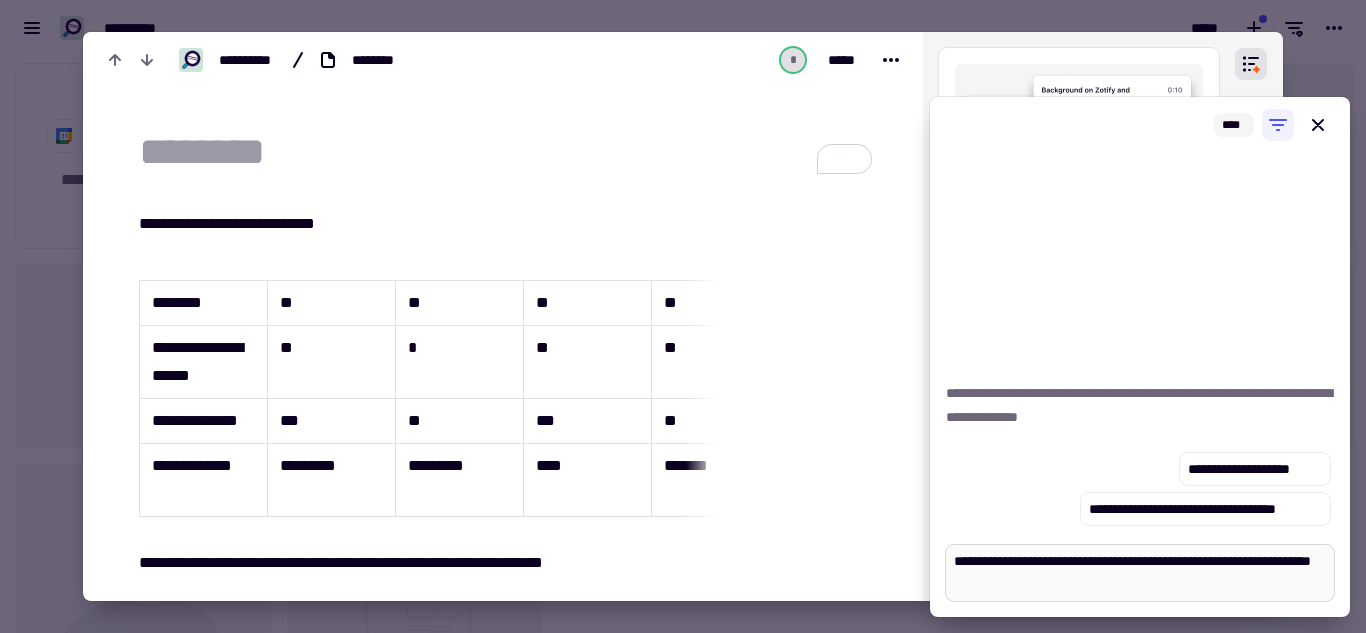 type on "*" 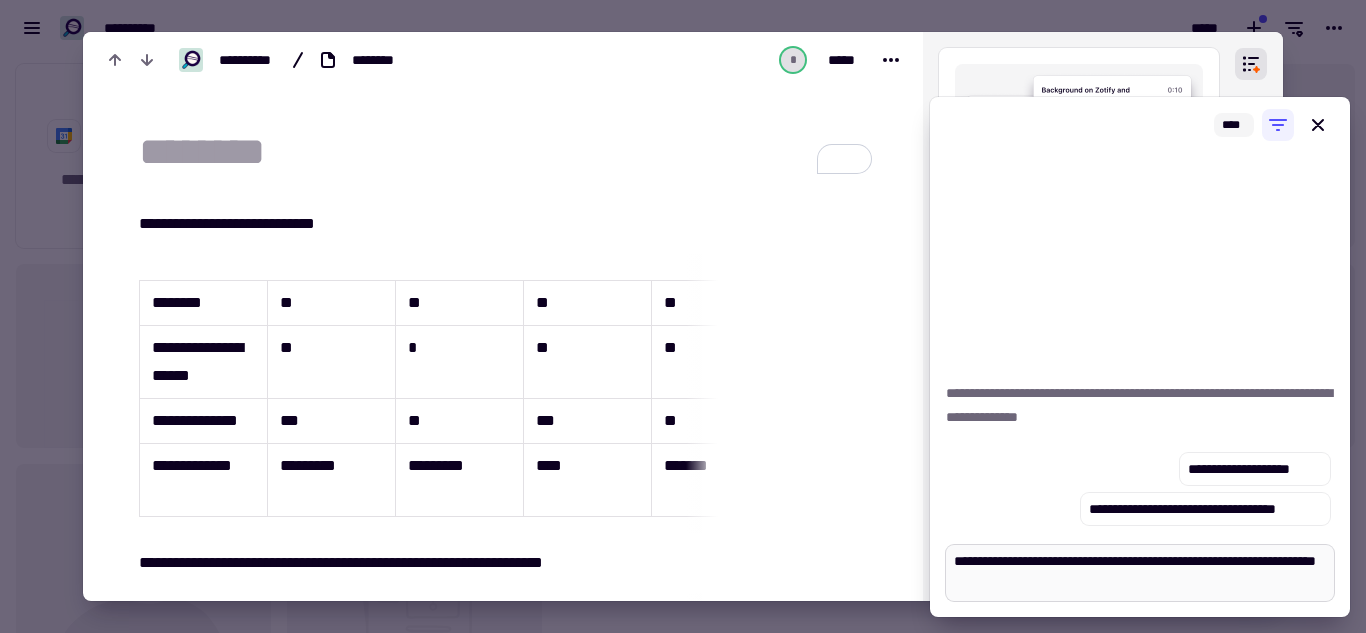 type on "*" 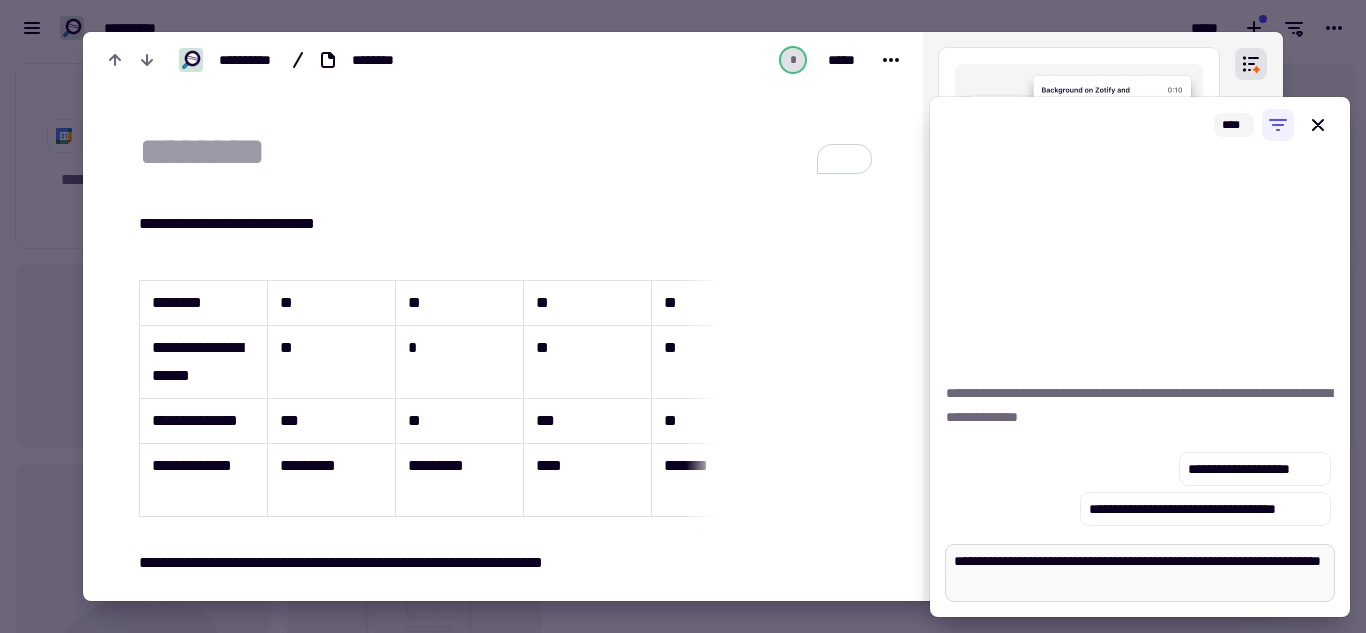 type on "*" 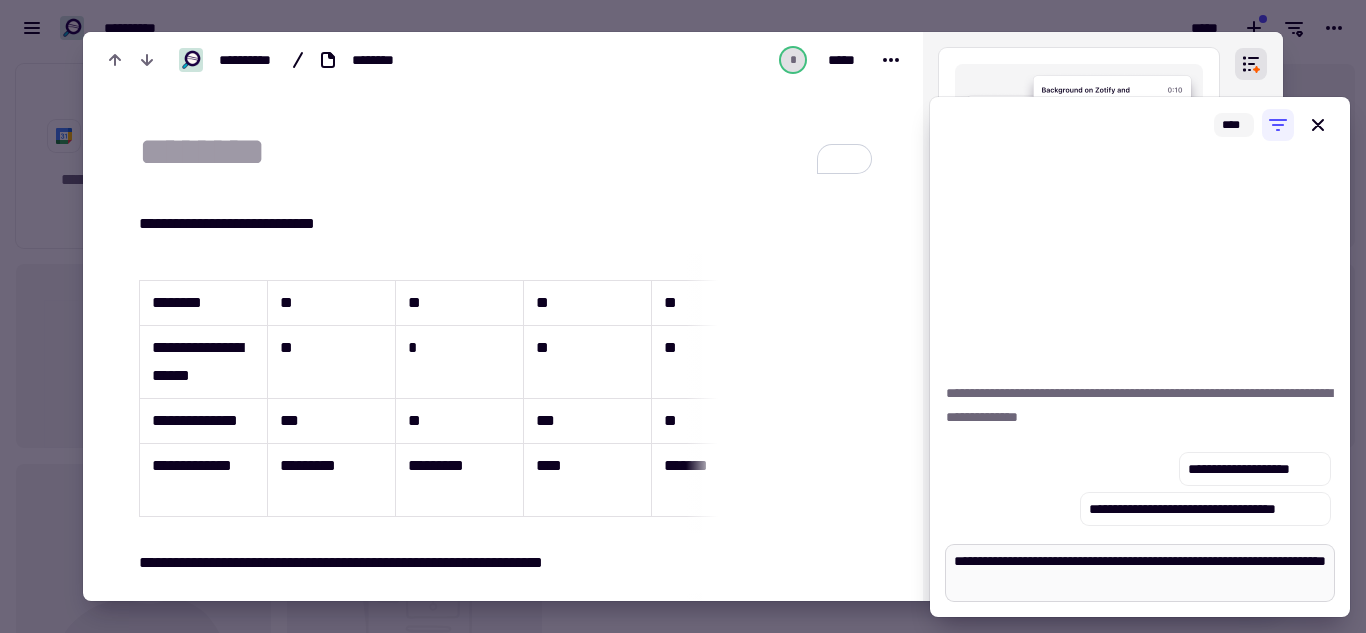 type on "*" 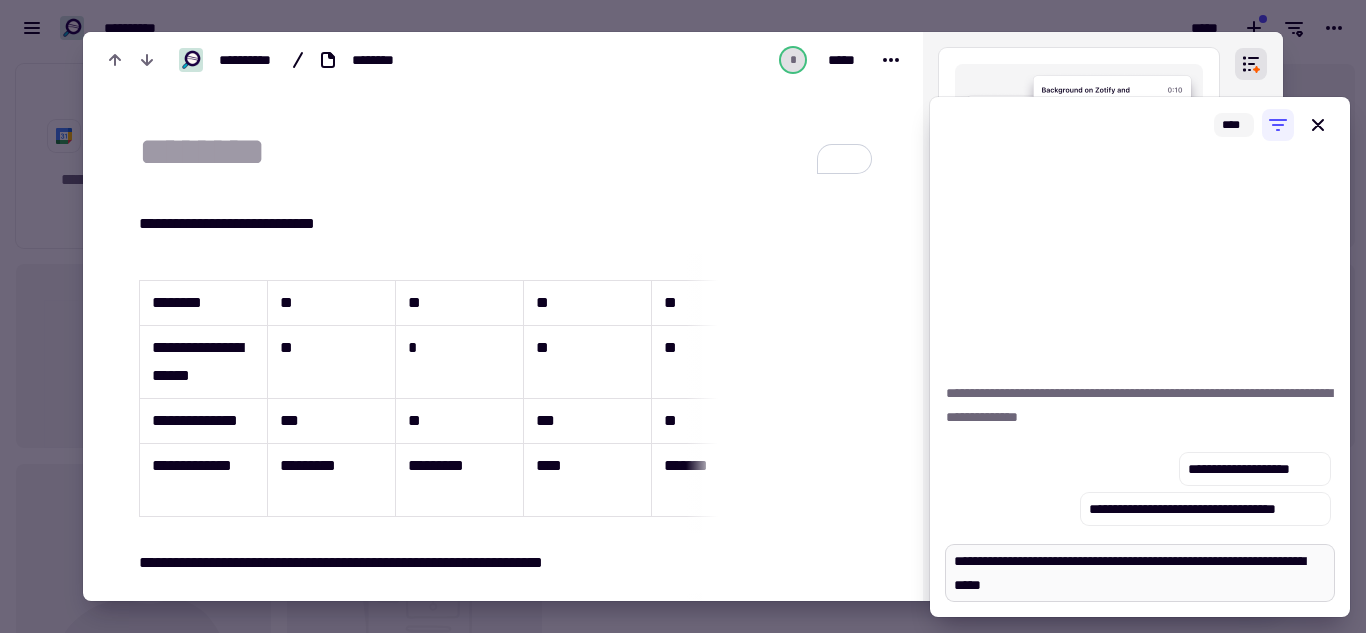 type on "*" 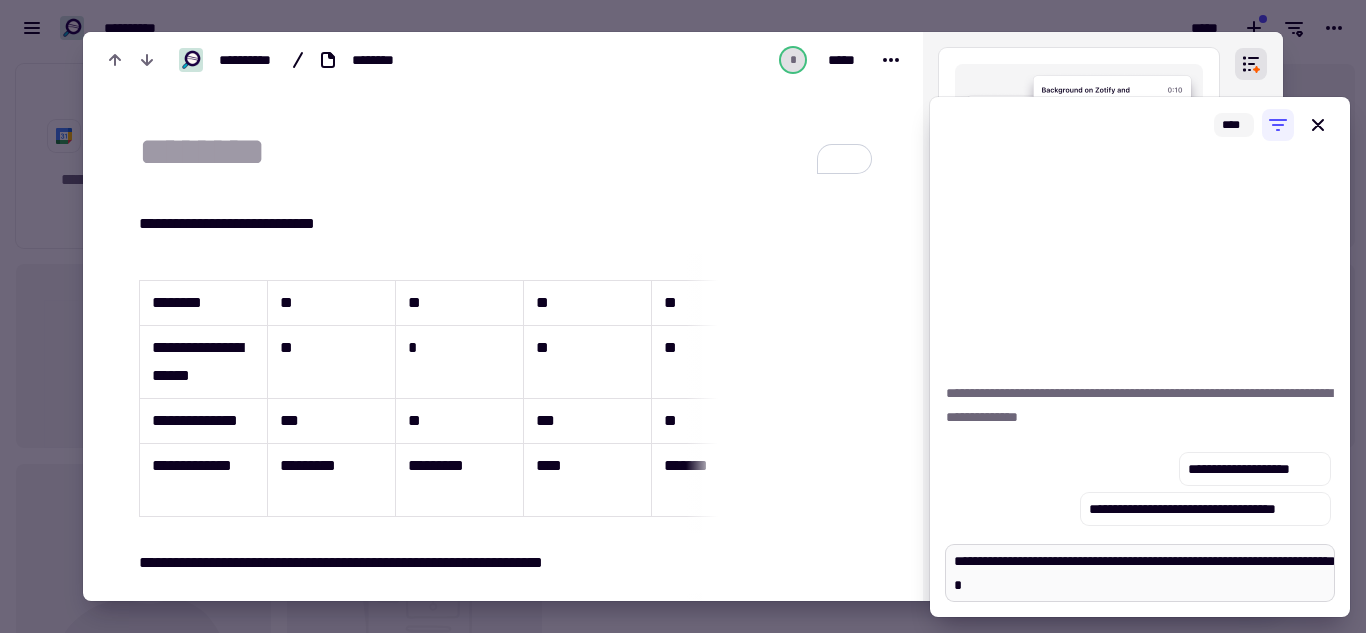 type on "**********" 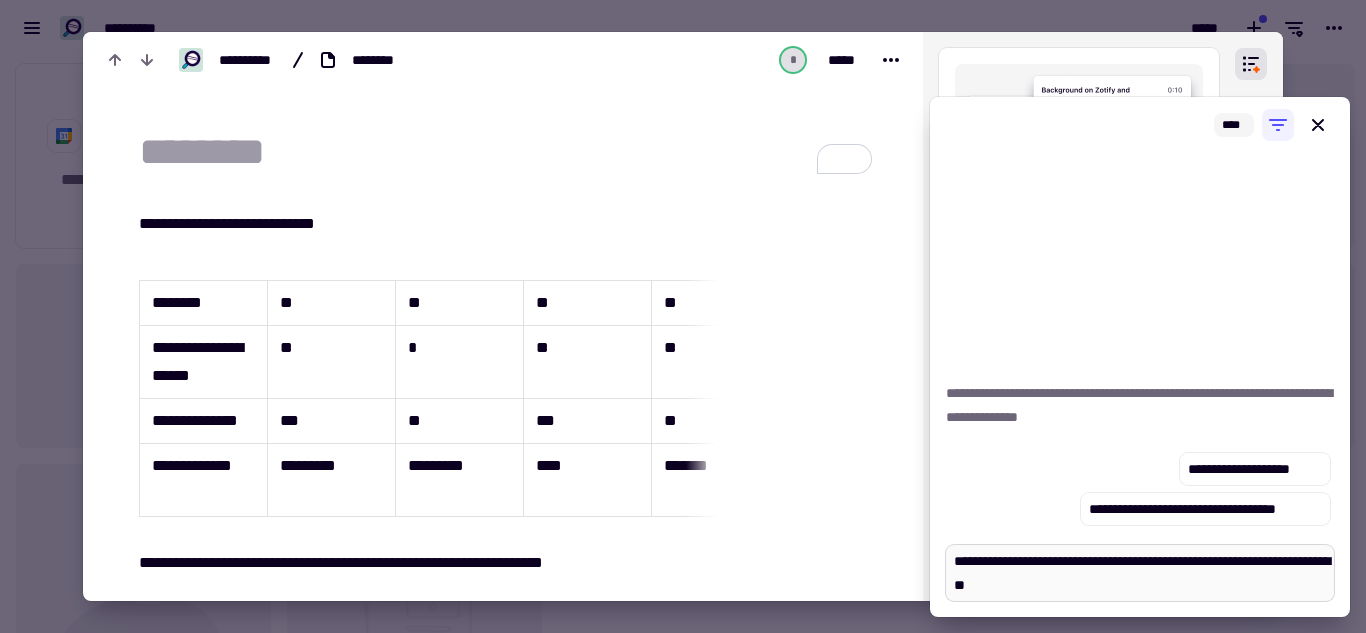 type on "*" 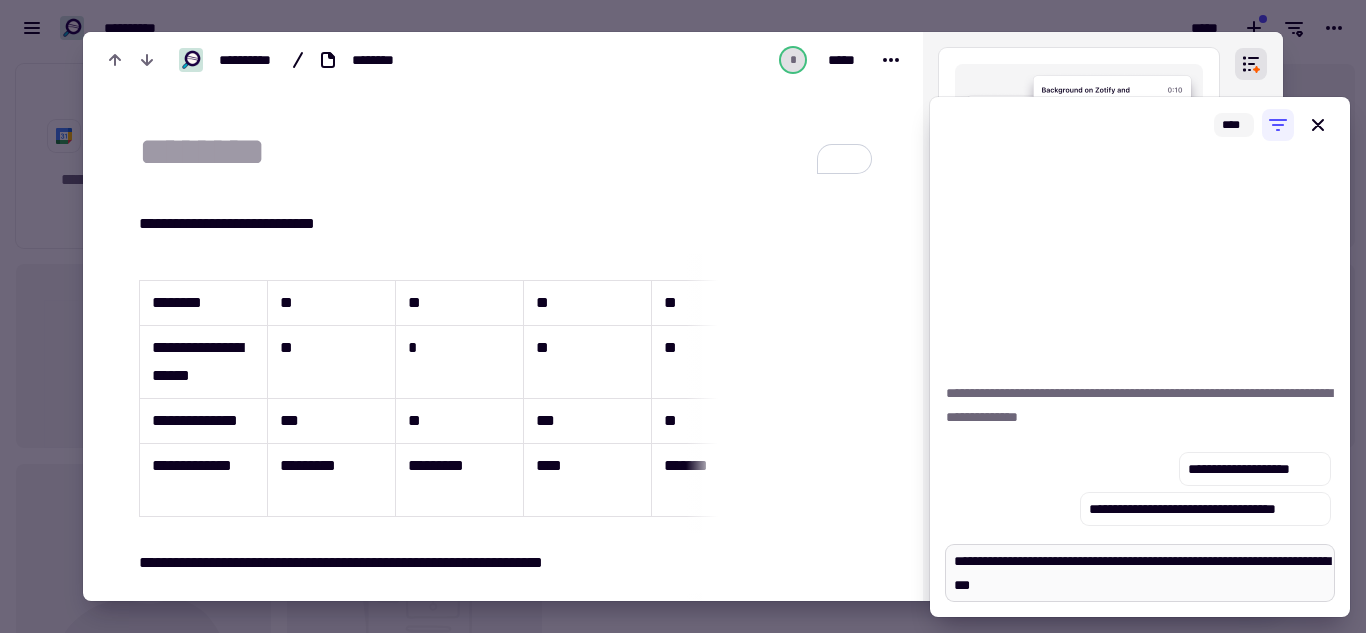 type on "**********" 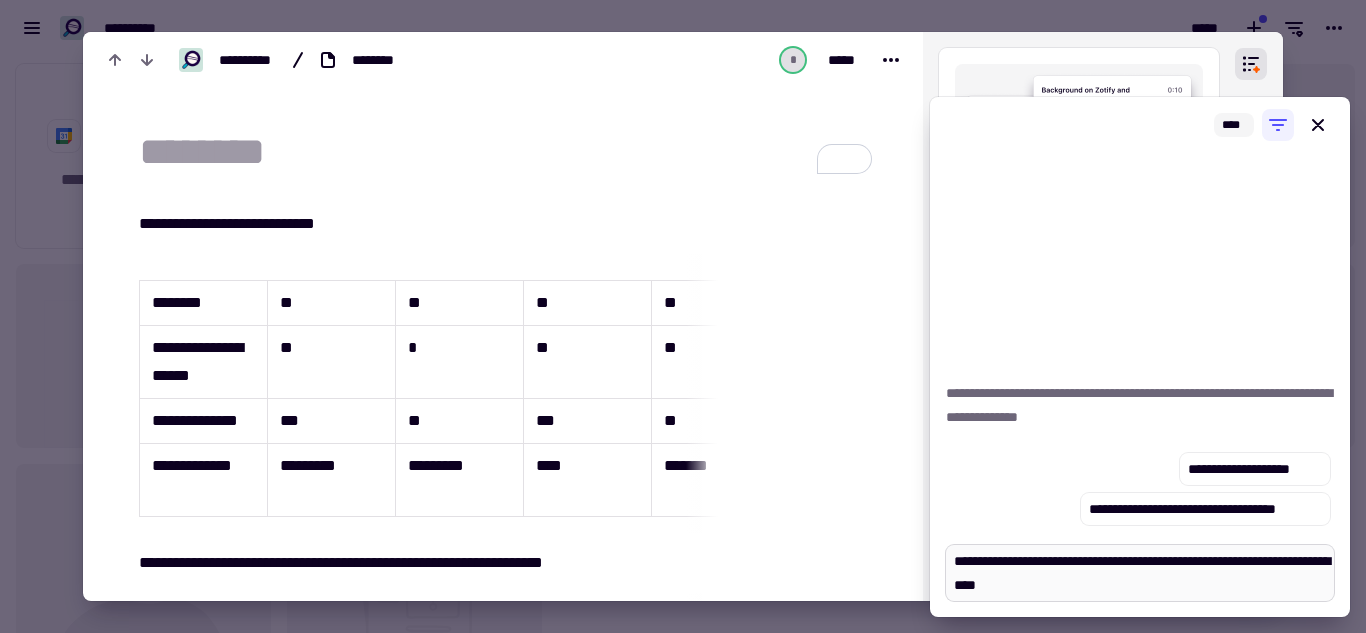 type on "*" 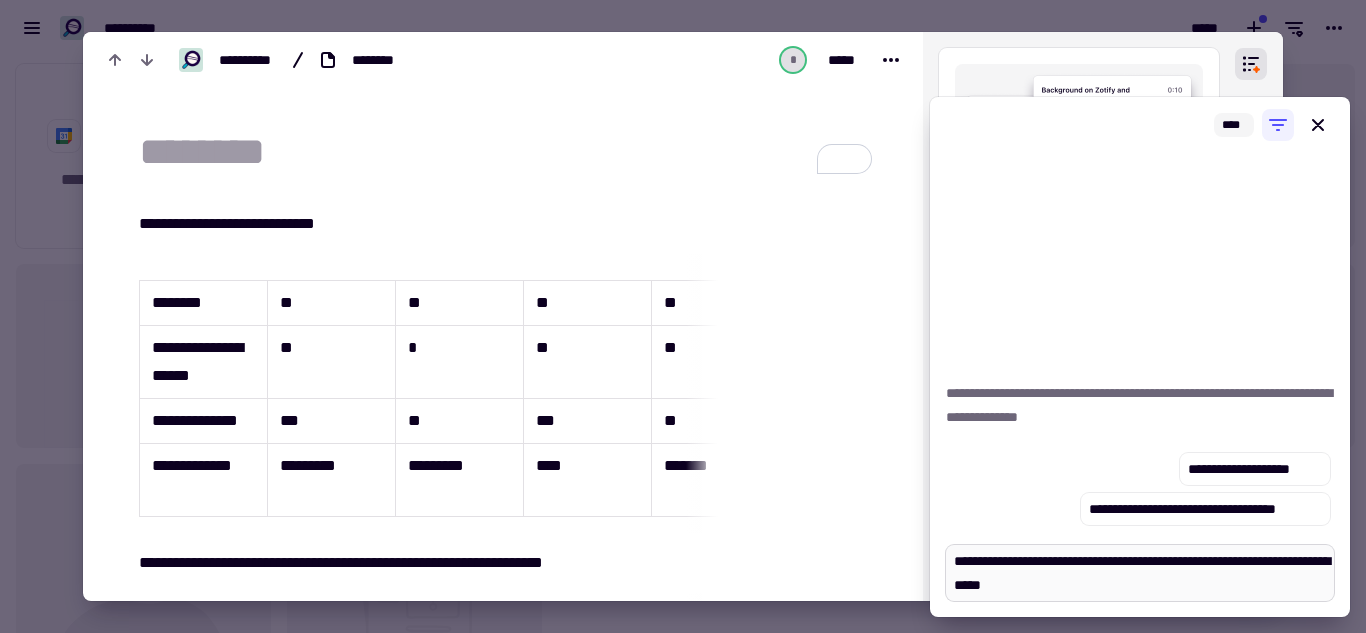 type on "**********" 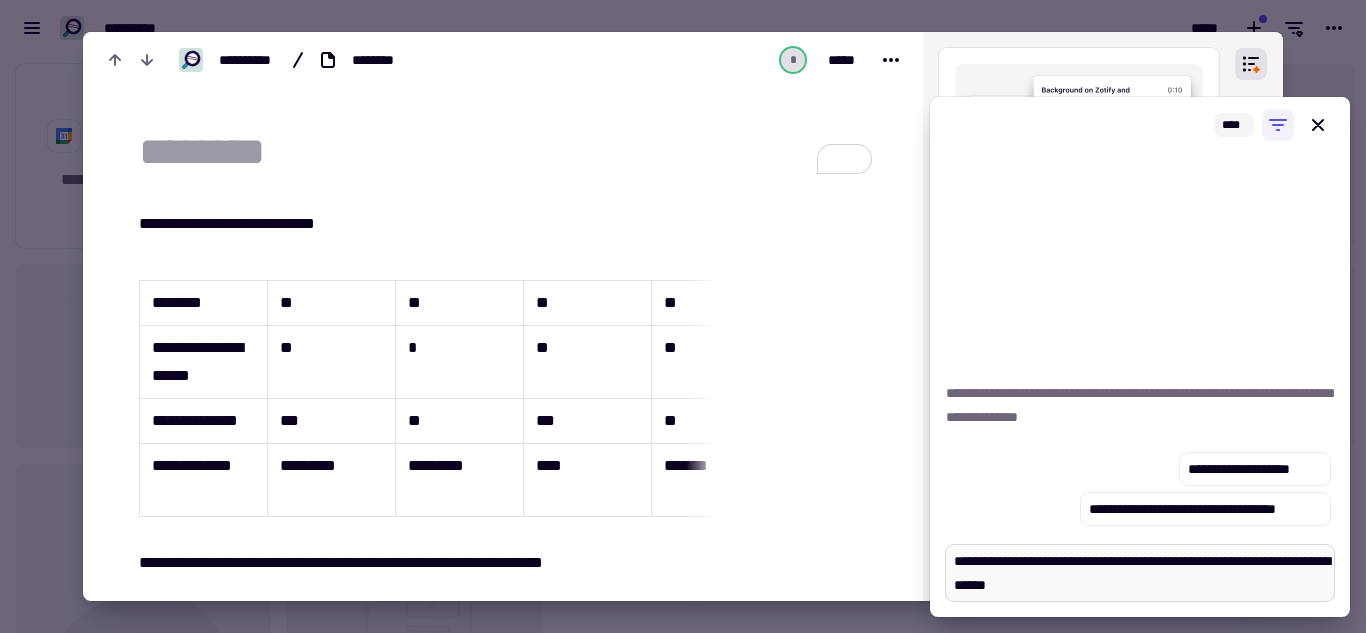type on "*" 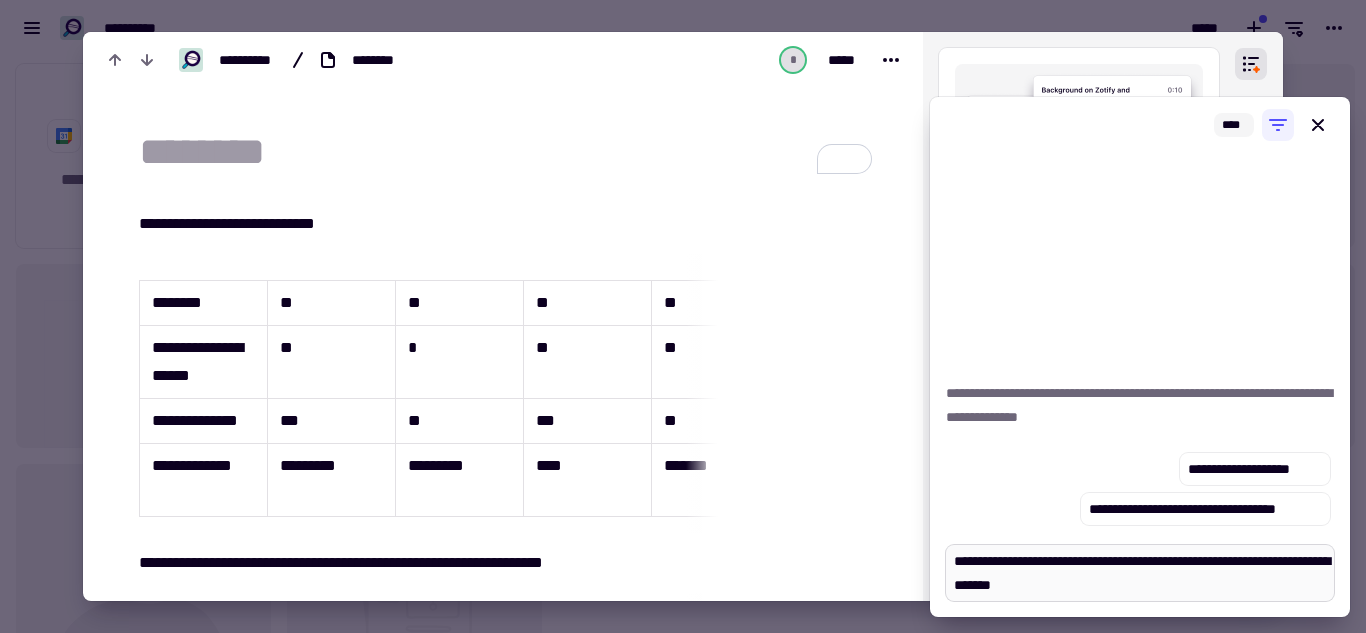type on "*" 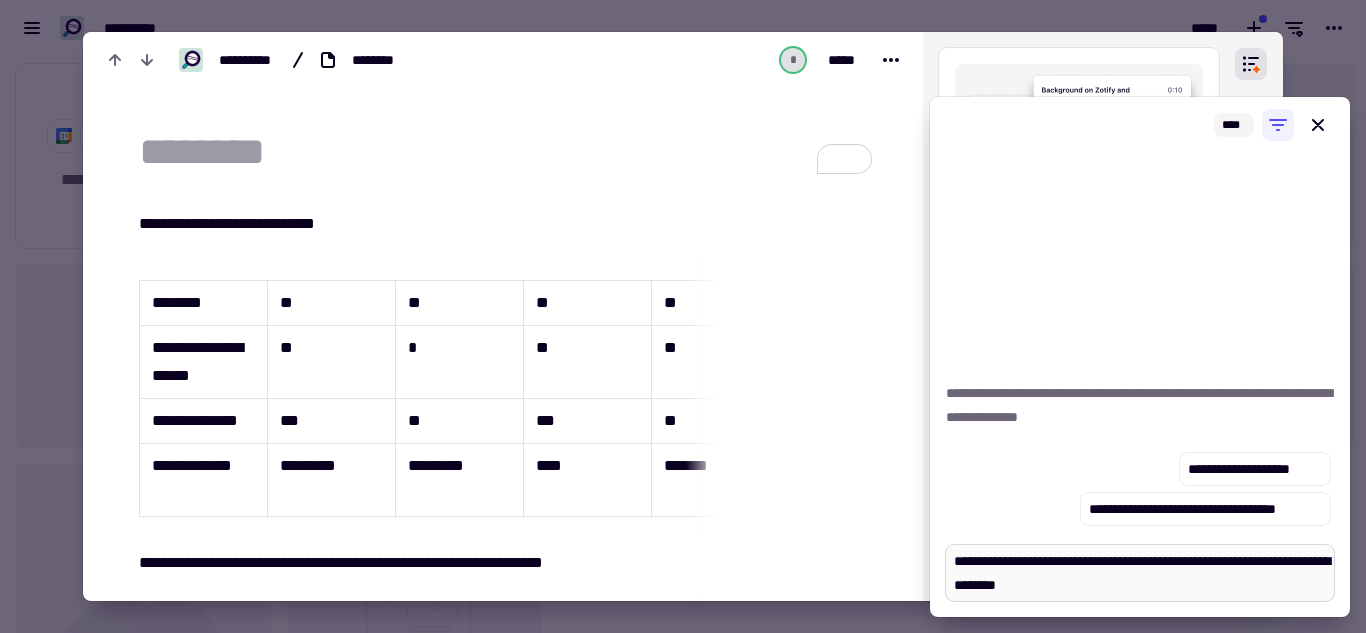 type on "*" 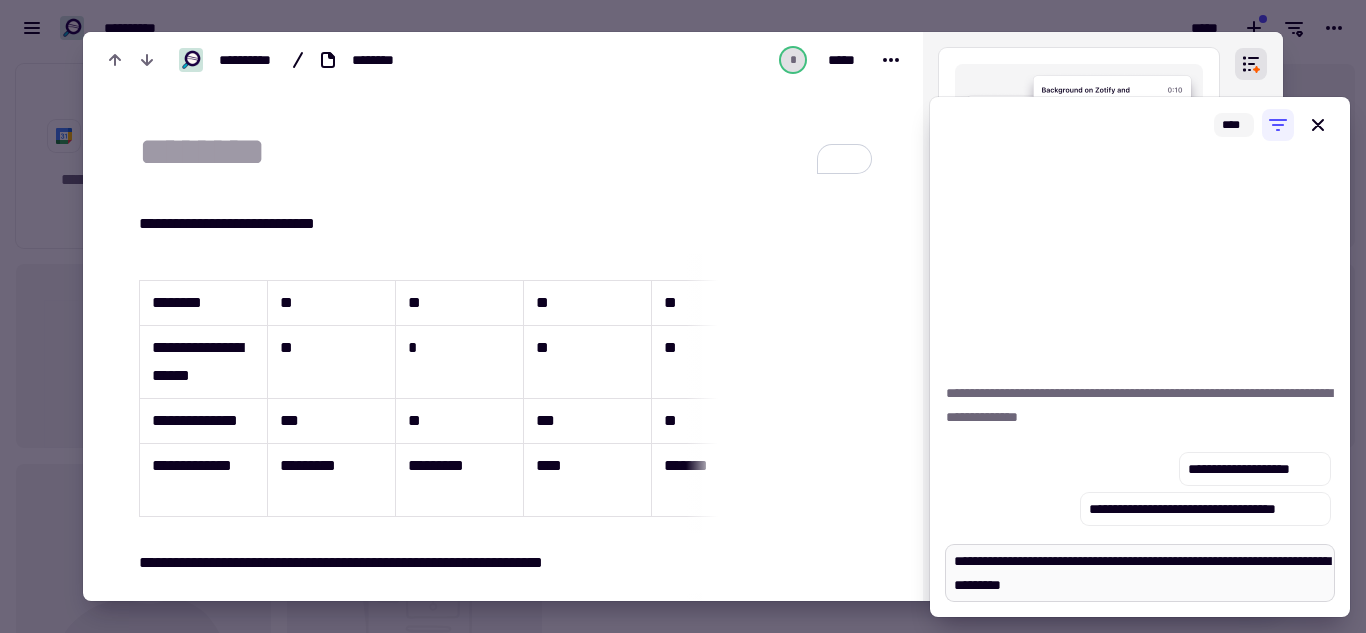 type on "*" 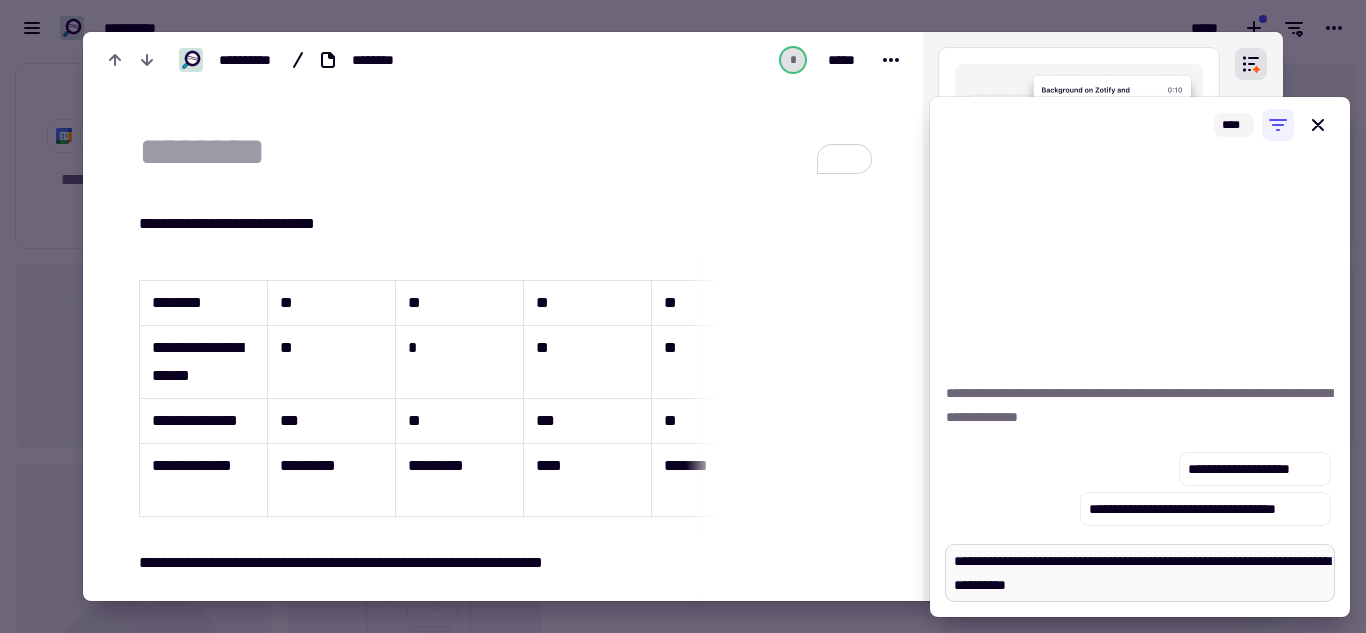 type on "*" 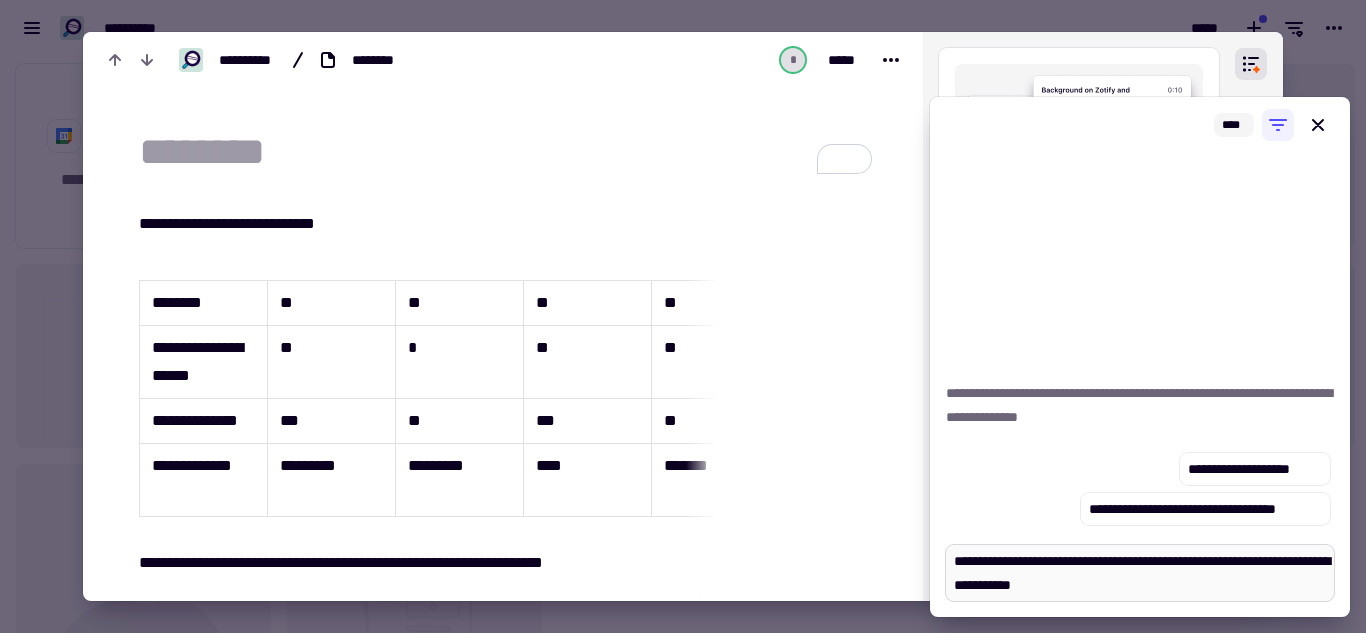 type on "*" 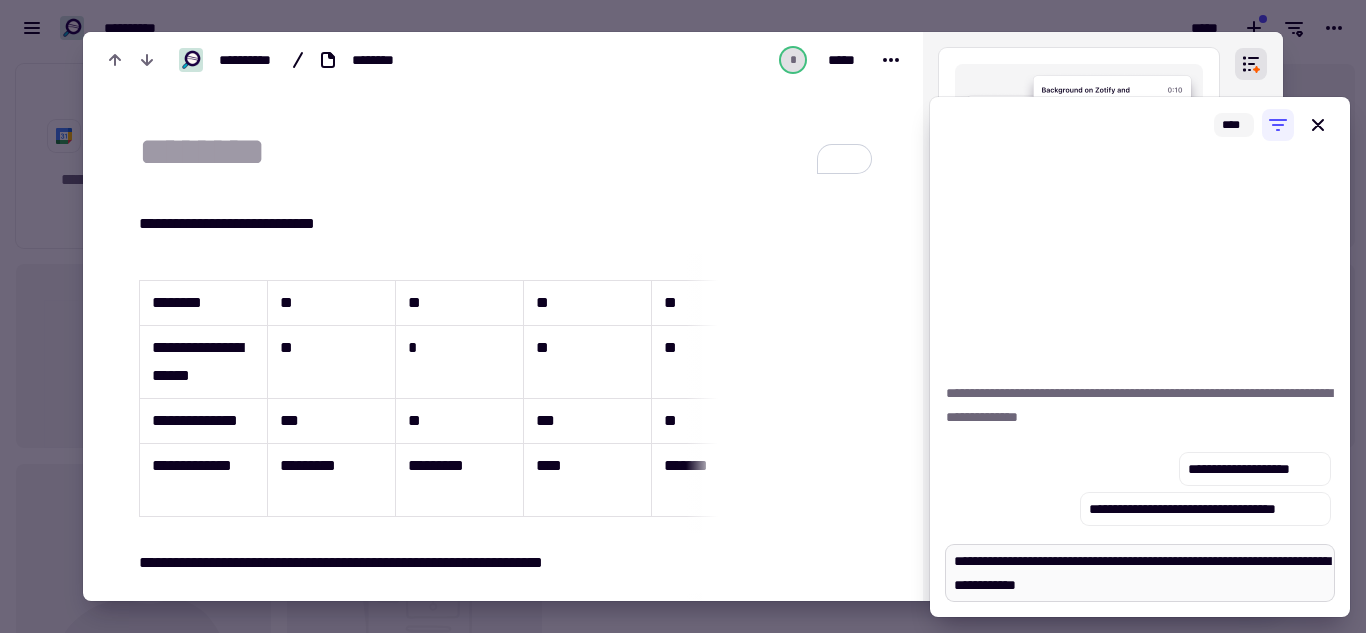 type on "*" 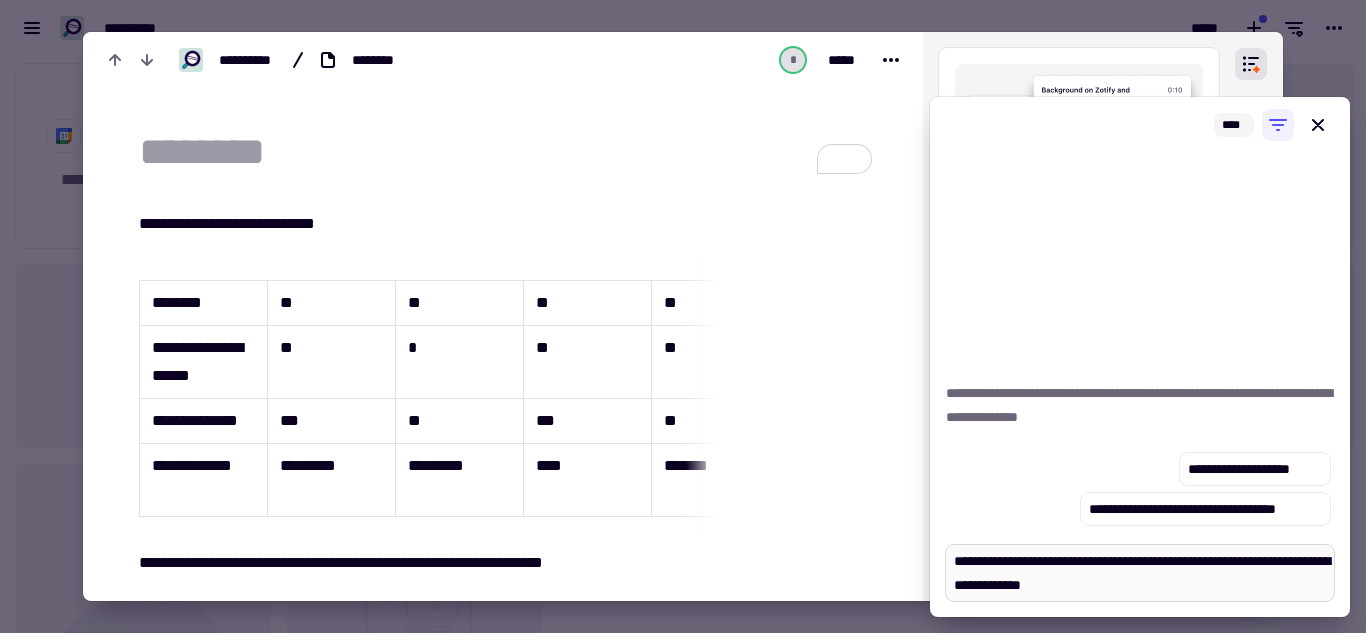 type on "*" 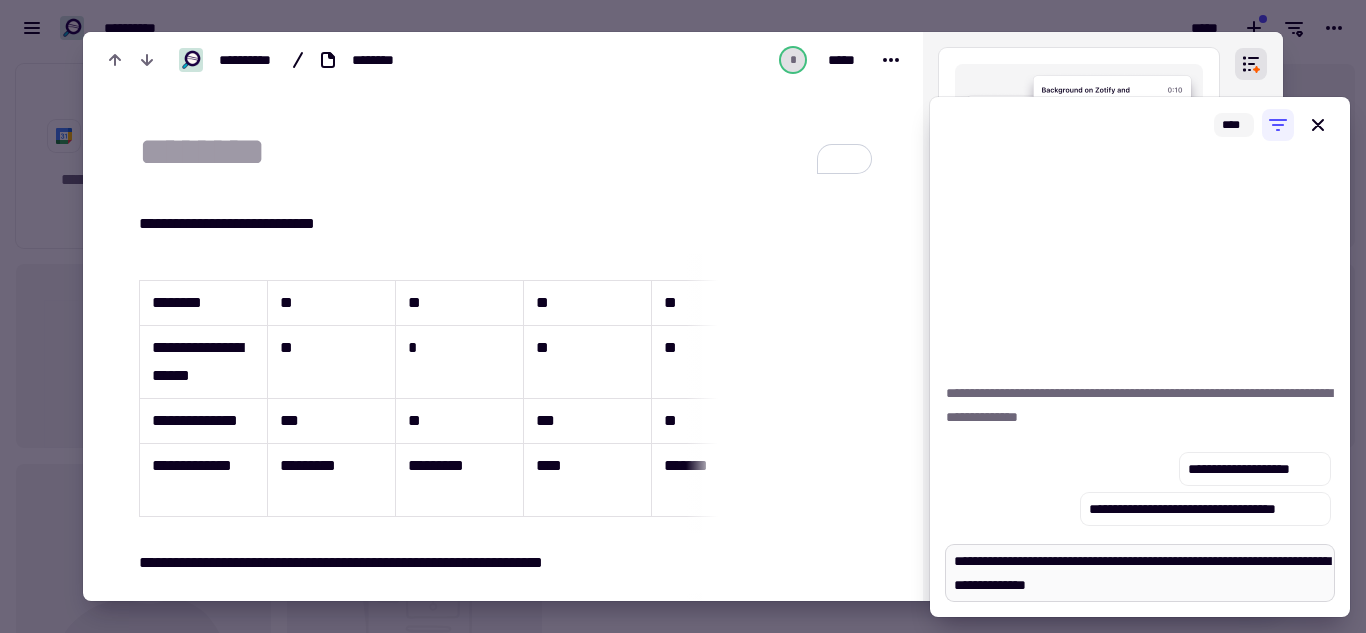 type on "*" 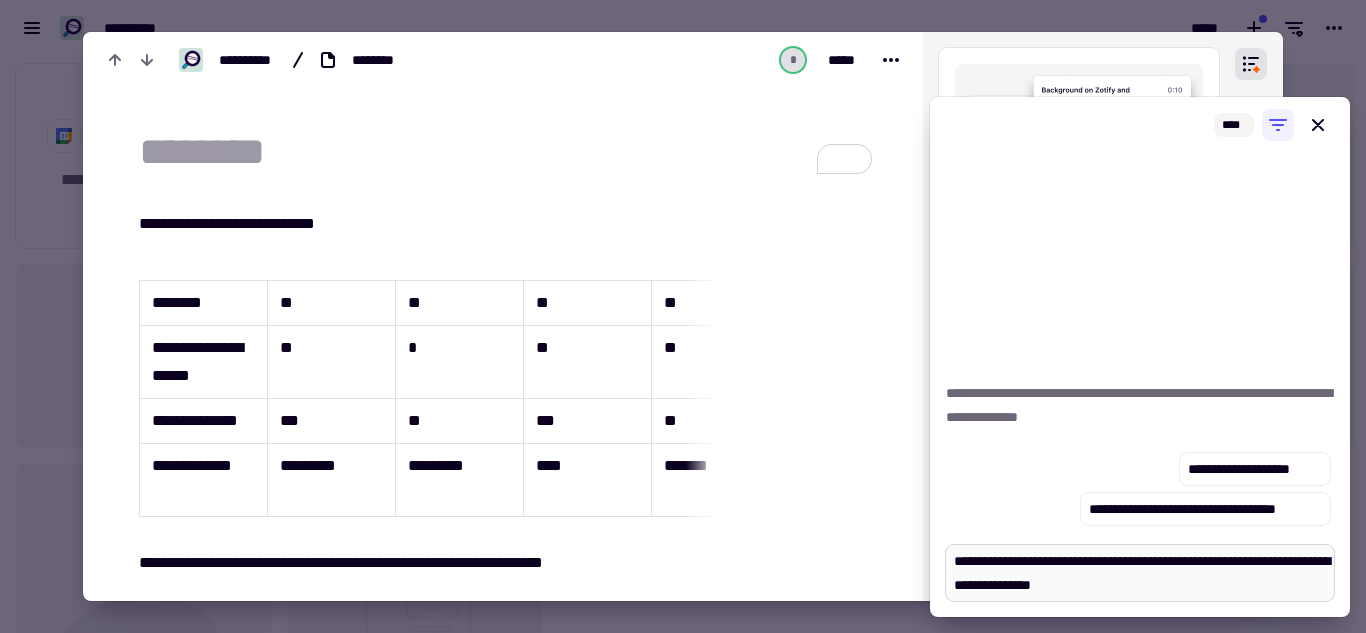 type on "*" 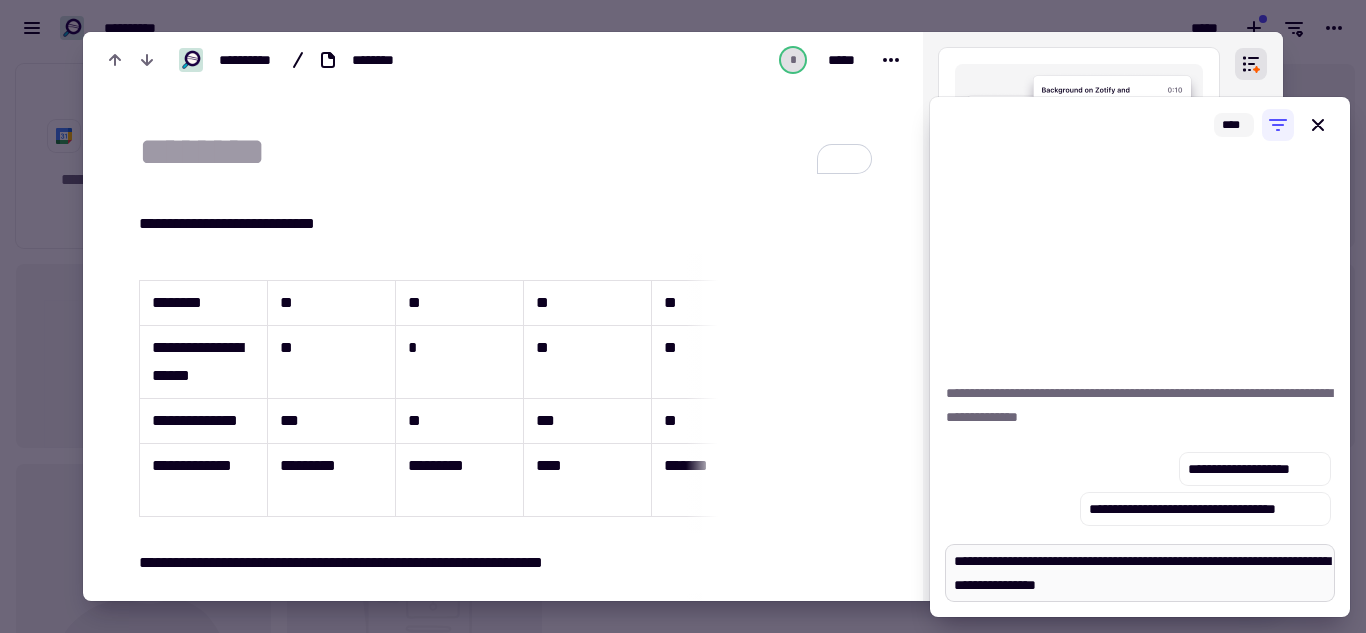 type on "*" 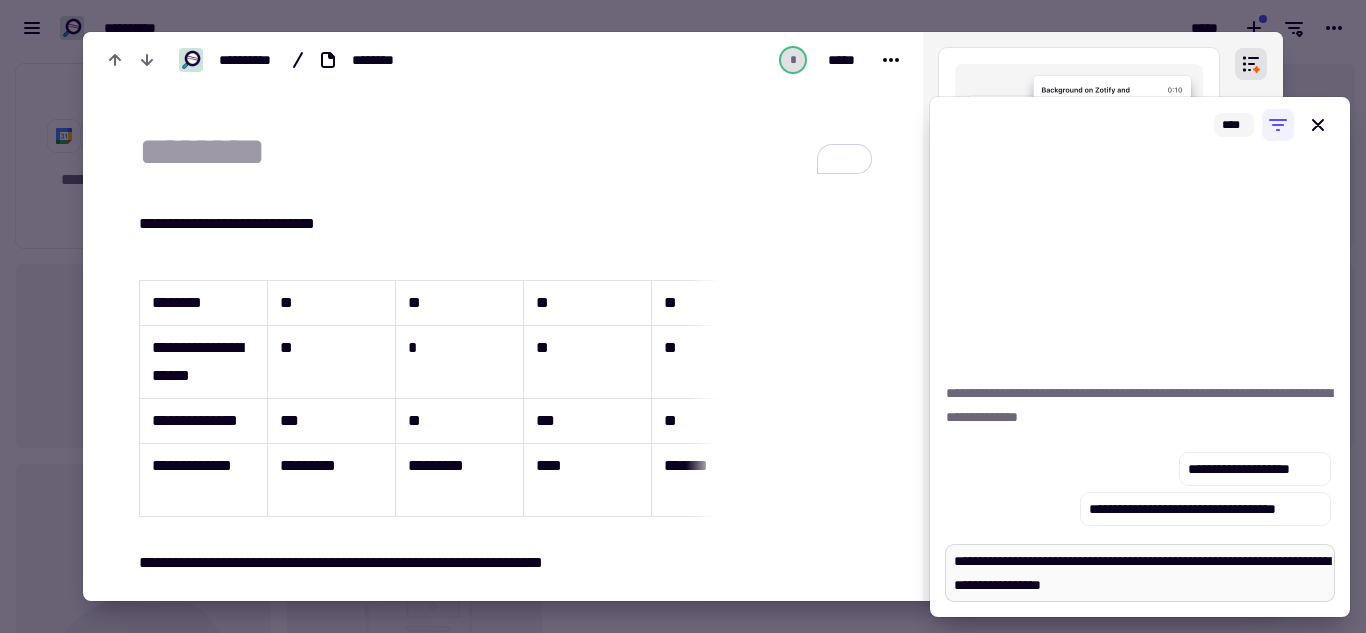 type on "*" 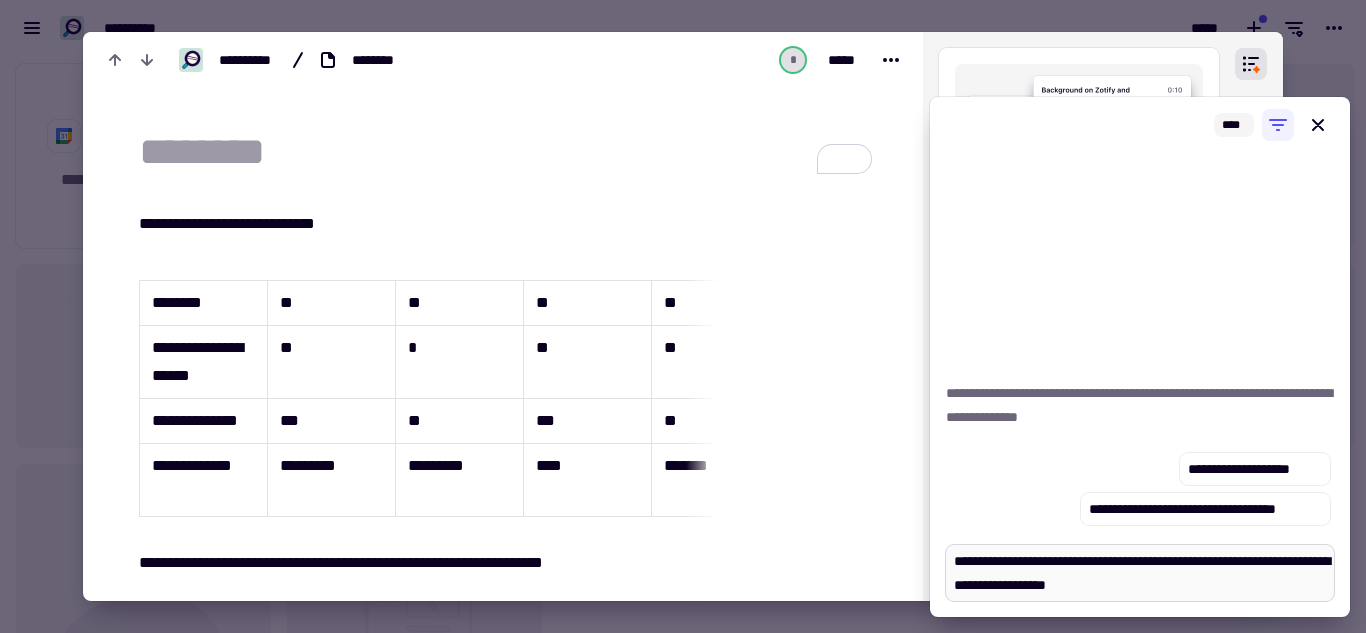 type on "*" 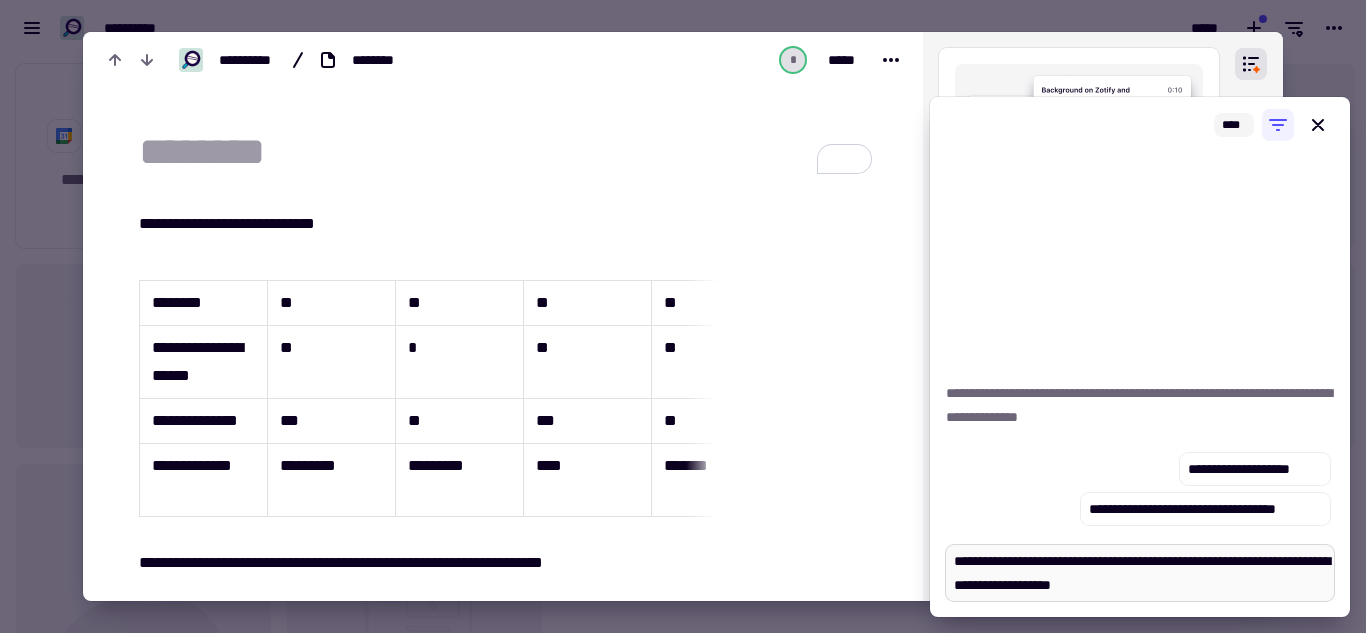 type on "**********" 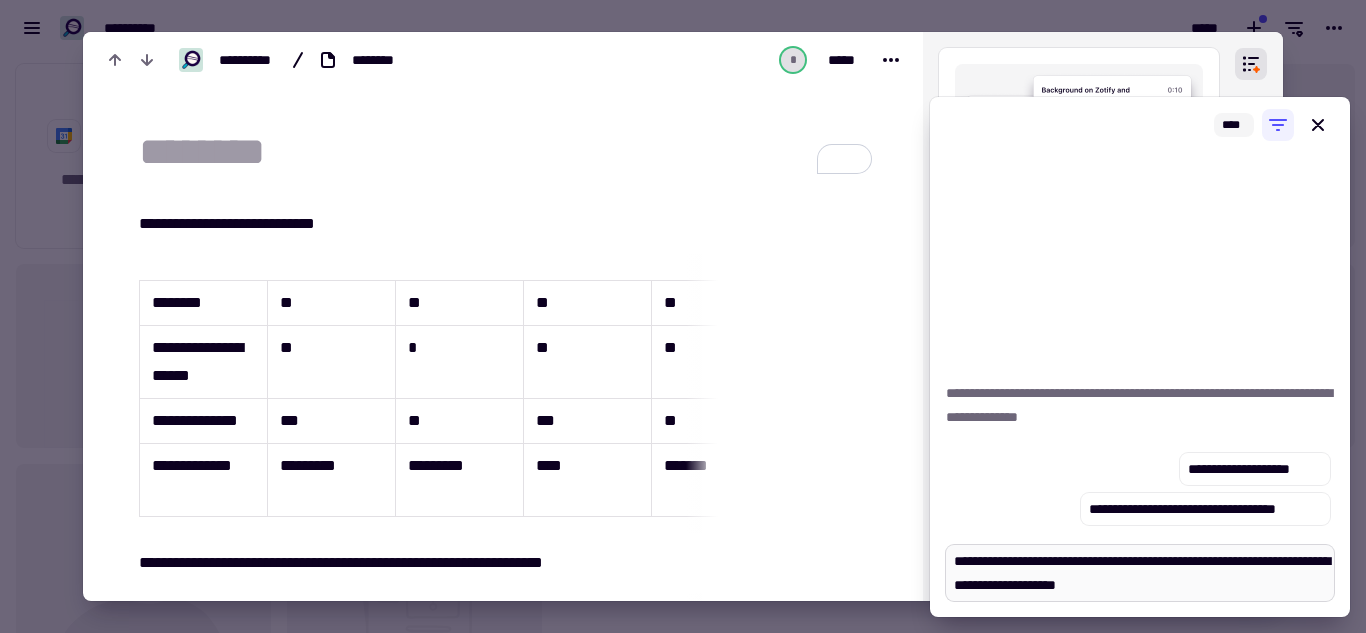 type on "*" 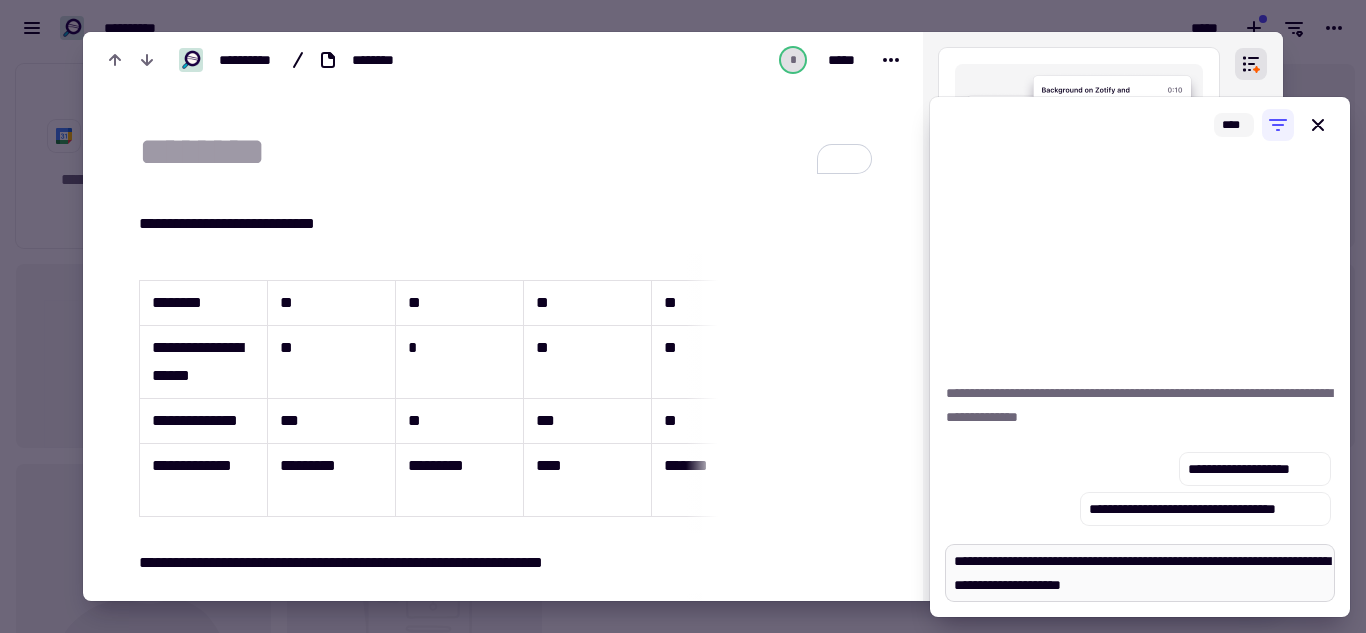 type on "*" 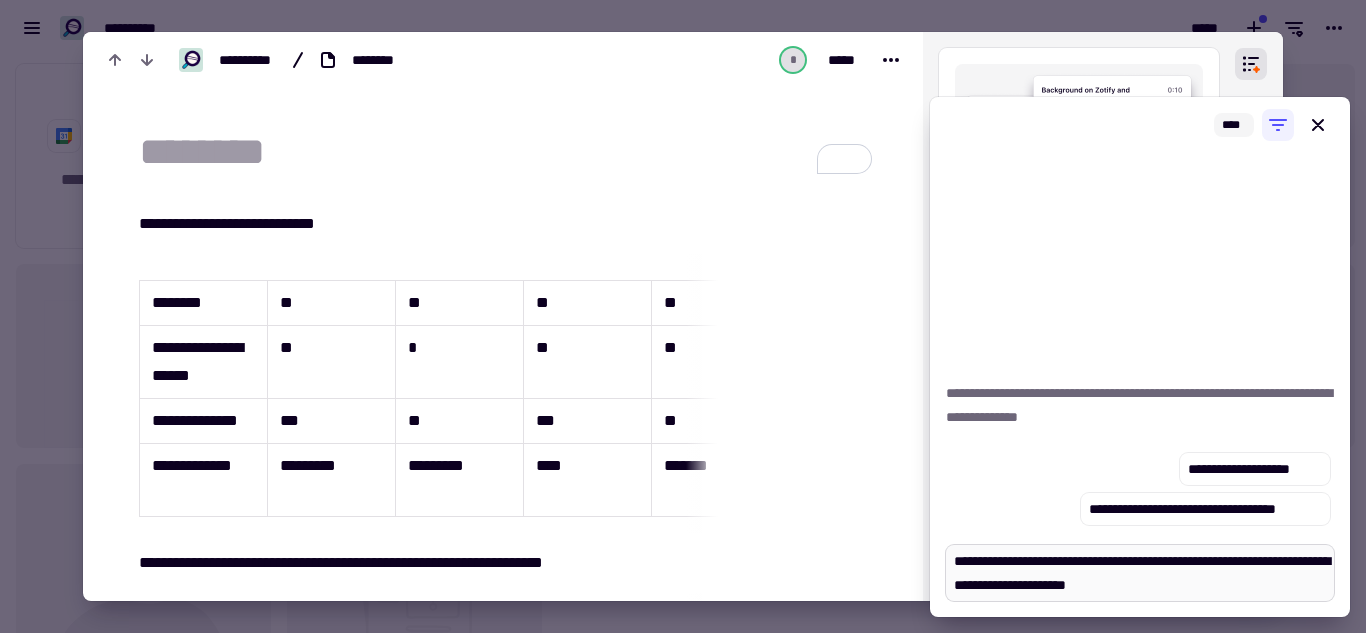 type on "*" 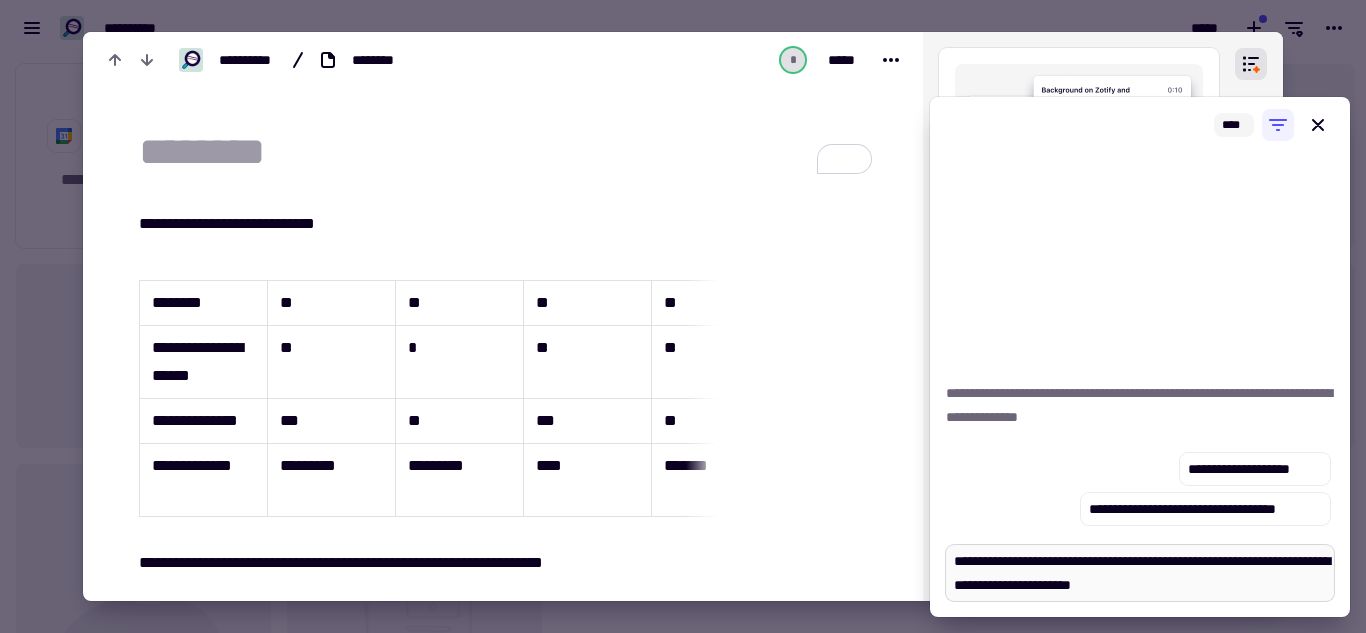 type on "*" 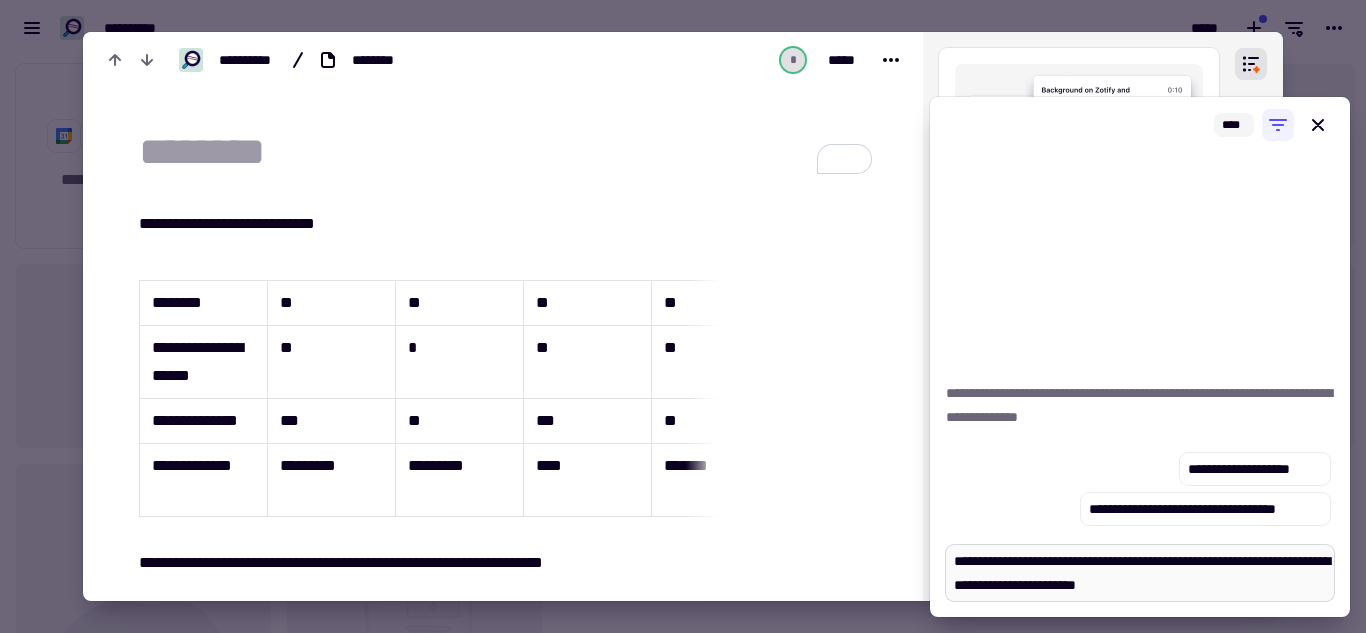 type on "*" 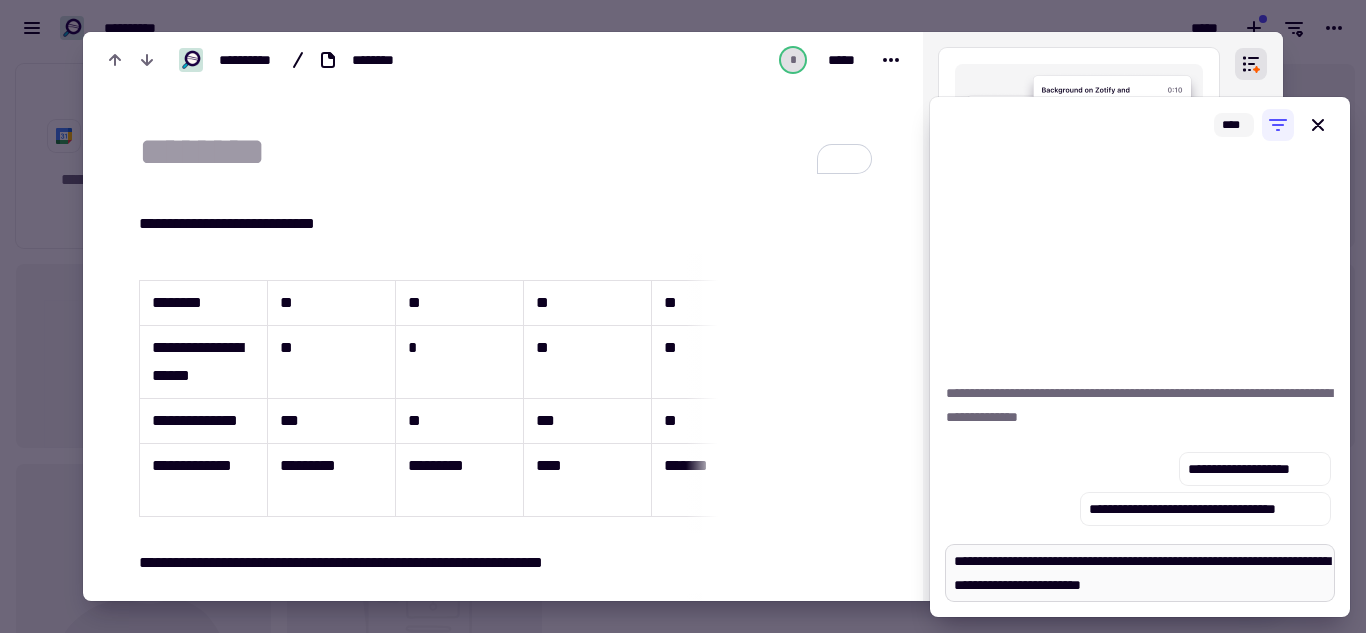 type on "*" 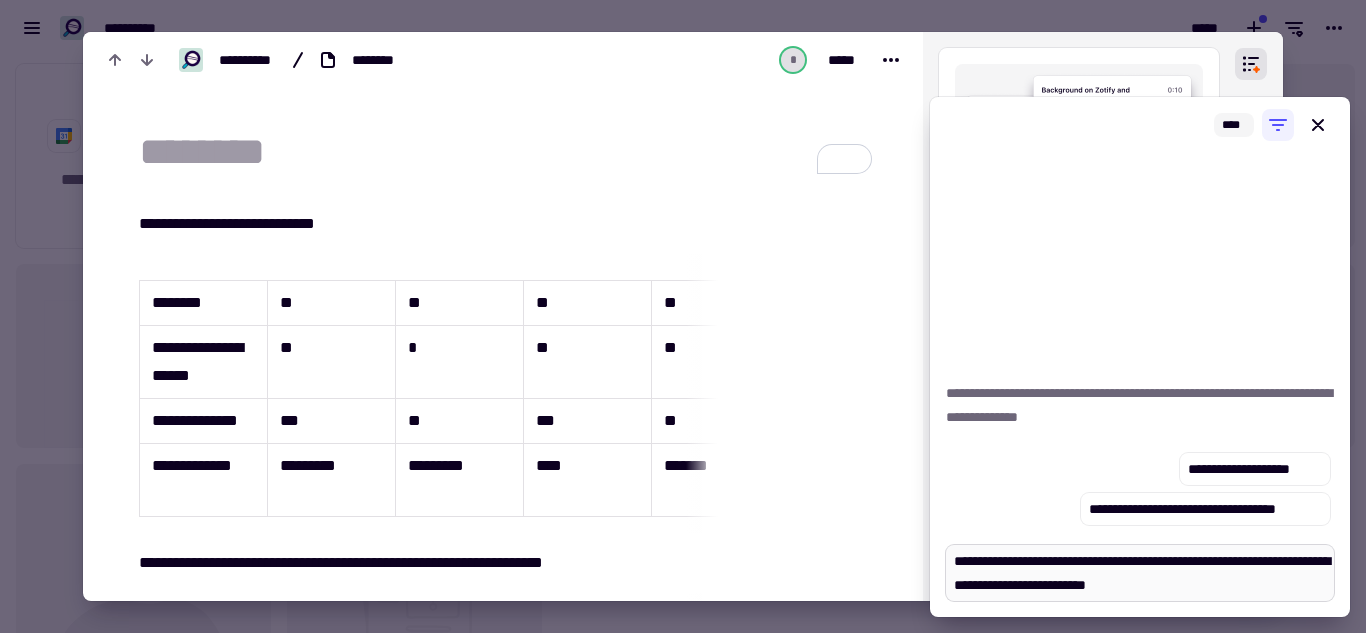 type on "*" 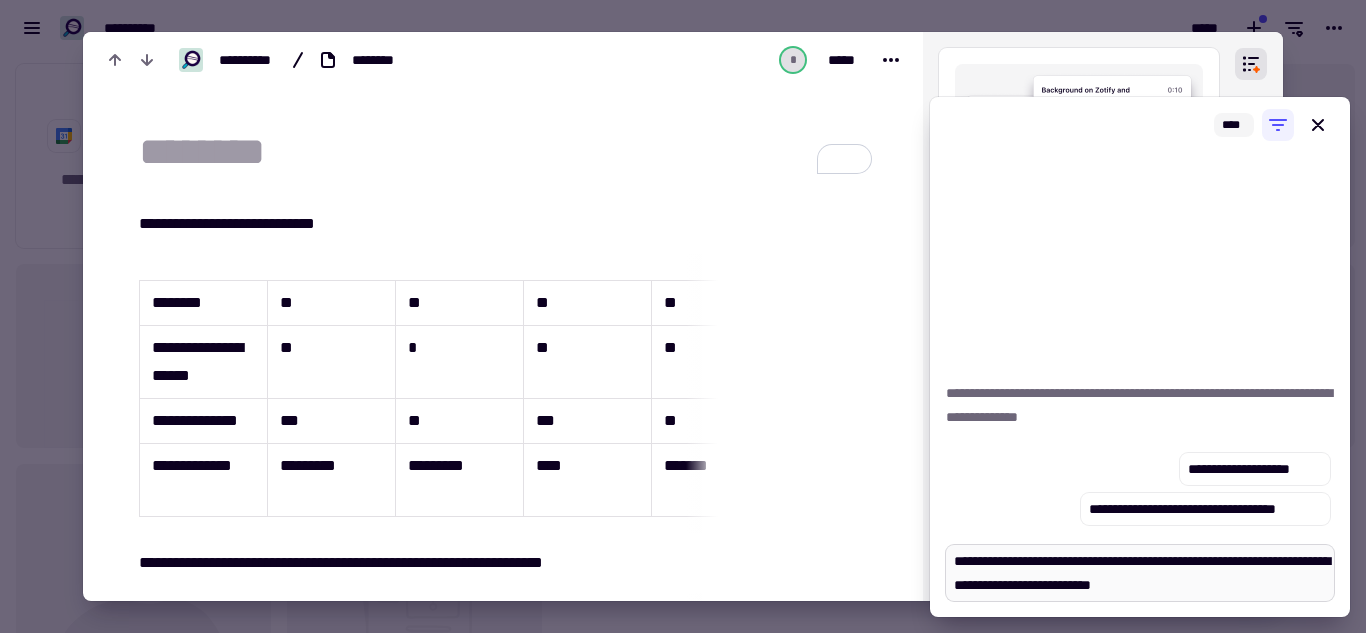 type on "*" 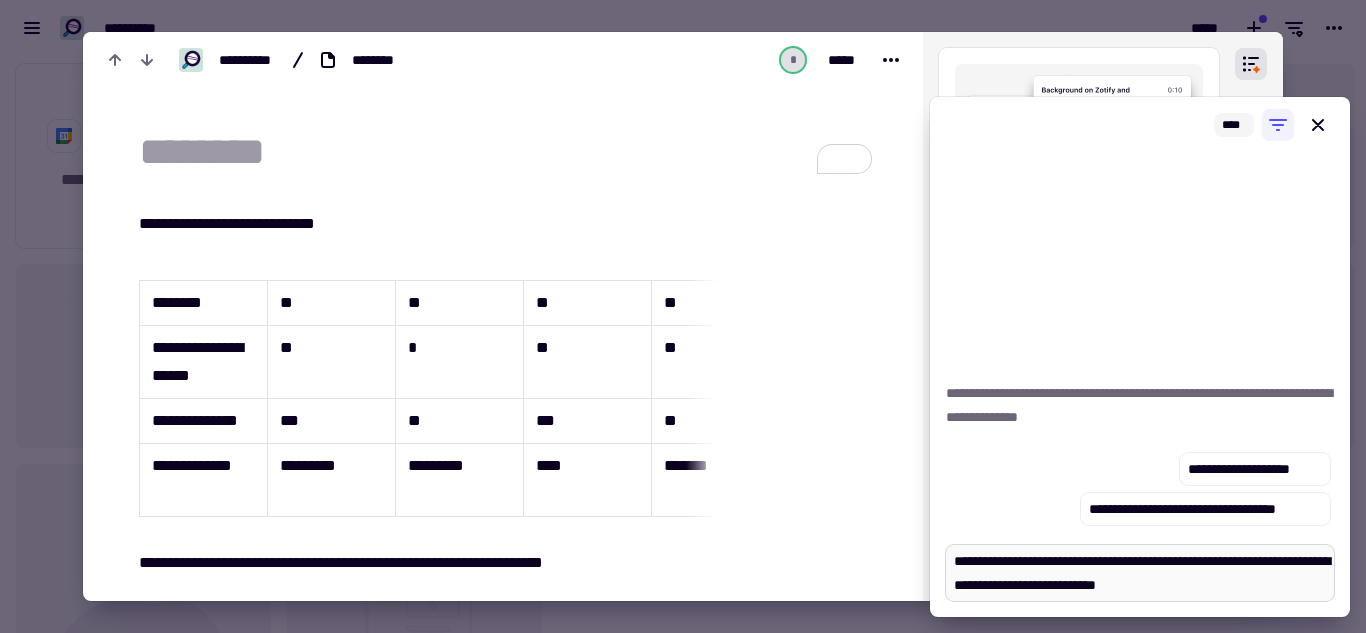 type on "*" 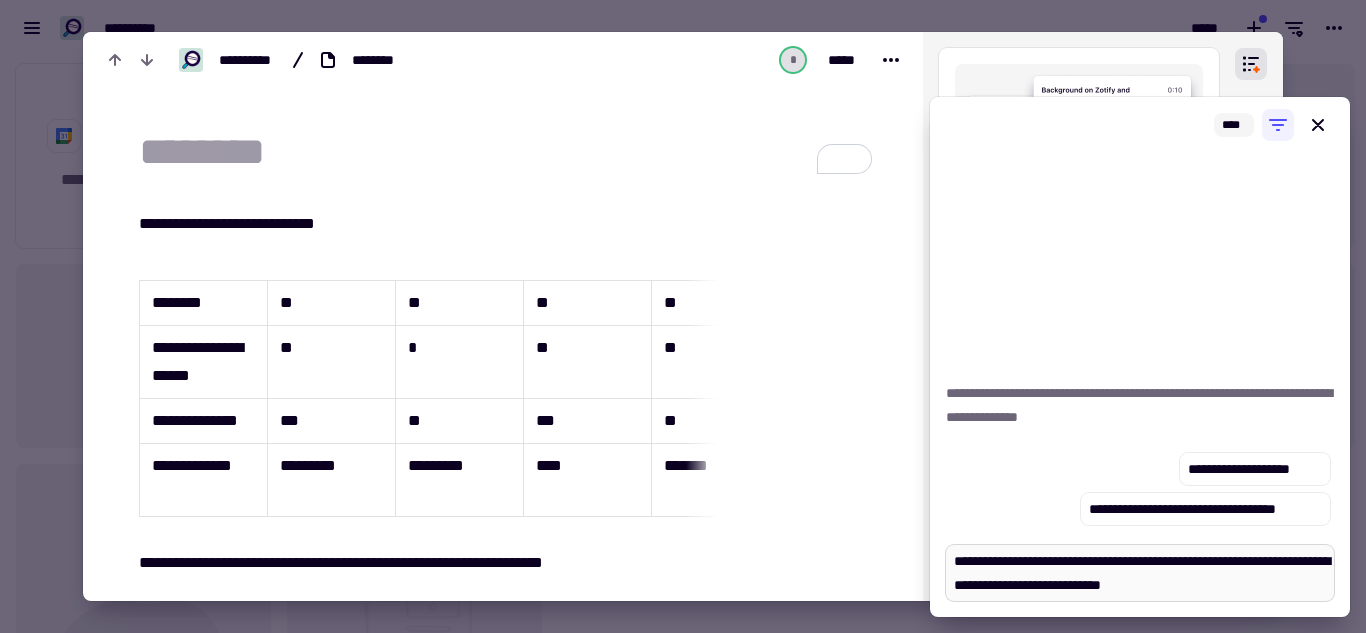 type on "*" 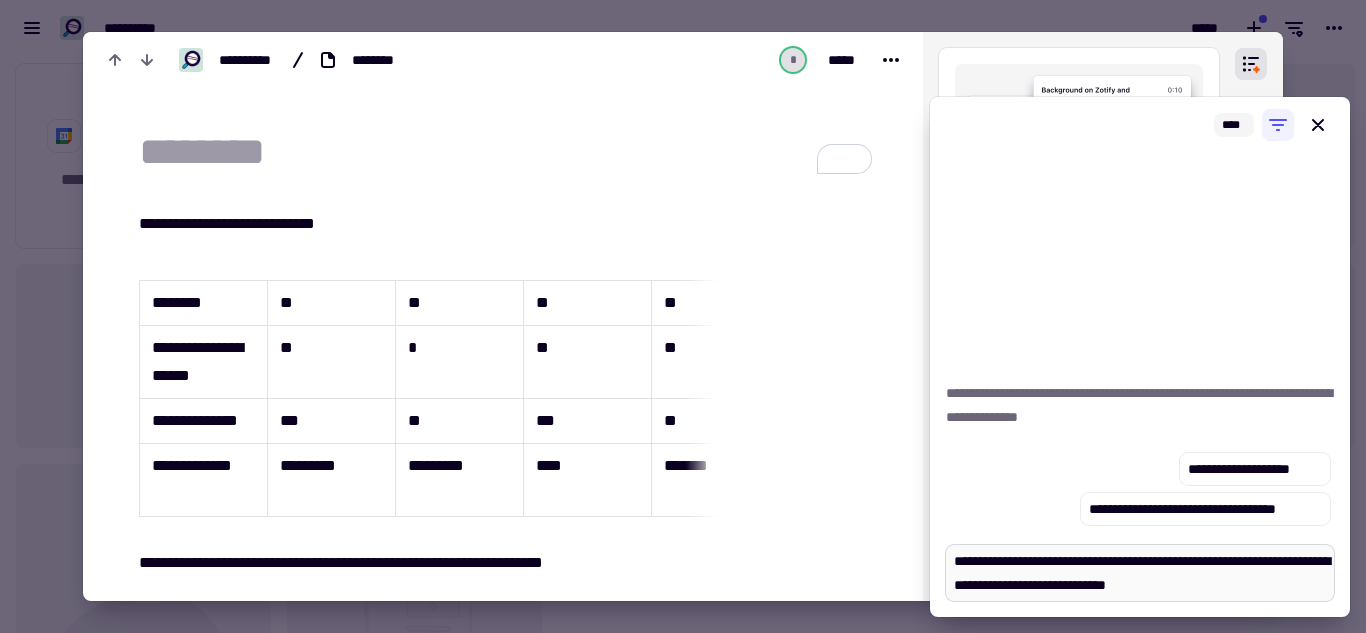 type 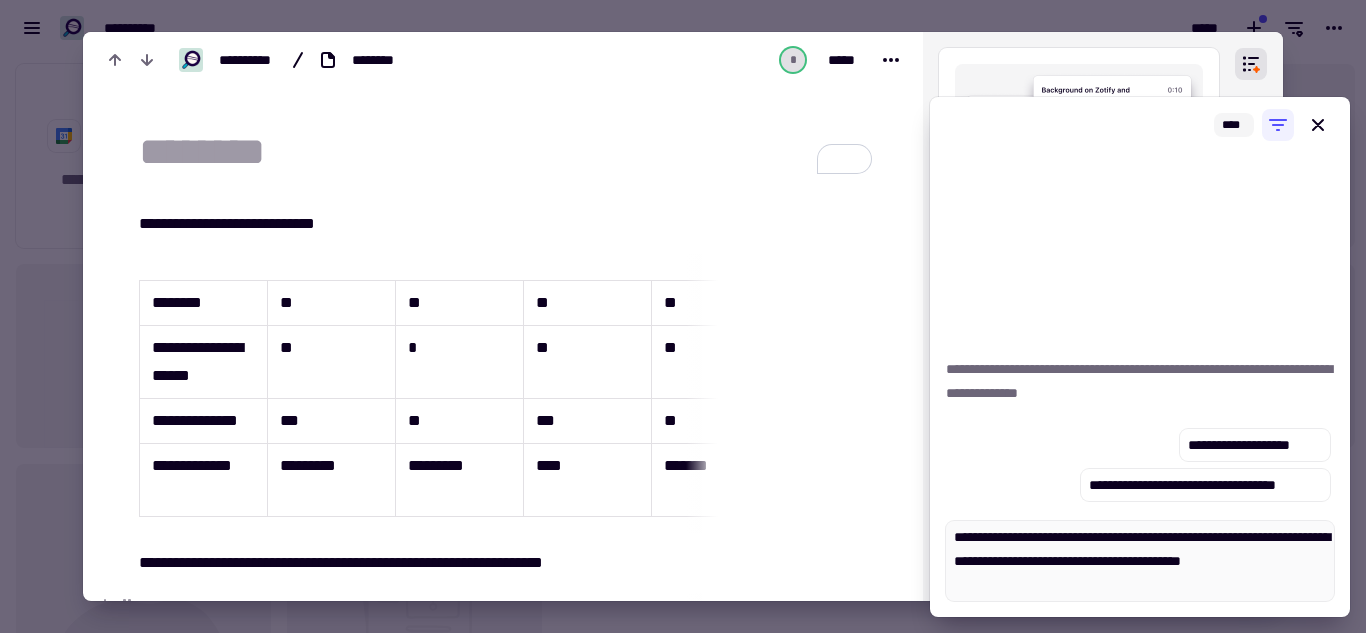paste on "**********" 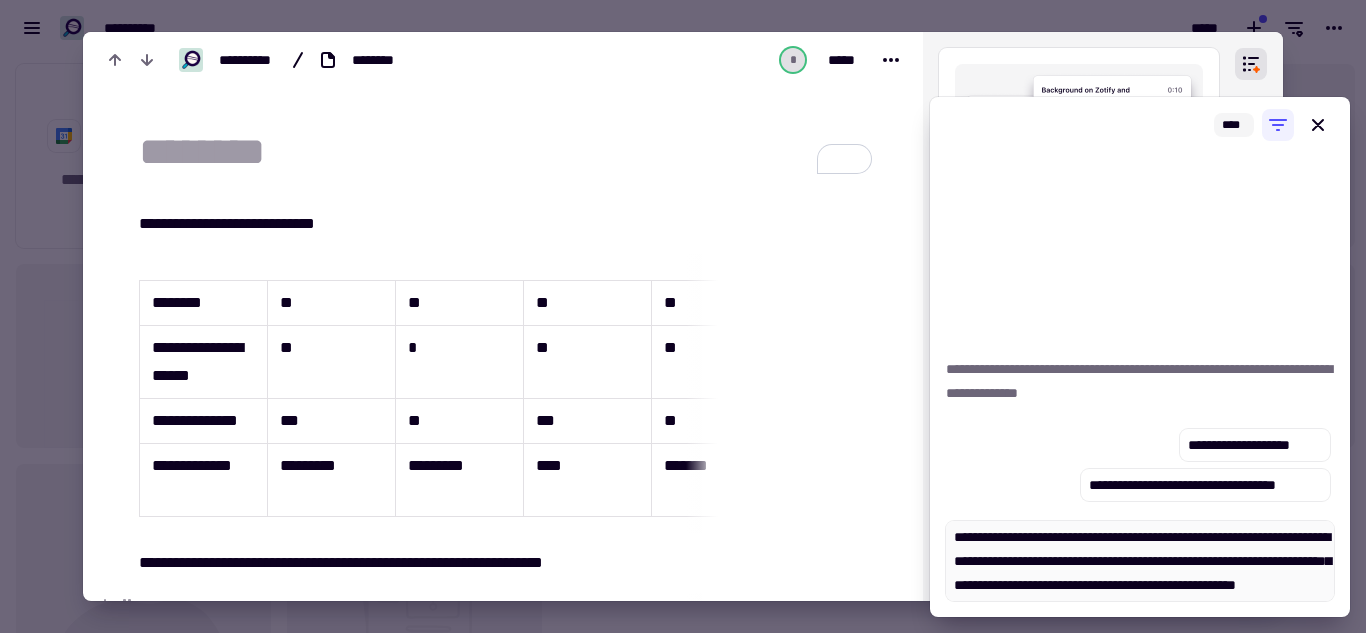 scroll, scrollTop: 89, scrollLeft: 0, axis: vertical 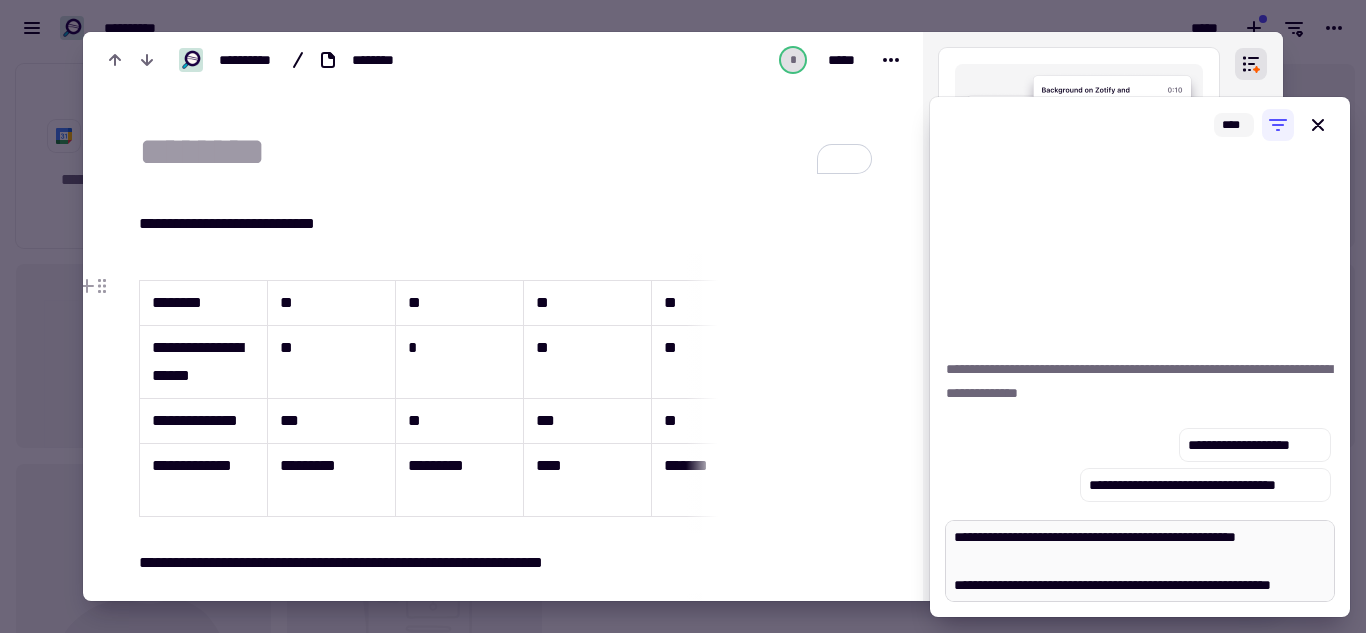 click on "**********" at bounding box center [1140, 561] 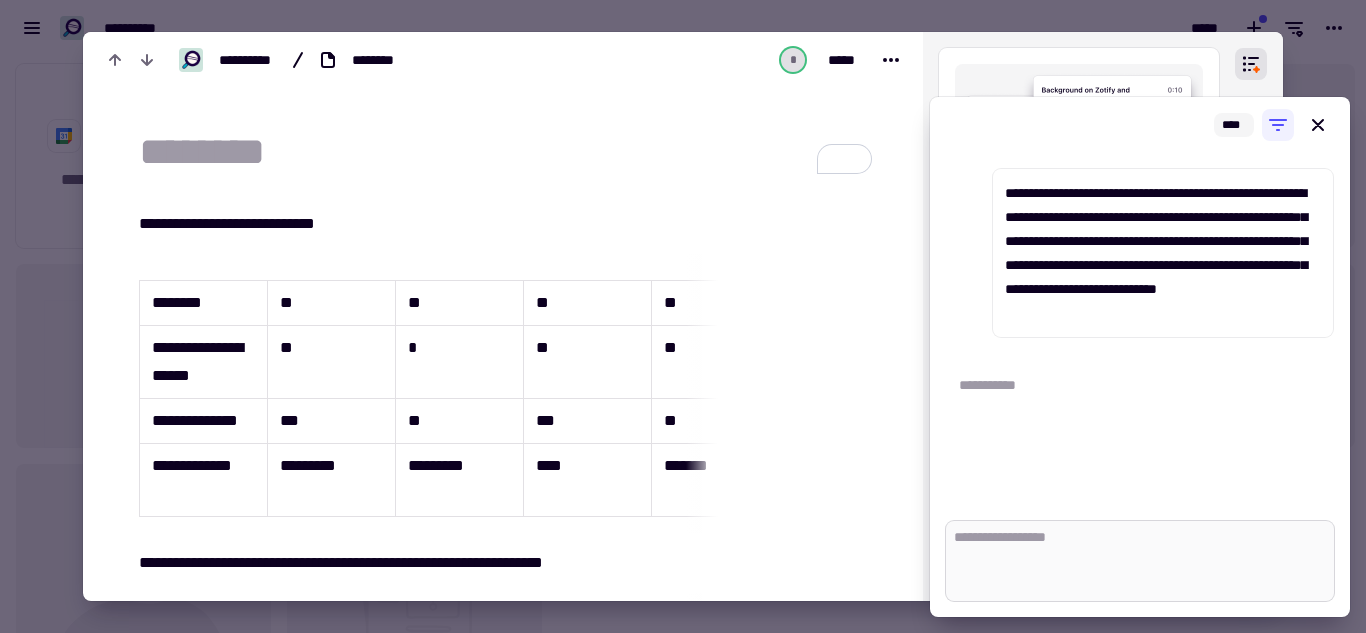 scroll, scrollTop: 0, scrollLeft: 0, axis: both 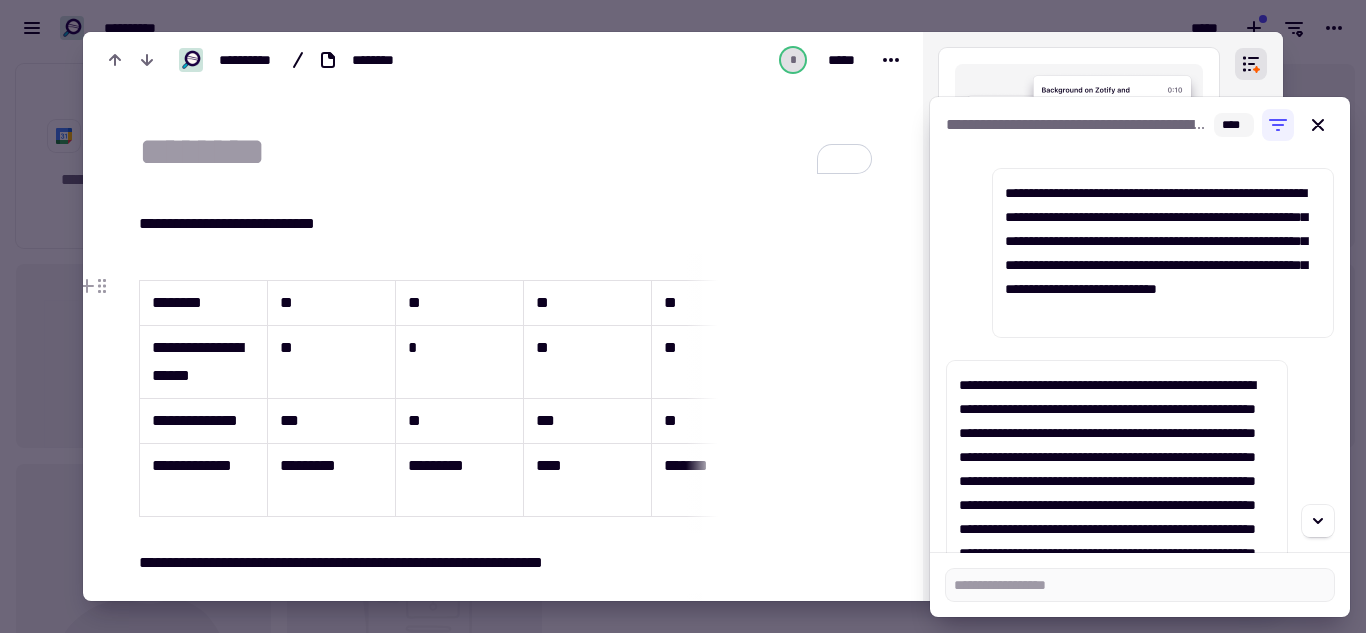 drag, startPoint x: 1342, startPoint y: 248, endPoint x: 1348, endPoint y: 284, distance: 36.496574 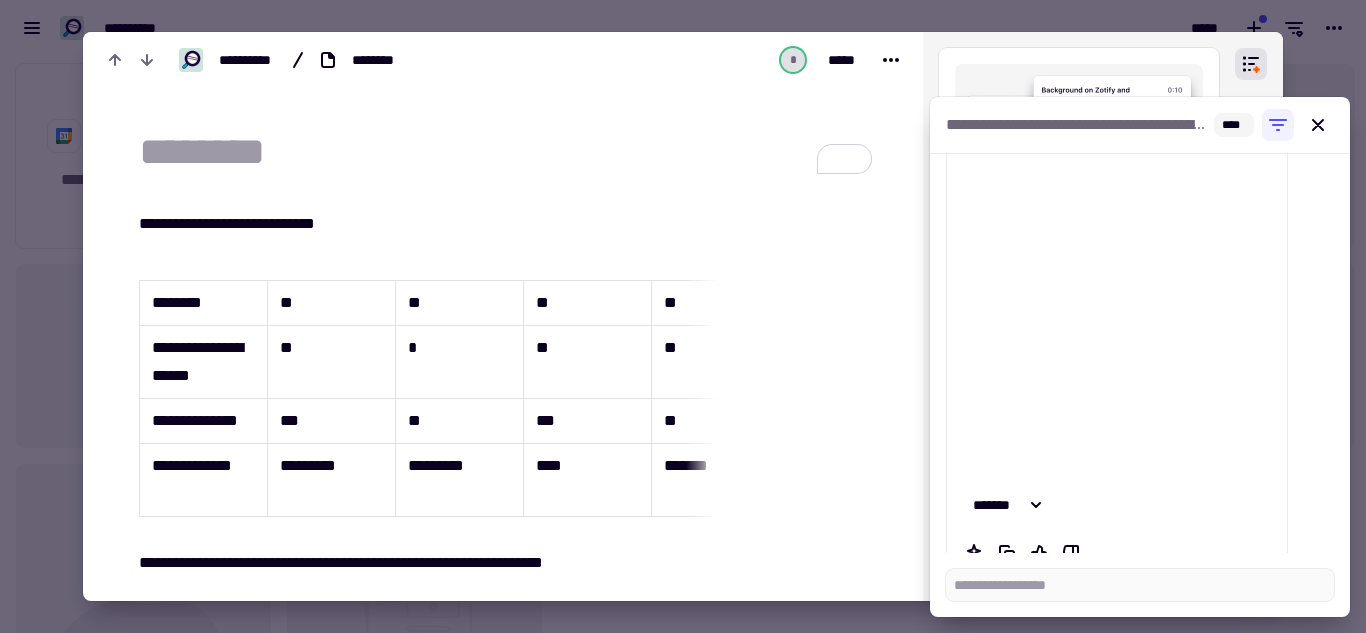 scroll, scrollTop: 5925, scrollLeft: 0, axis: vertical 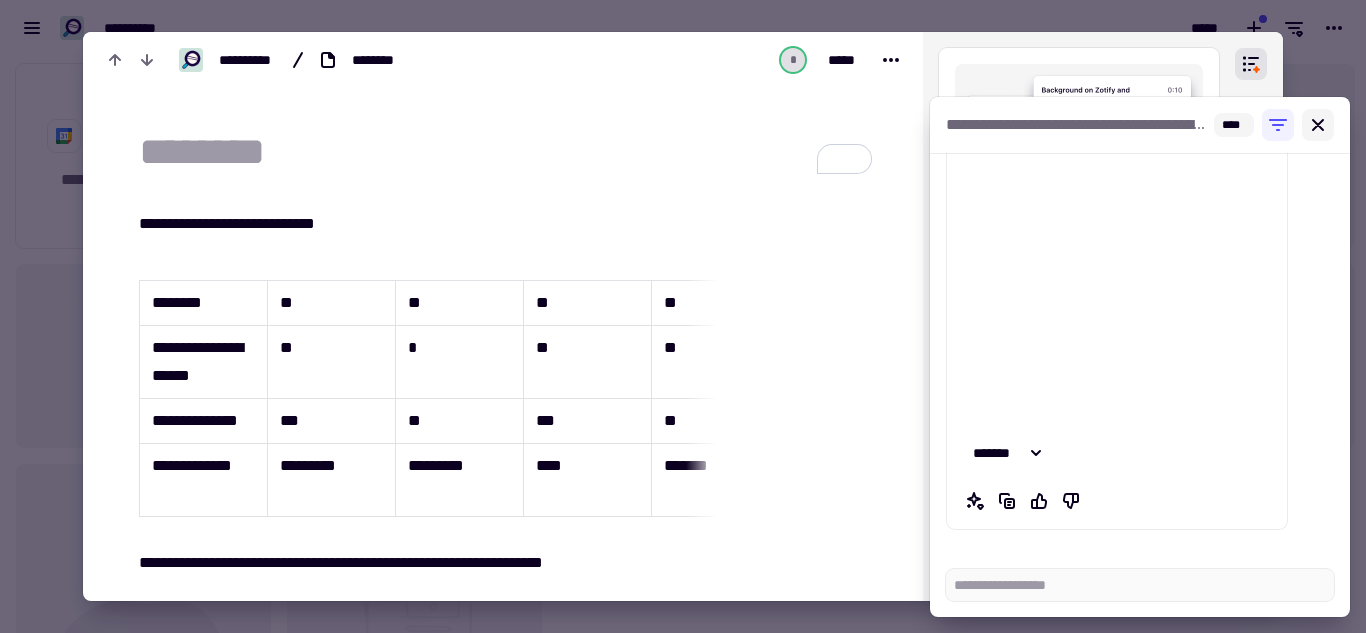 click 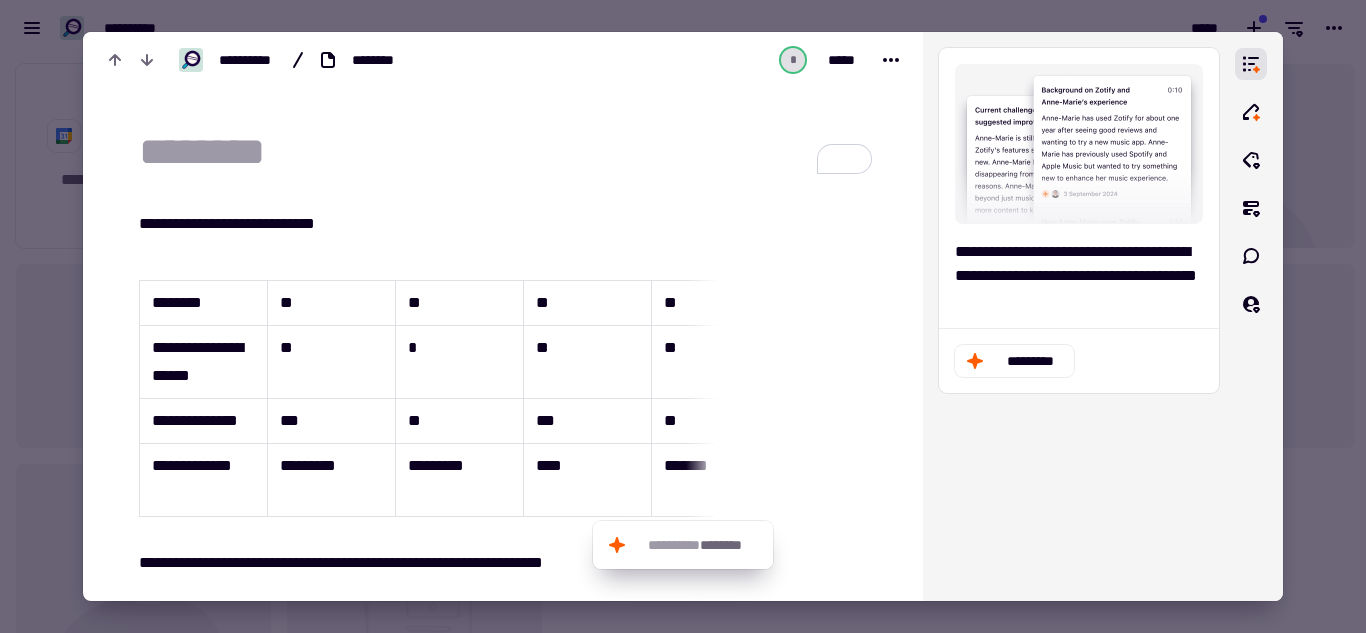 click 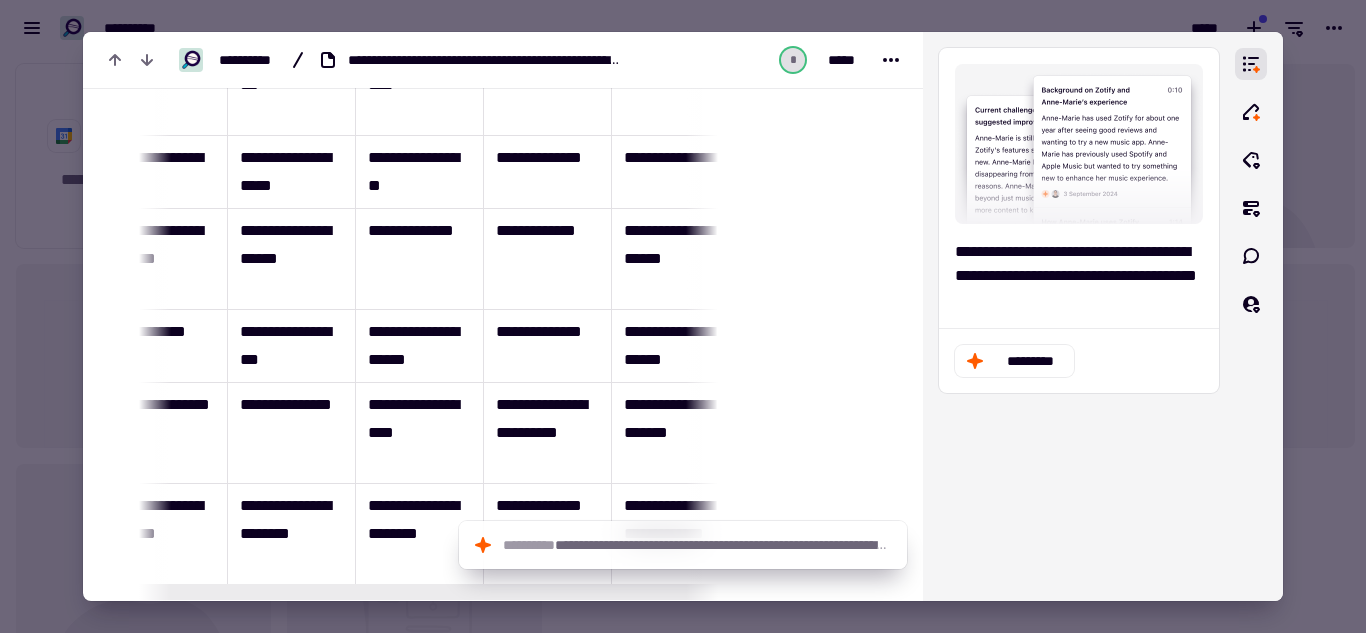 scroll, scrollTop: 2203, scrollLeft: 0, axis: vertical 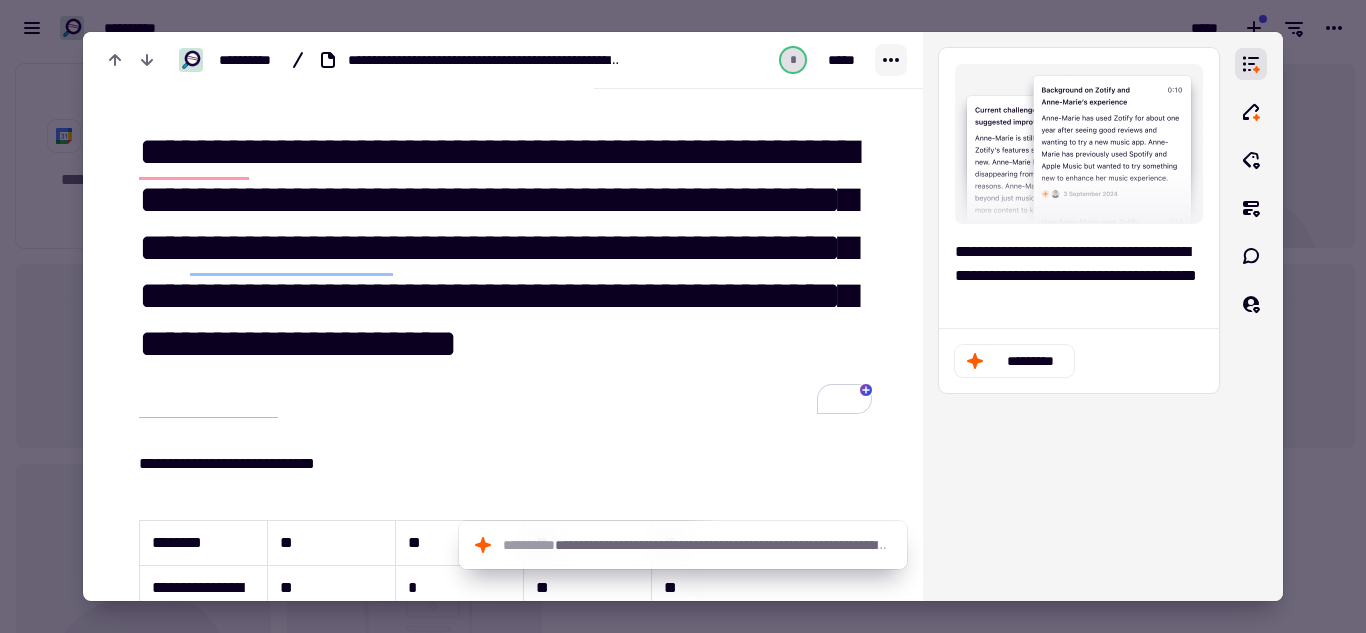 click 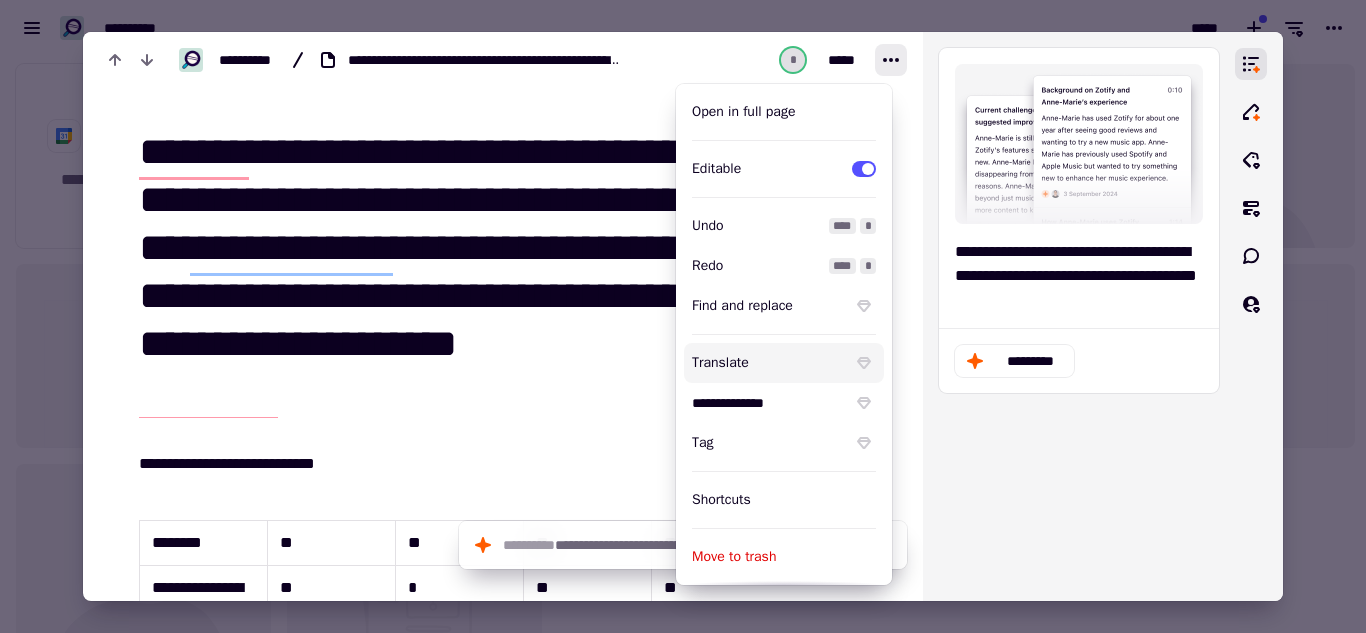 click on "**********" 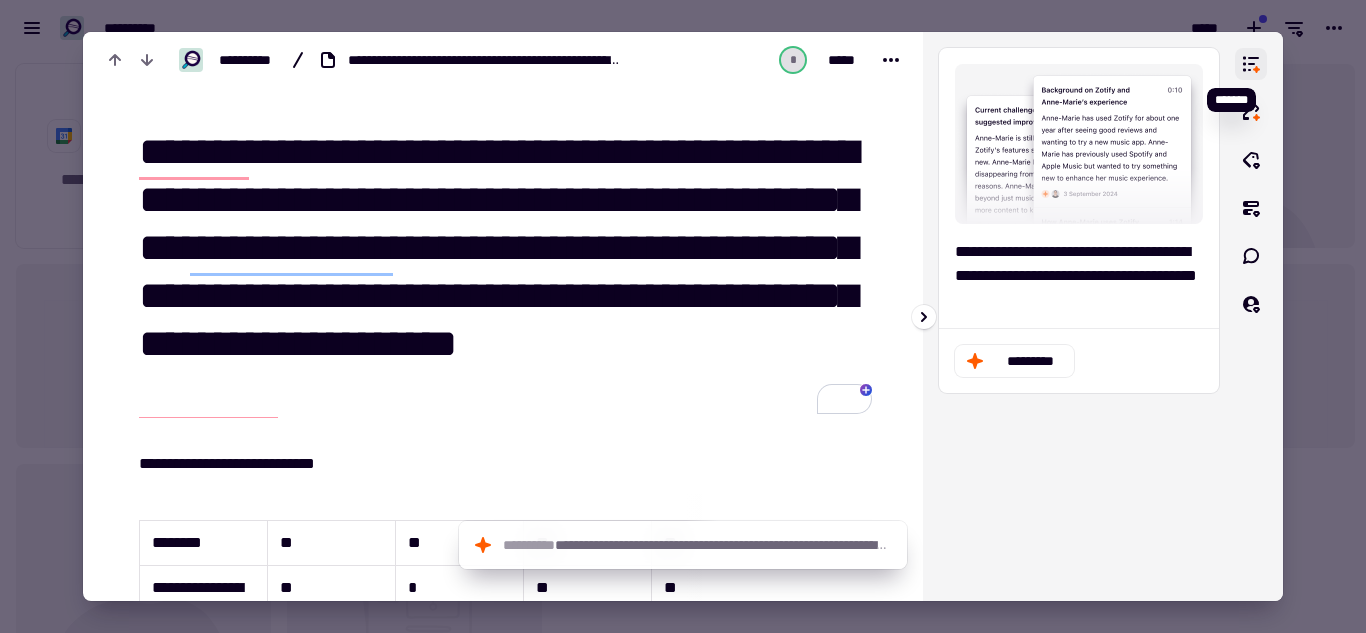 click 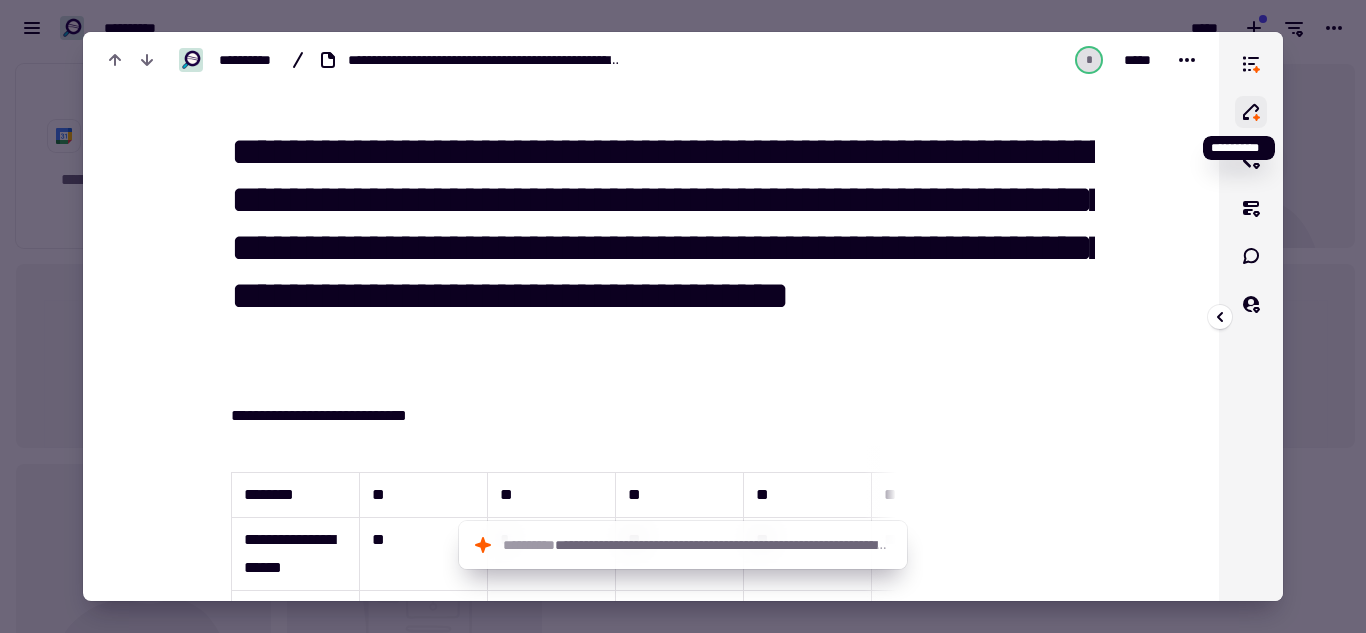 click 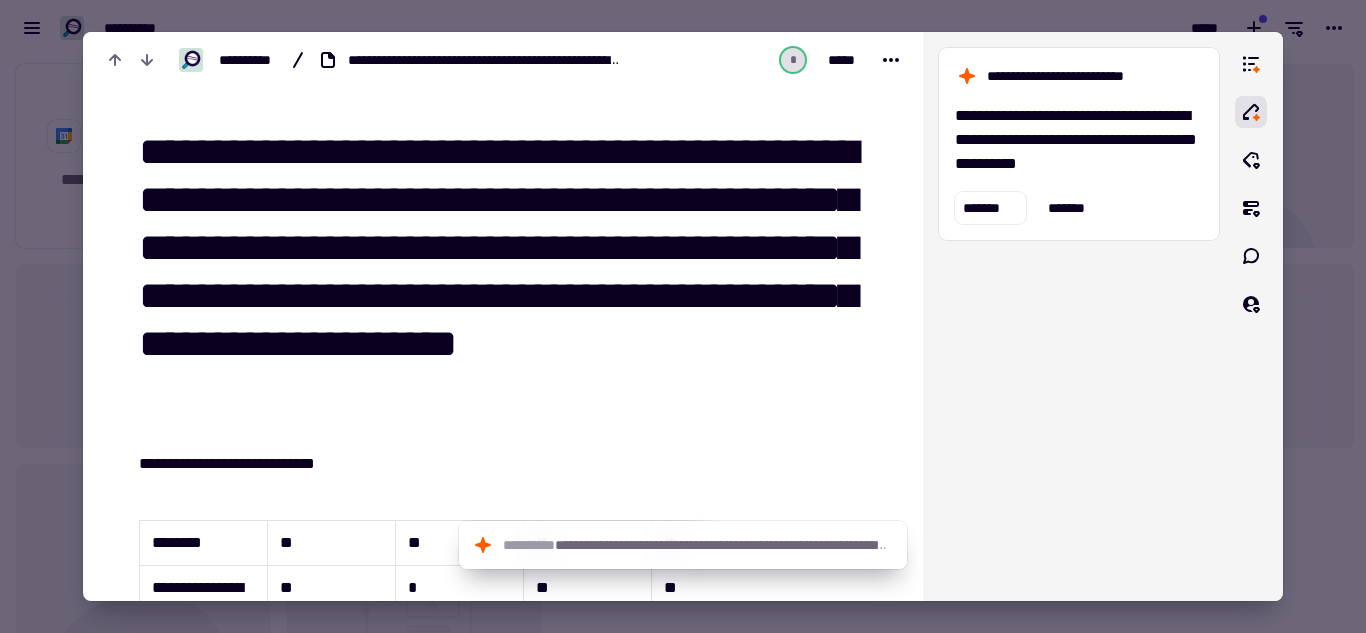 click at bounding box center [683, 316] 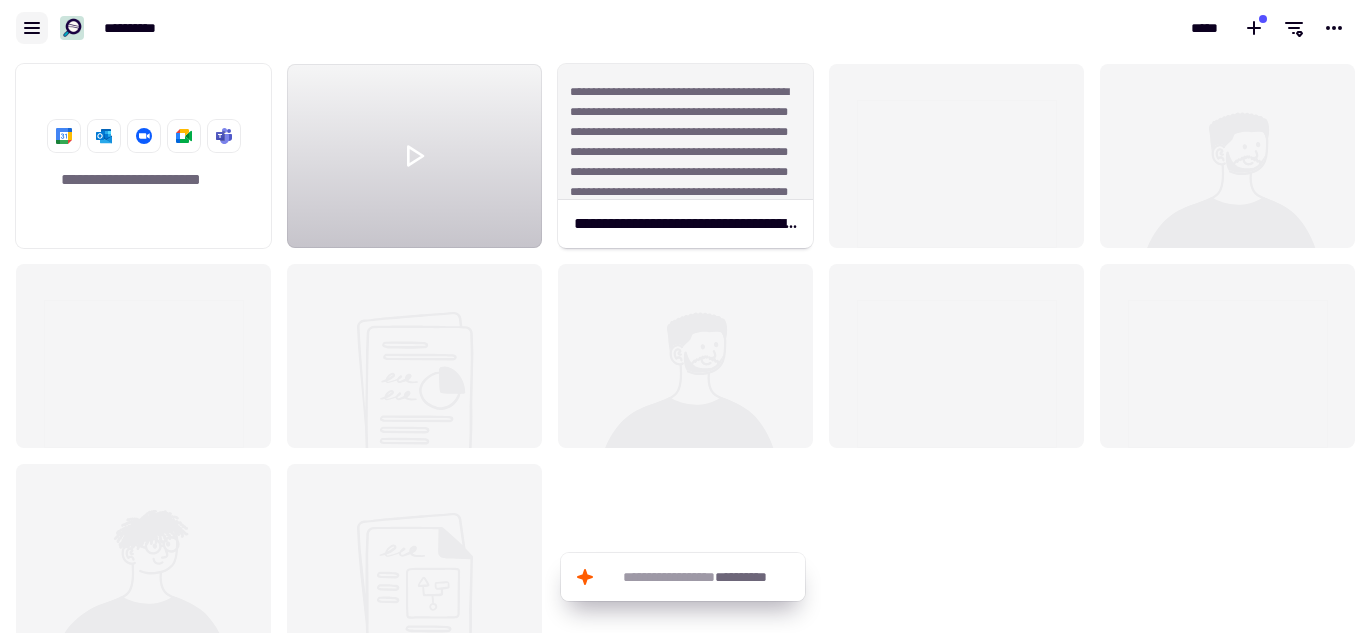 click 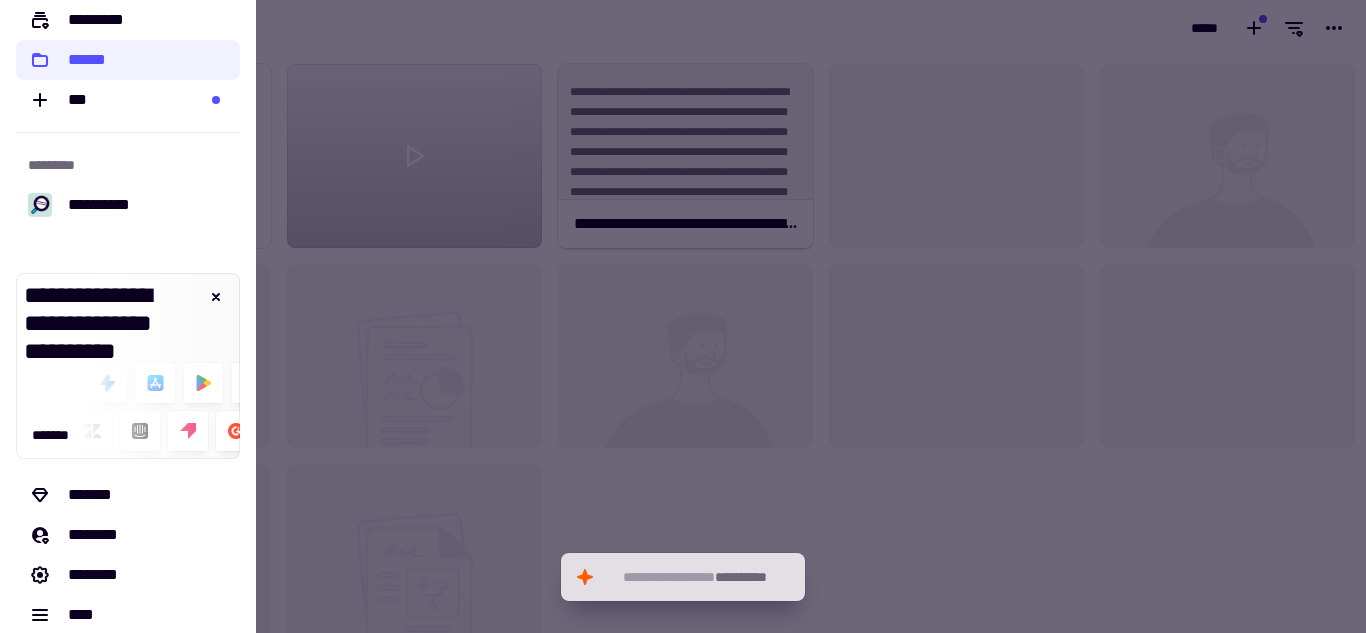 scroll, scrollTop: 154, scrollLeft: 0, axis: vertical 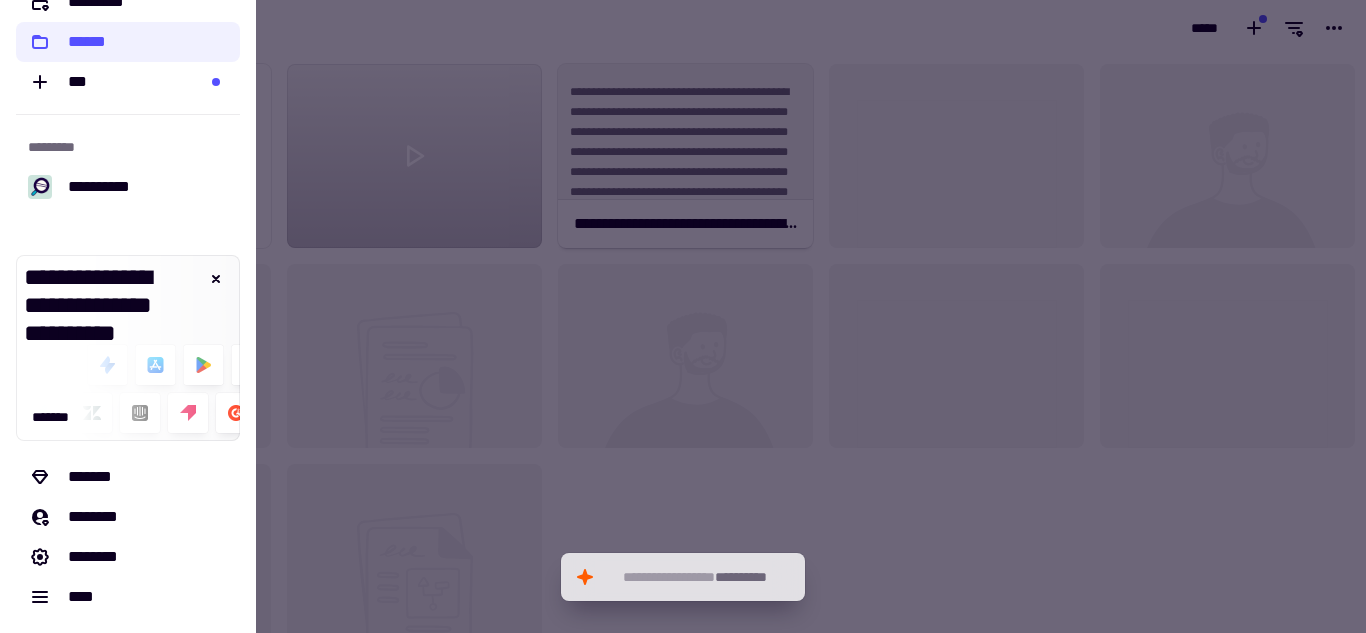 click at bounding box center [683, 316] 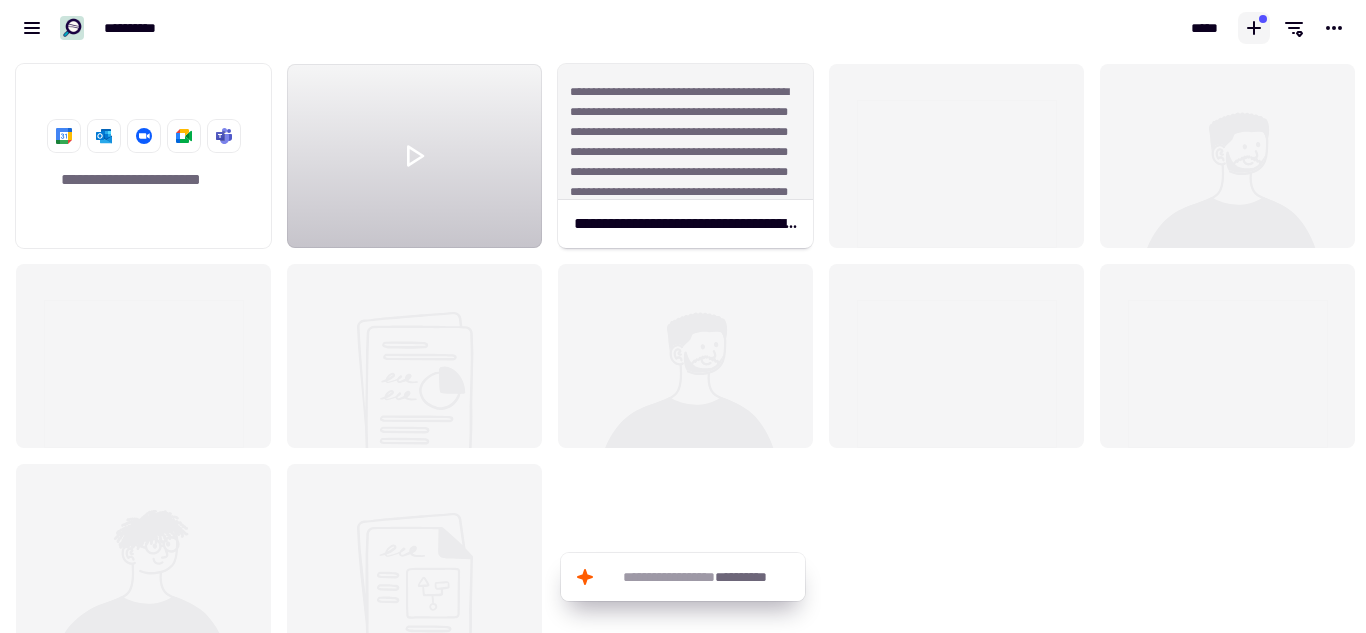 click 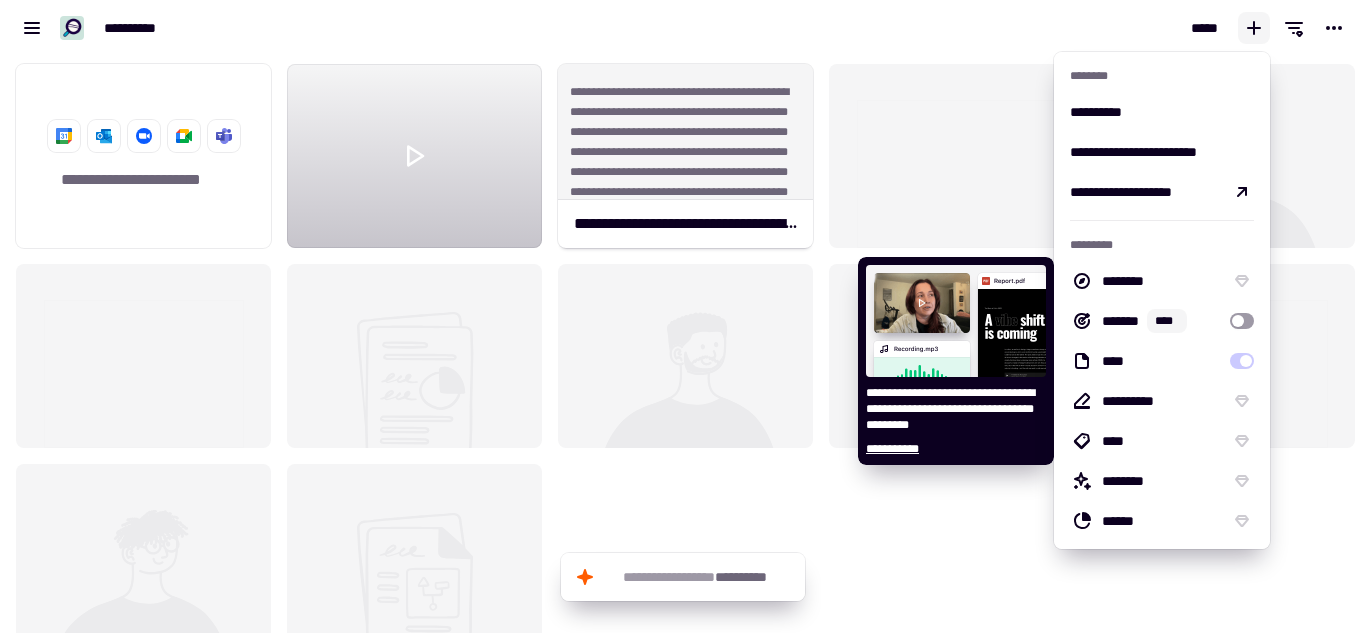 click on "****" at bounding box center (1162, 361) 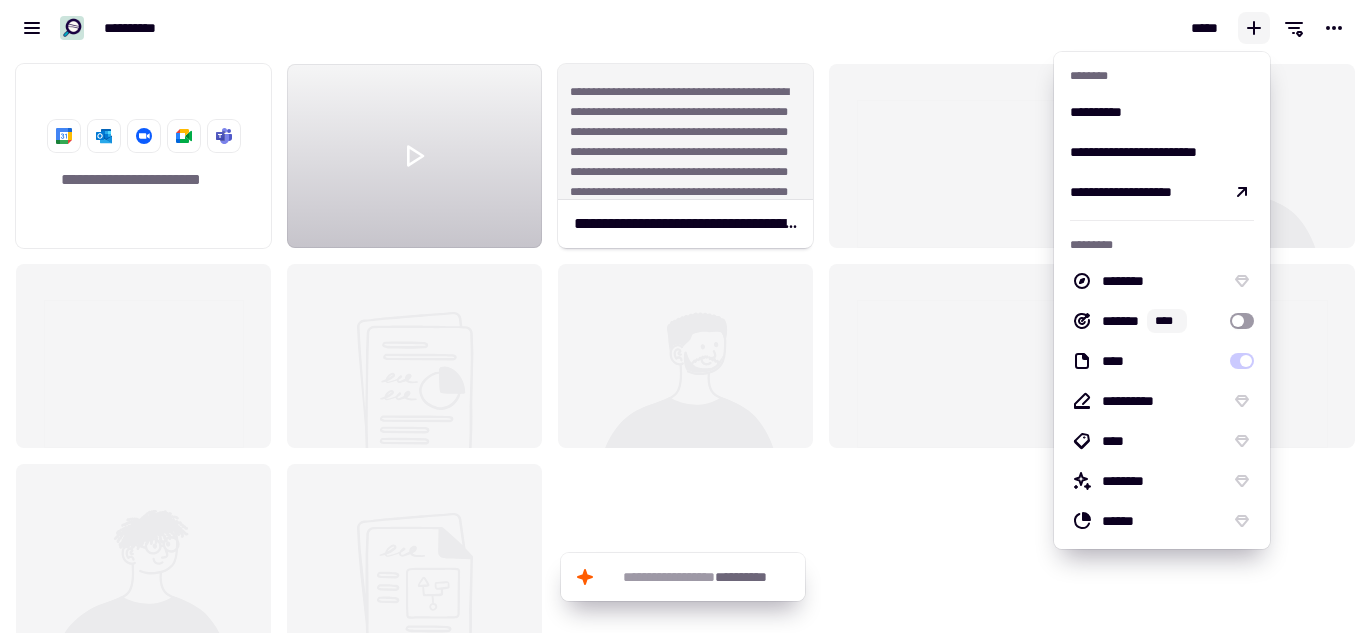 click 